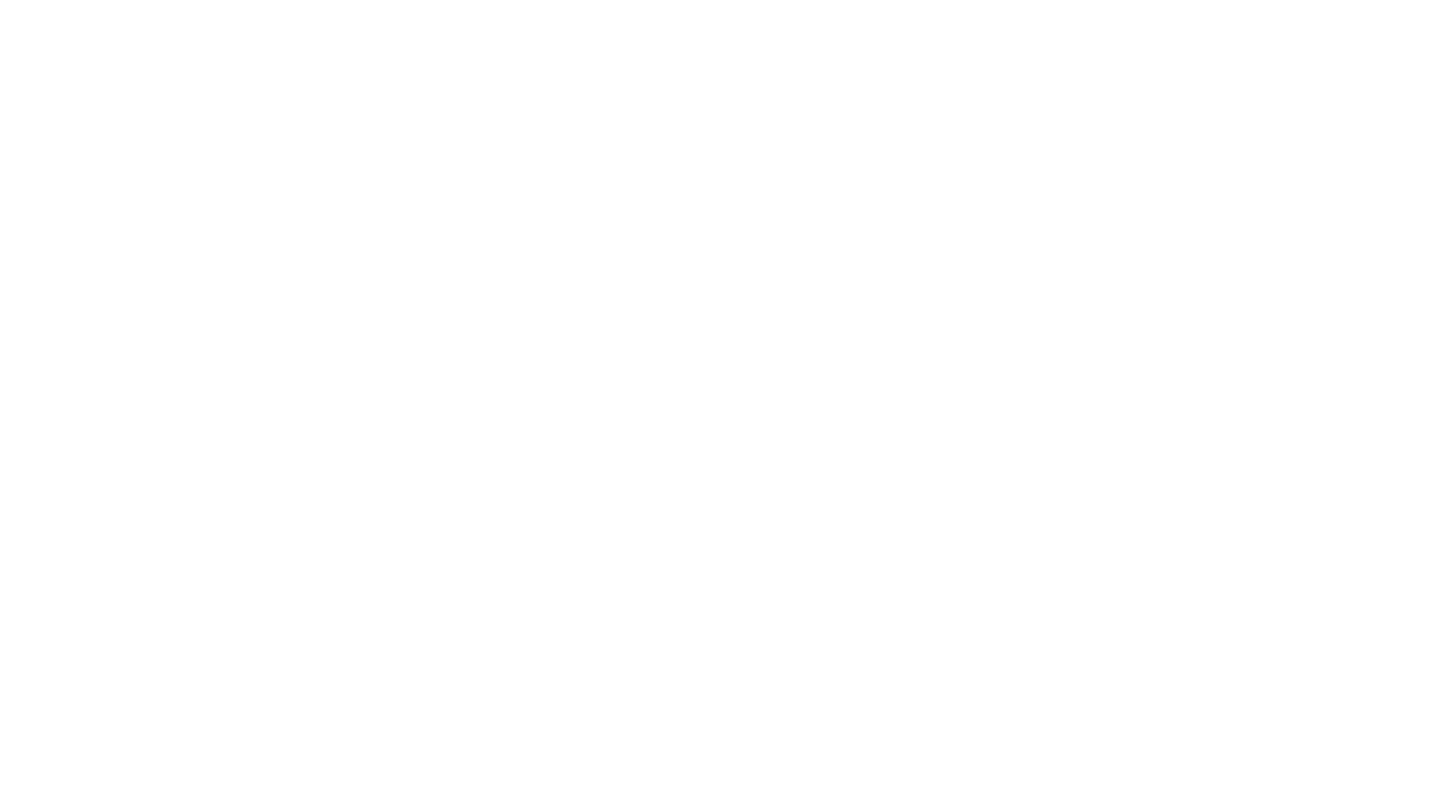 scroll, scrollTop: 0, scrollLeft: 0, axis: both 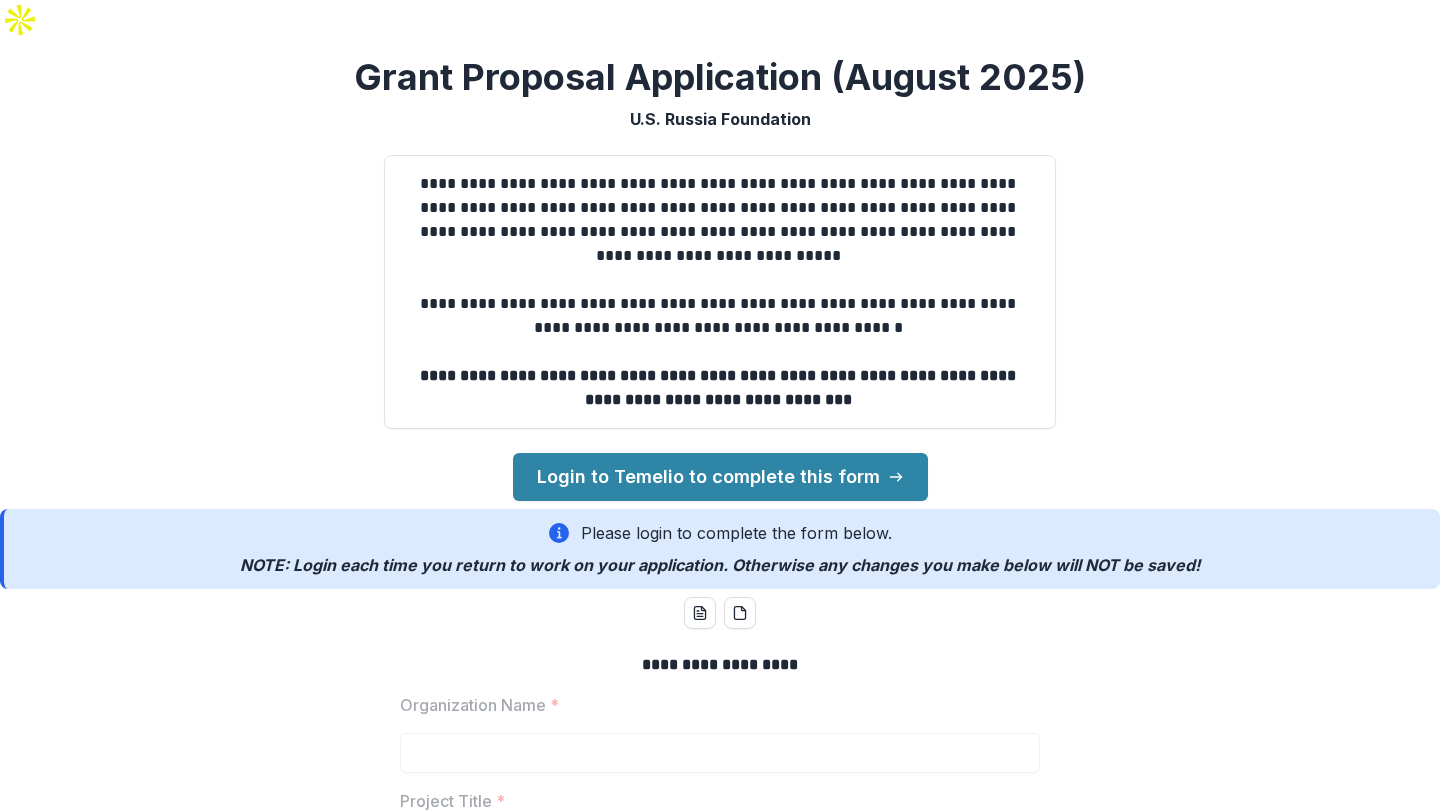 click on "**********" at bounding box center [720, 387] 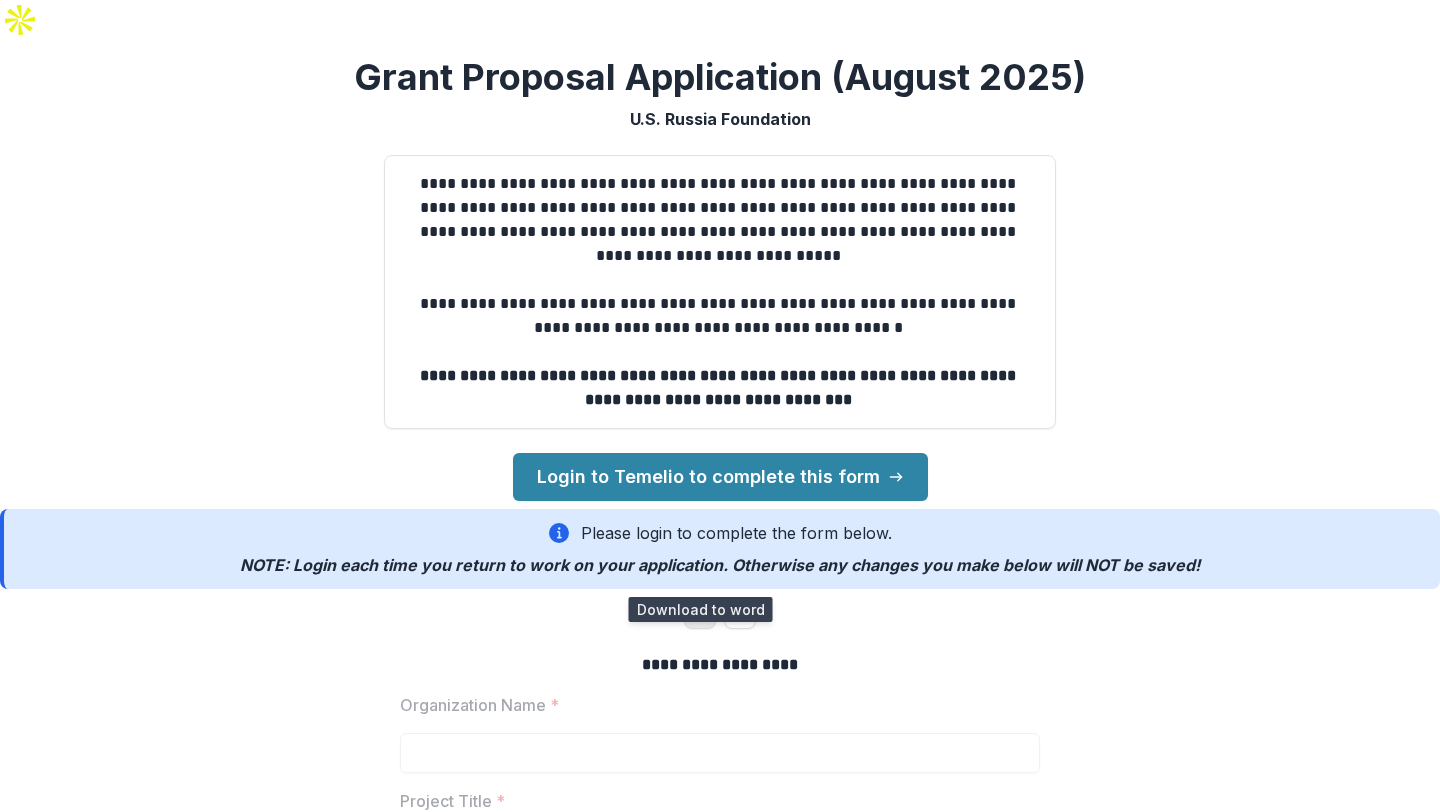 click 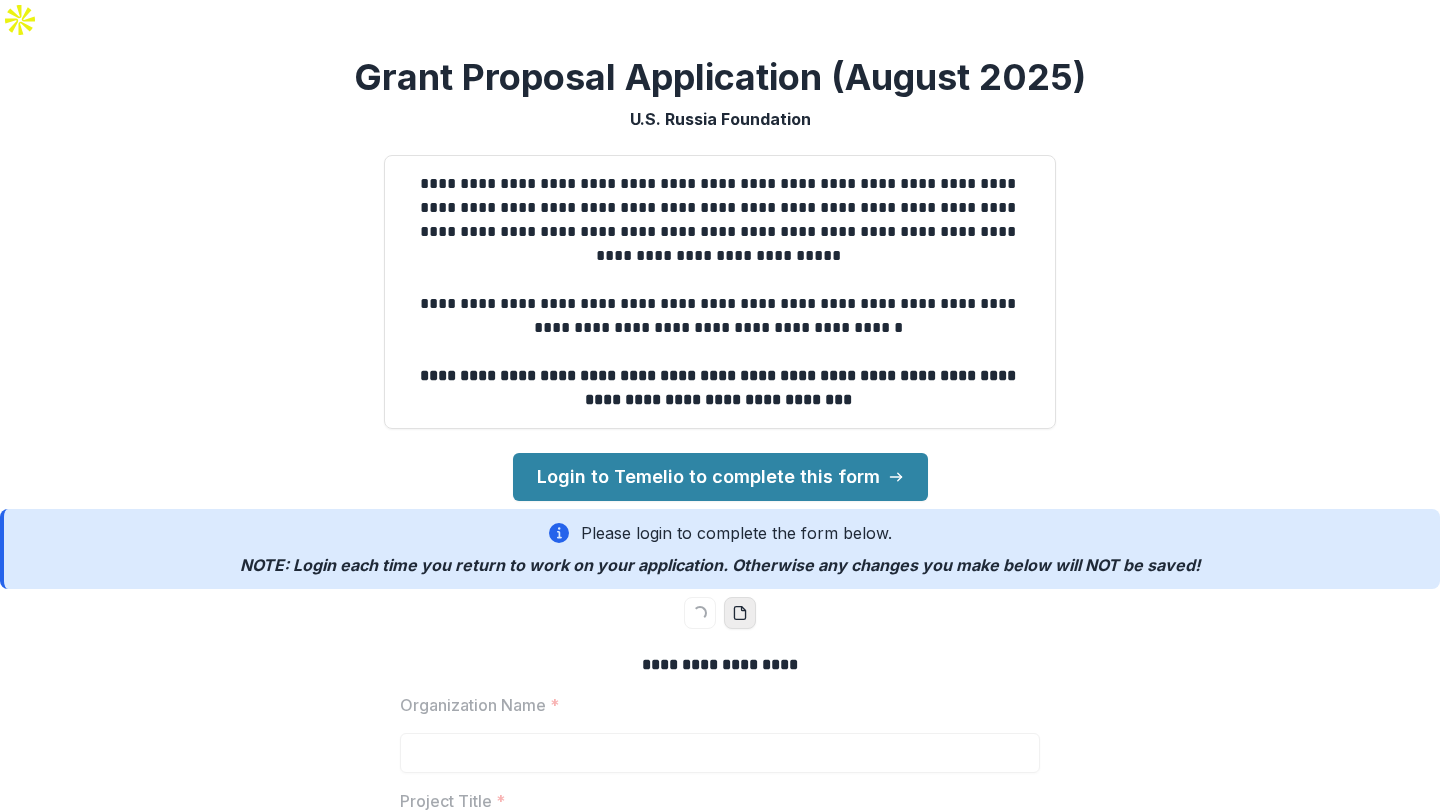 click 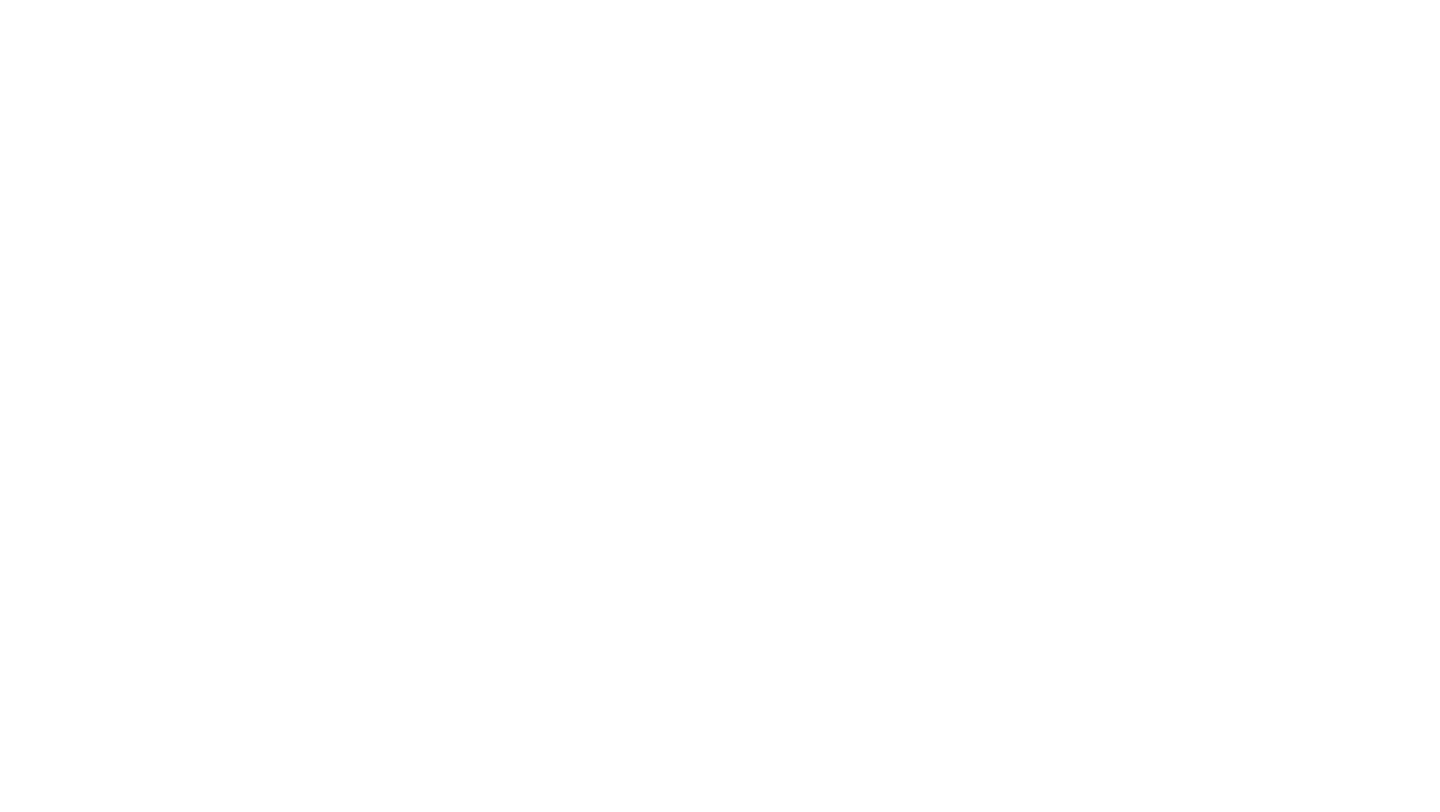 scroll, scrollTop: 0, scrollLeft: 0, axis: both 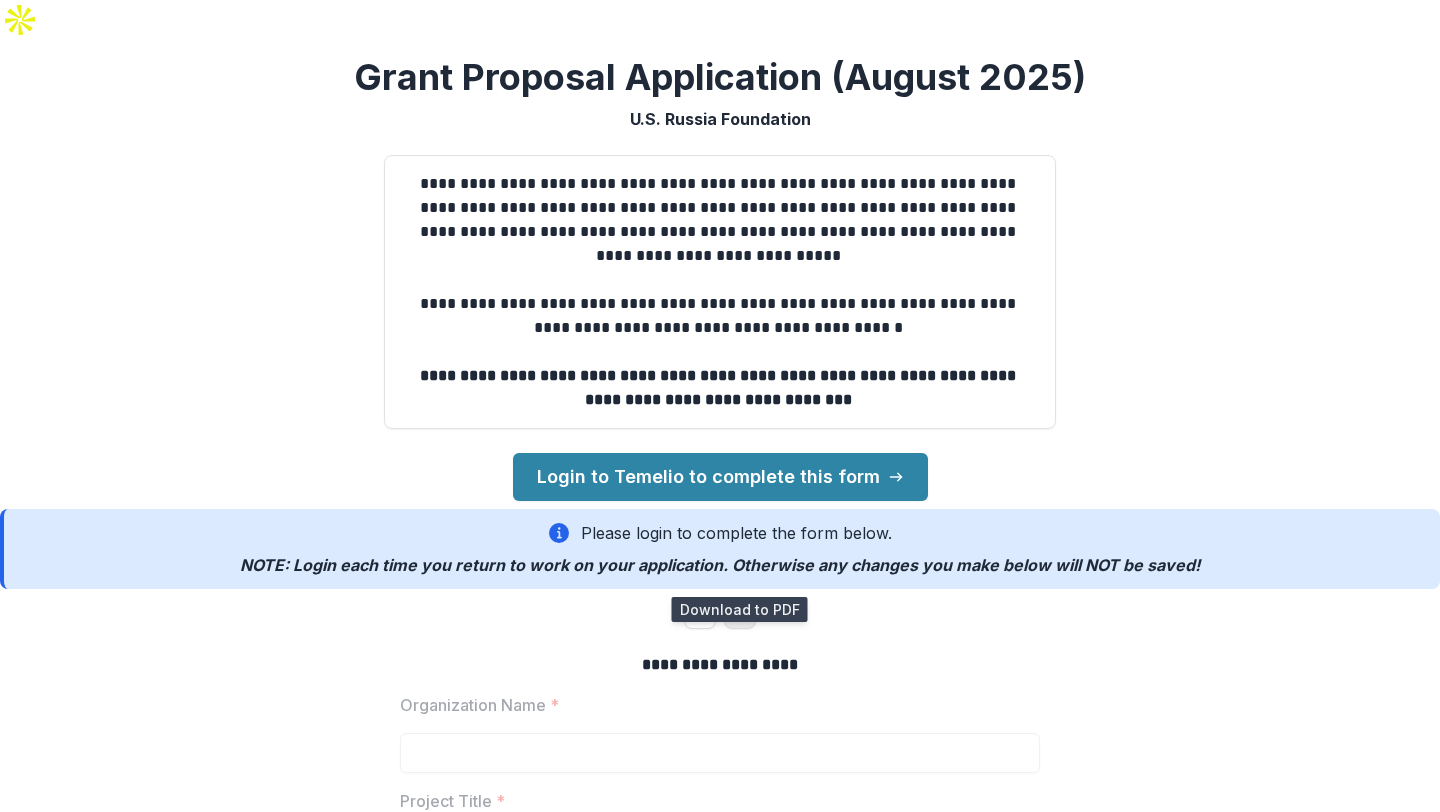 click at bounding box center [740, 613] 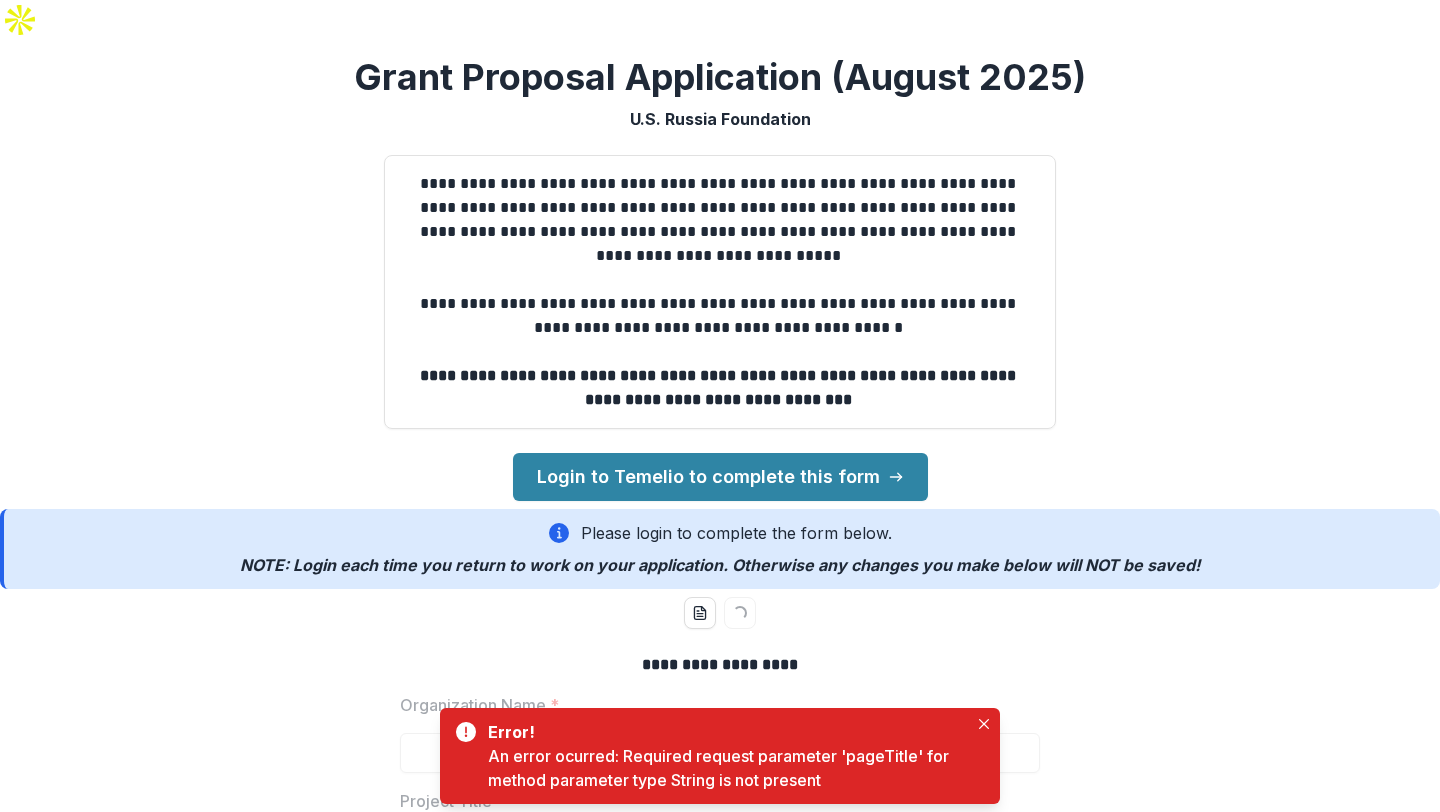 scroll, scrollTop: 40, scrollLeft: 0, axis: vertical 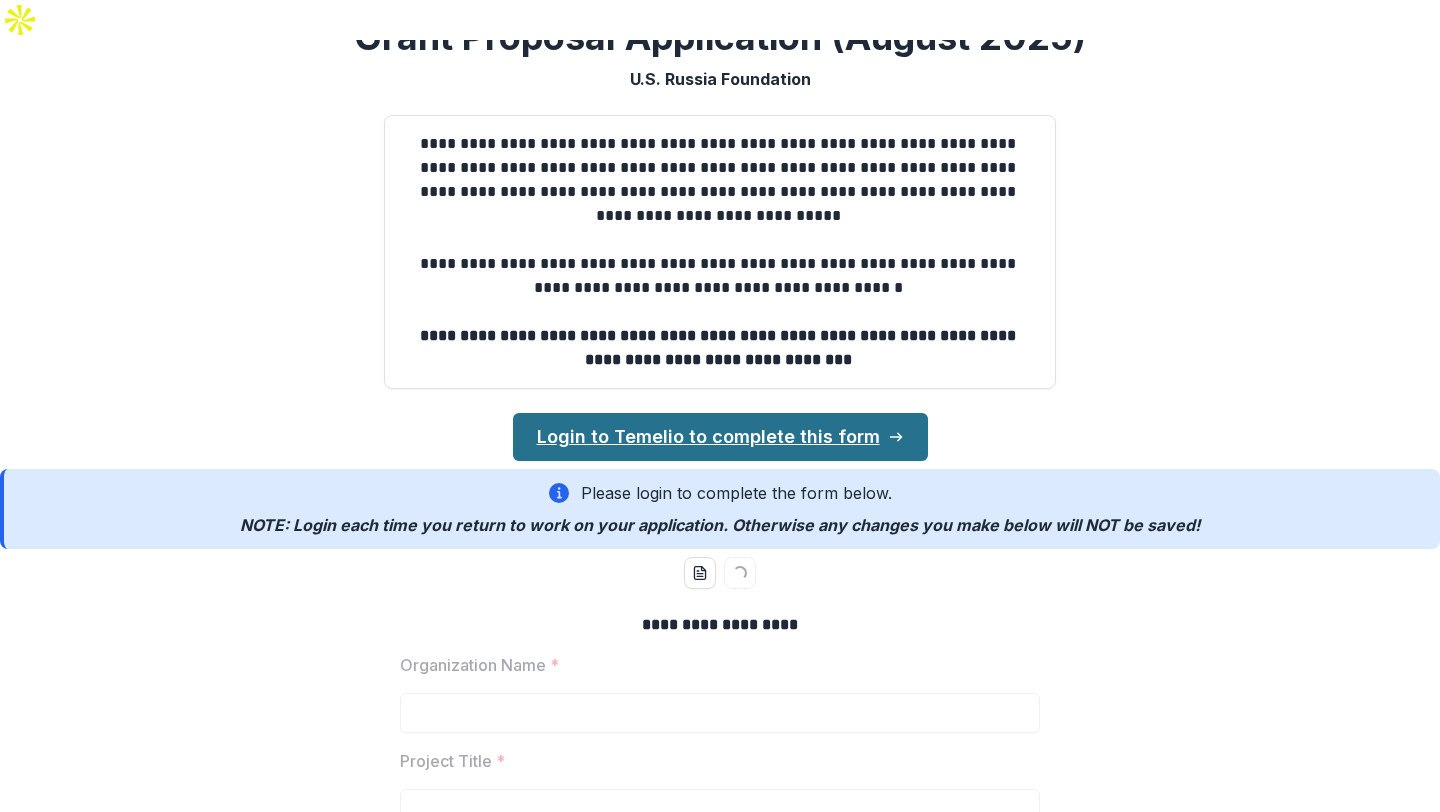 click on "Login to Temelio to complete this form" at bounding box center (720, 437) 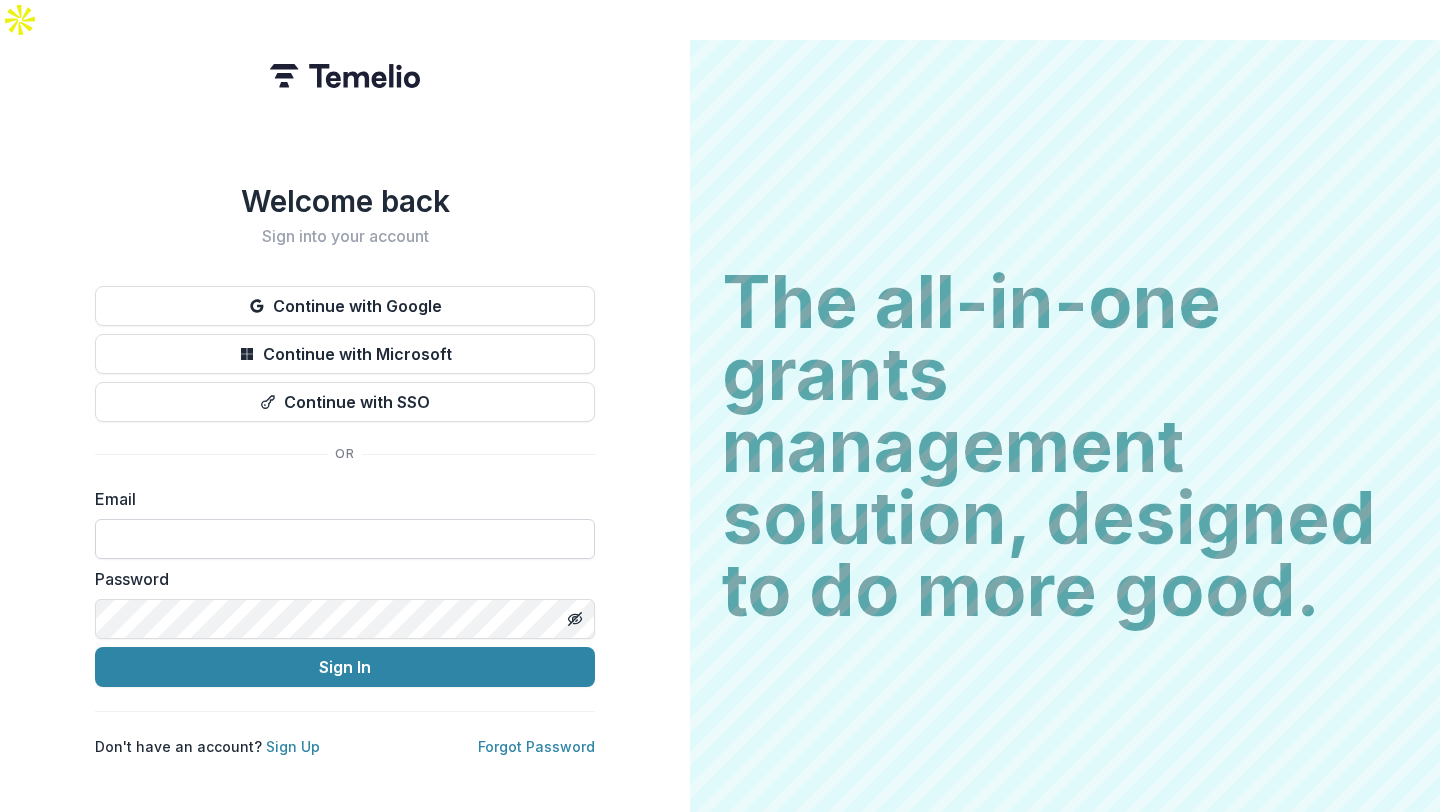 click at bounding box center (345, 539) 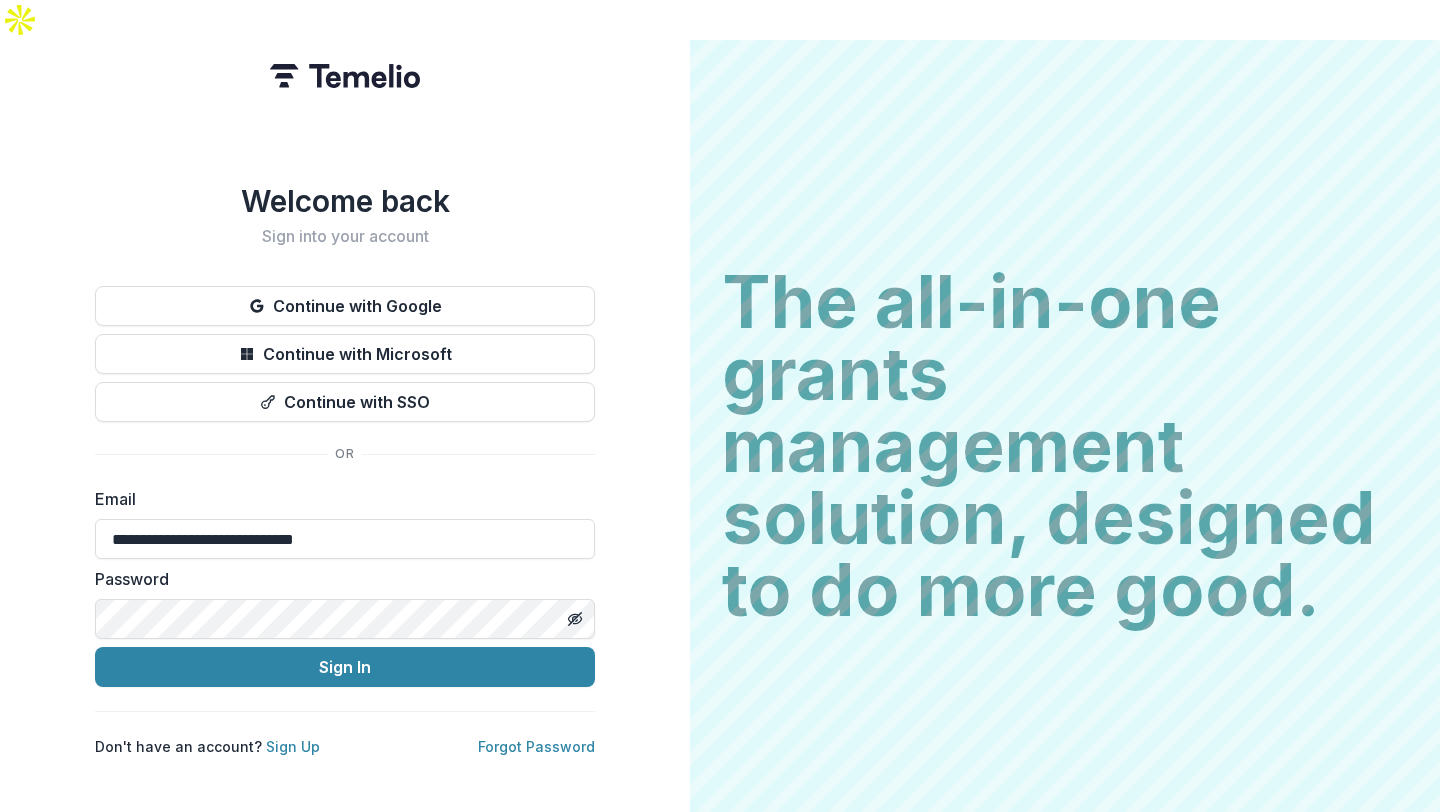 type on "**********" 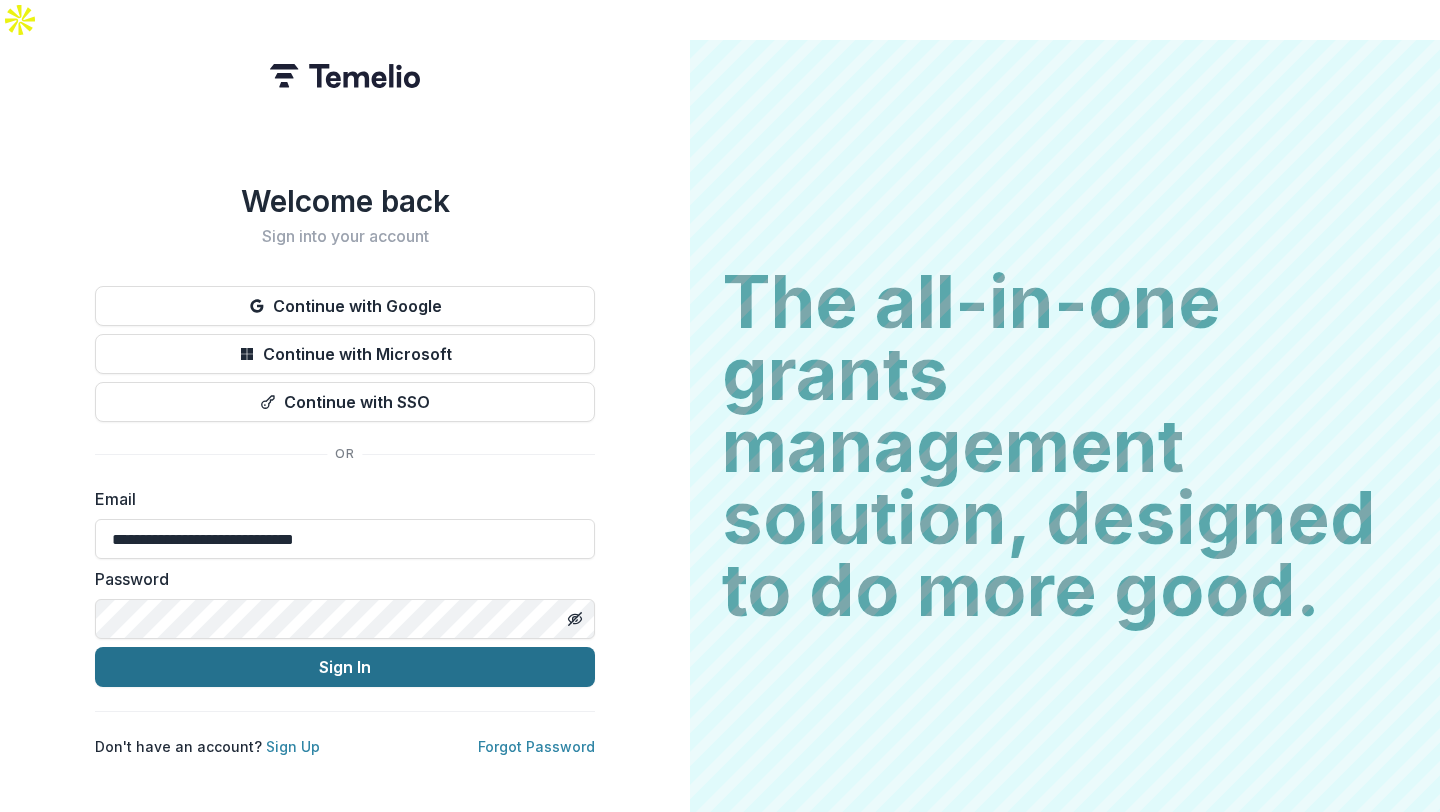 click on "Sign In" at bounding box center [345, 667] 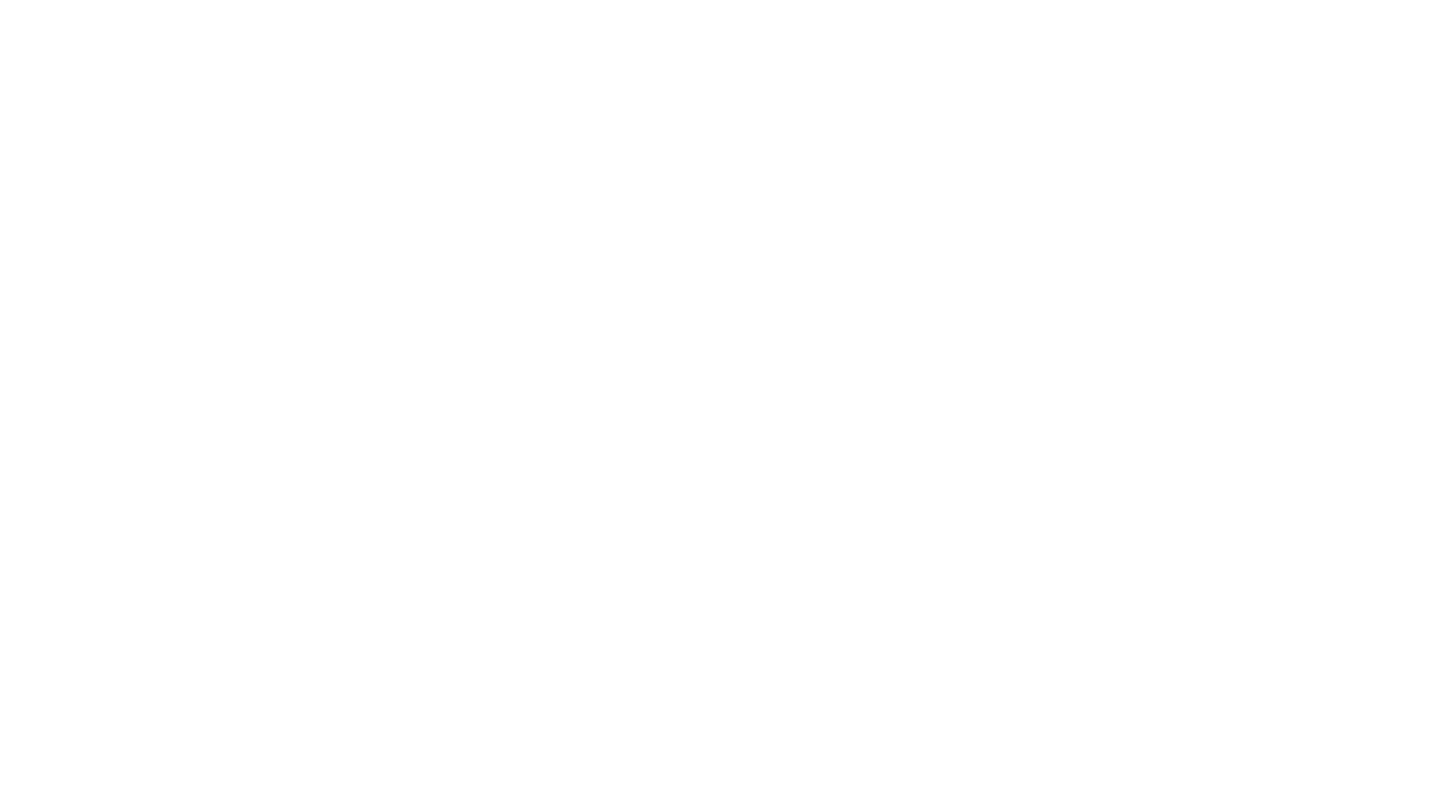 scroll, scrollTop: 0, scrollLeft: 0, axis: both 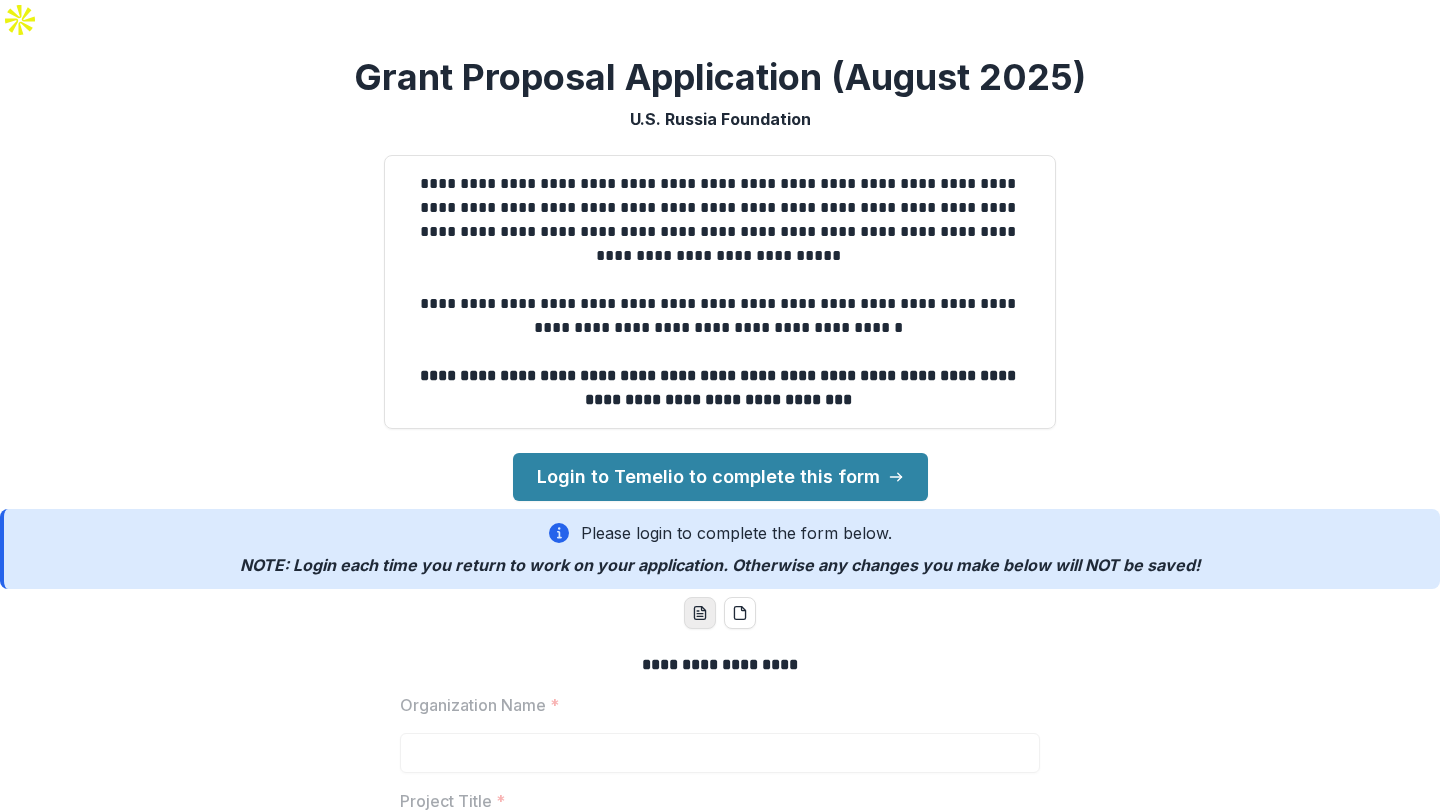click at bounding box center [700, 613] 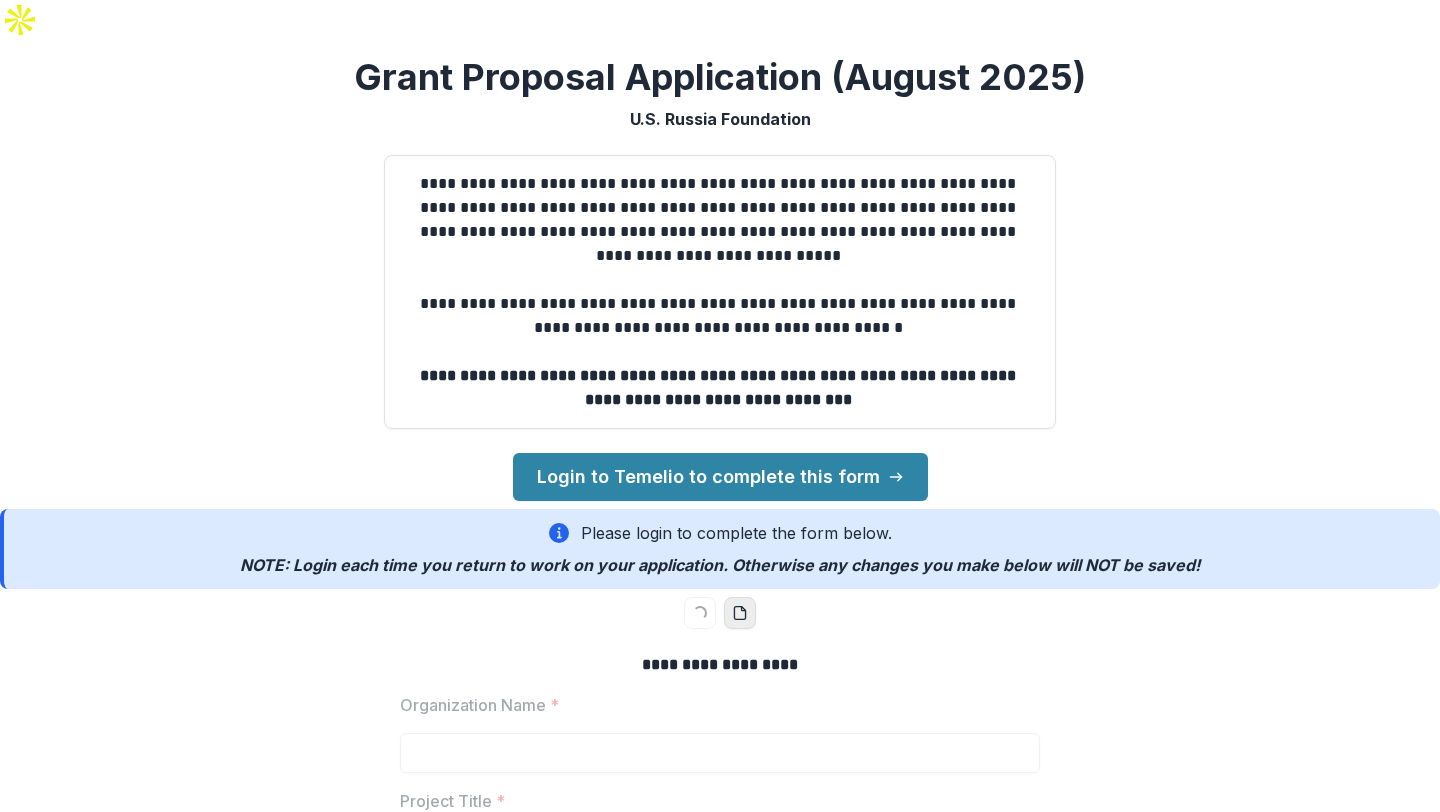 click 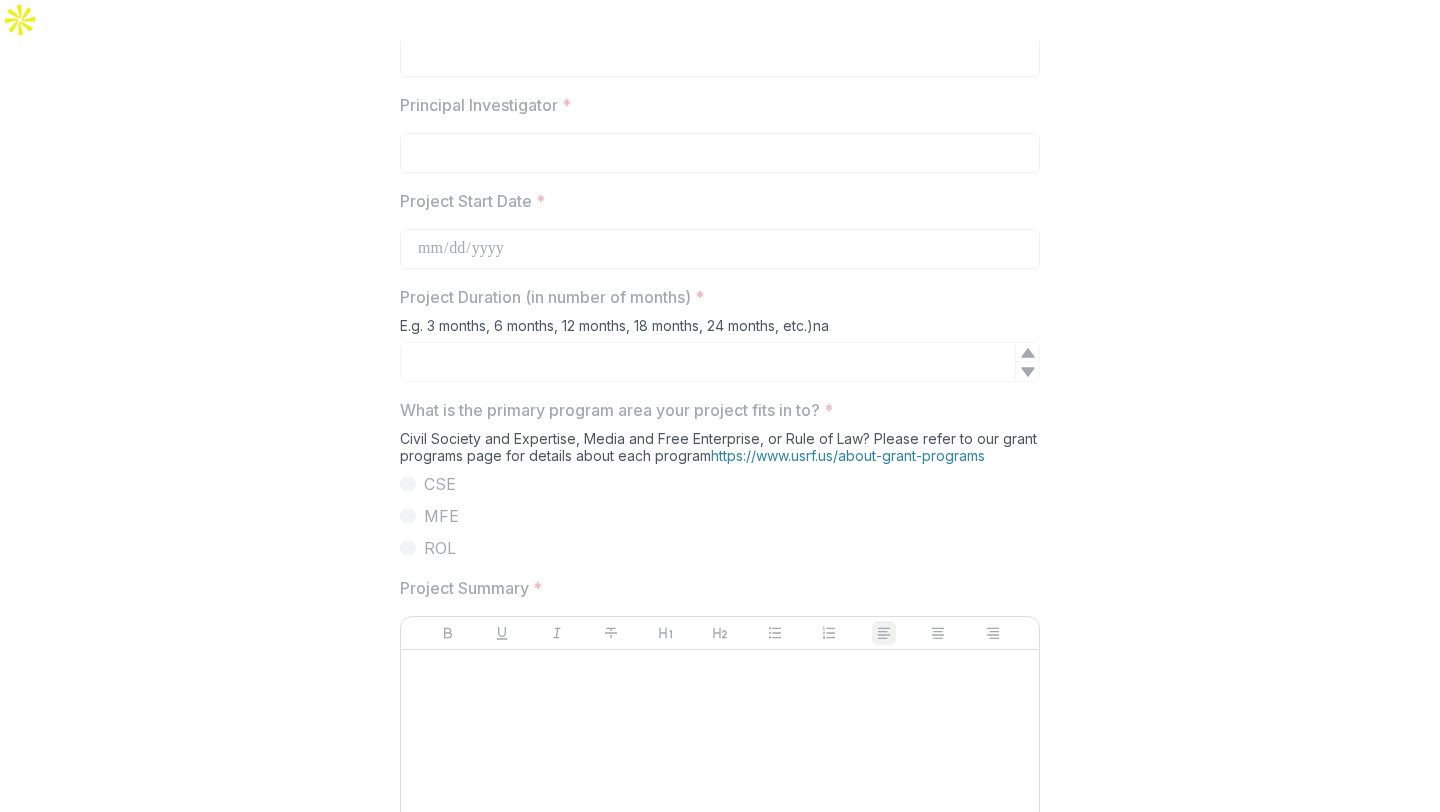 scroll, scrollTop: 0, scrollLeft: 0, axis: both 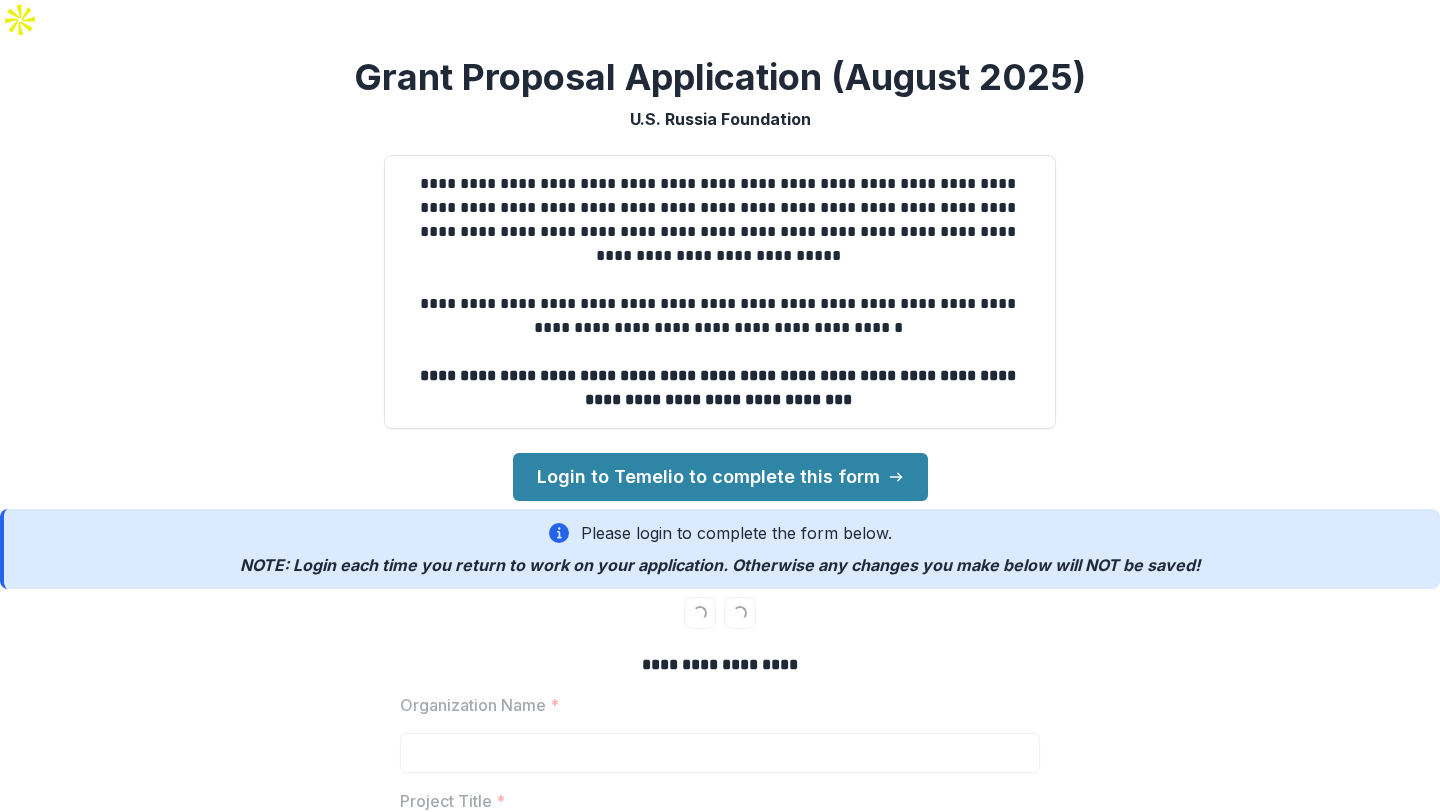 click on "**********" at bounding box center (720, 1205) 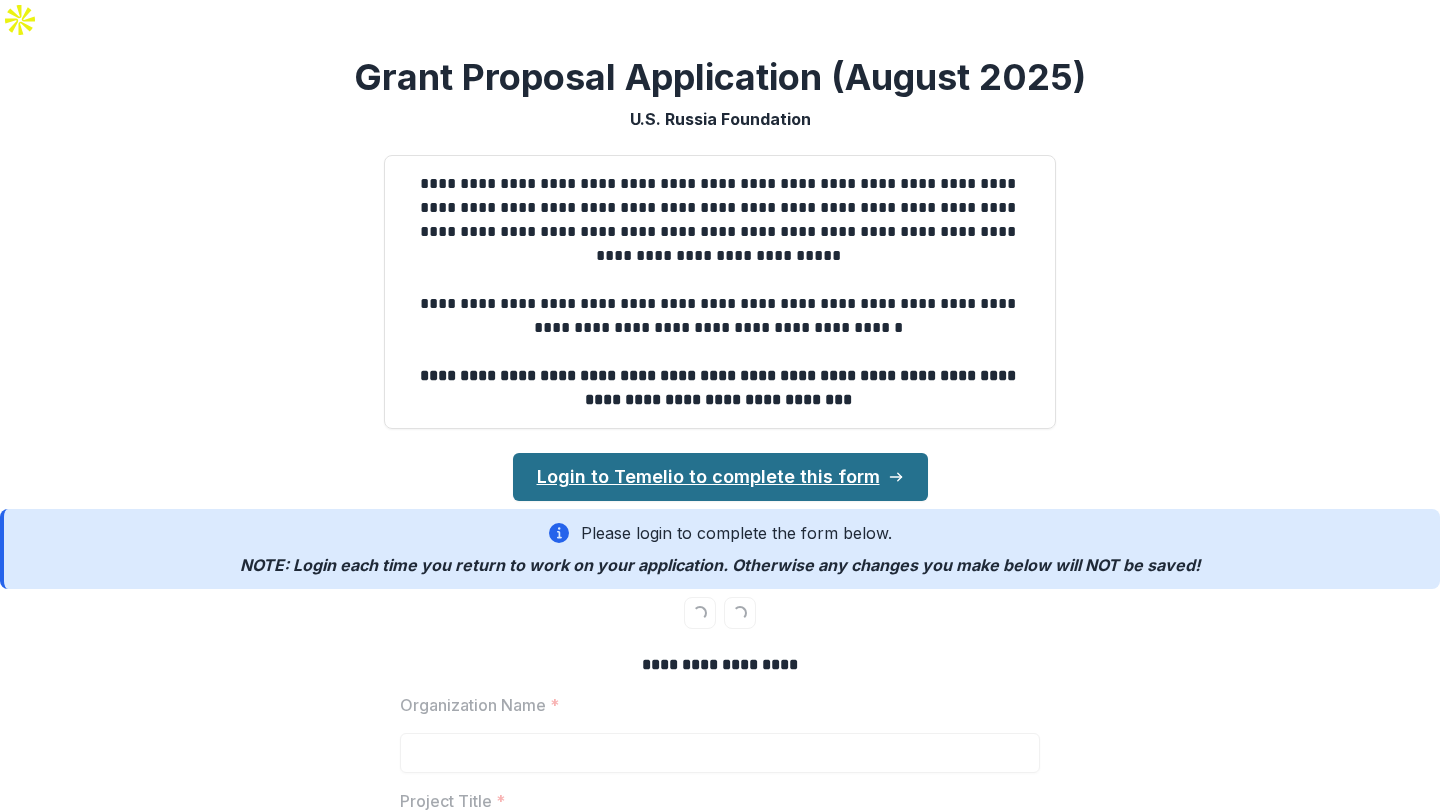 click on "Login to Temelio to complete this form" at bounding box center (720, 477) 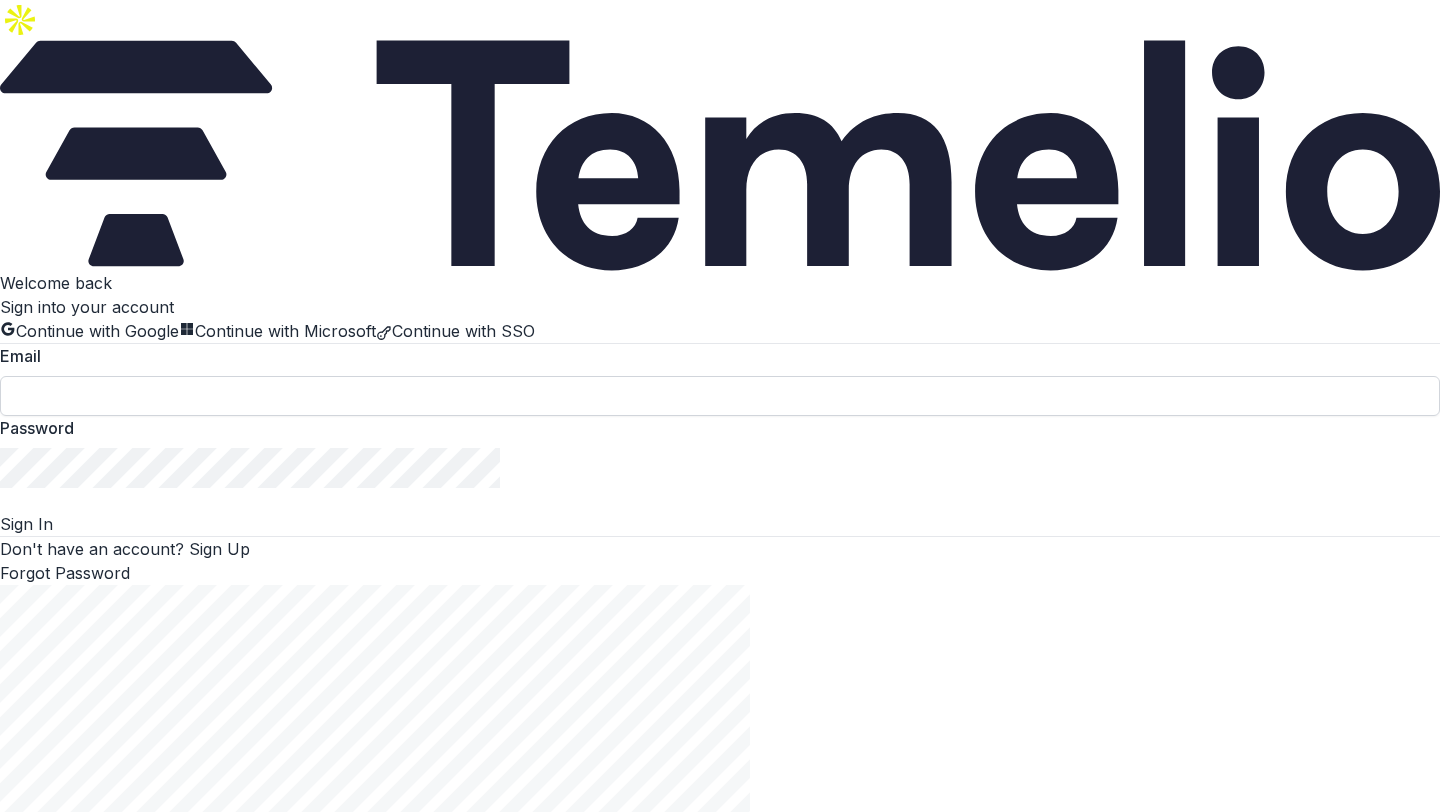 click at bounding box center [720, 396] 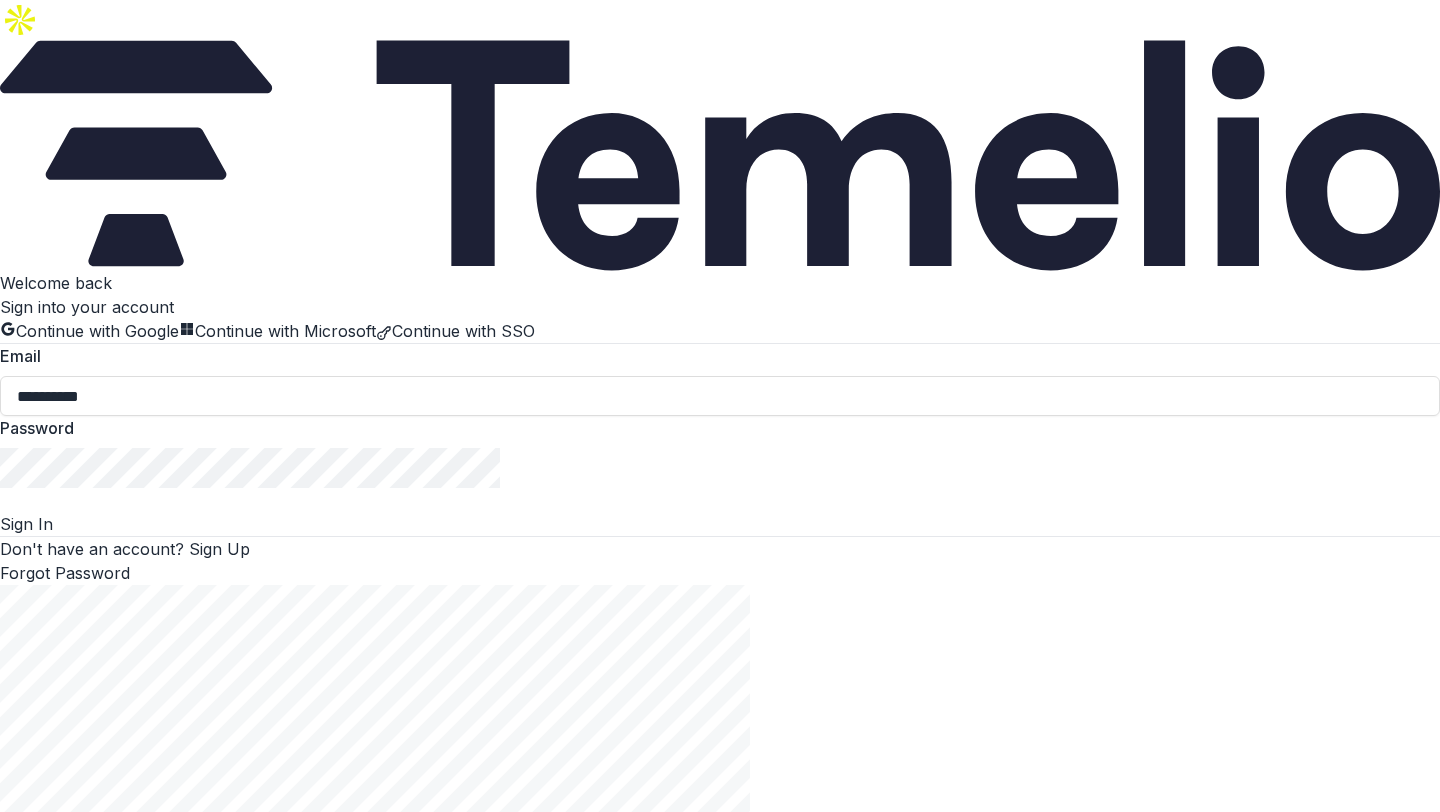 type on "**********" 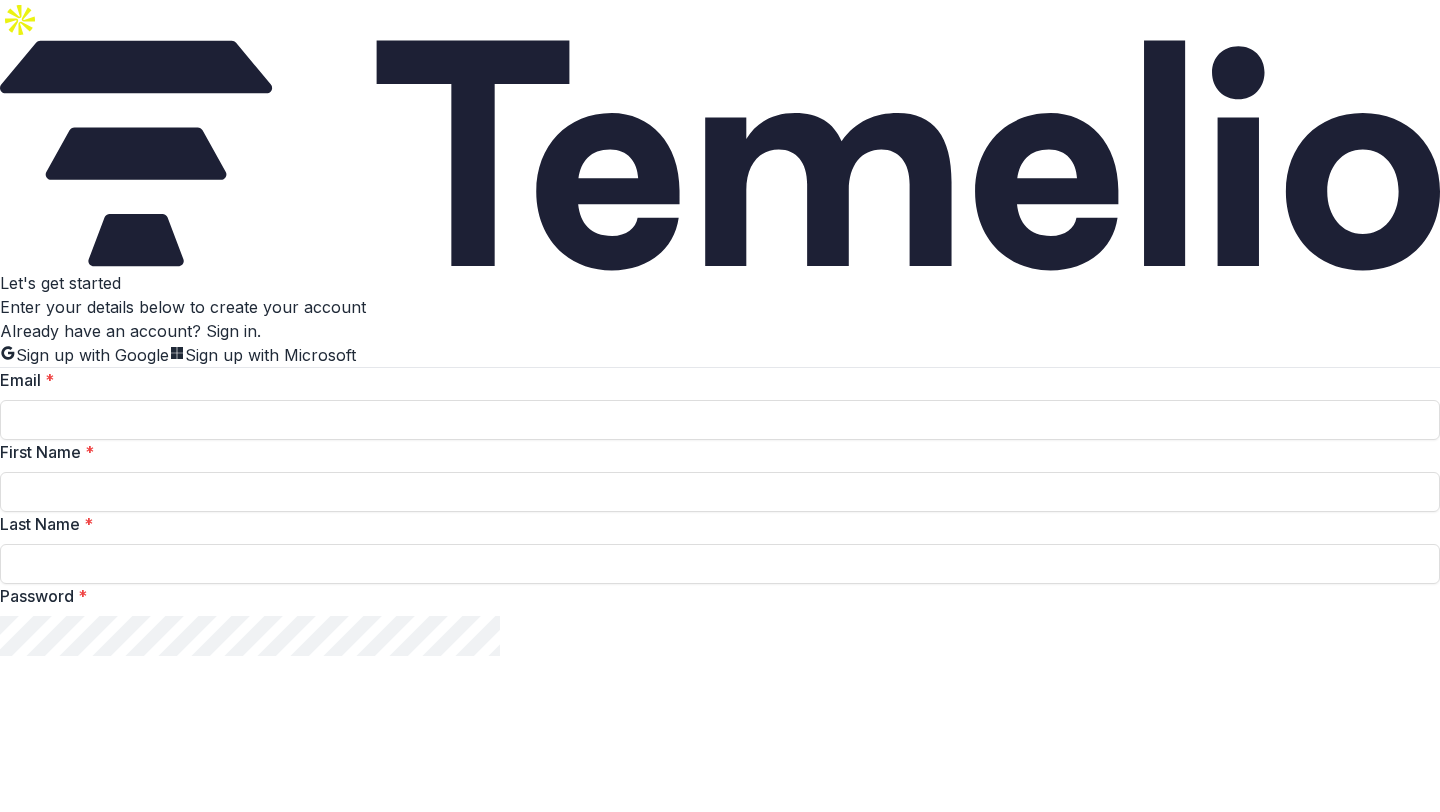scroll, scrollTop: 96, scrollLeft: 0, axis: vertical 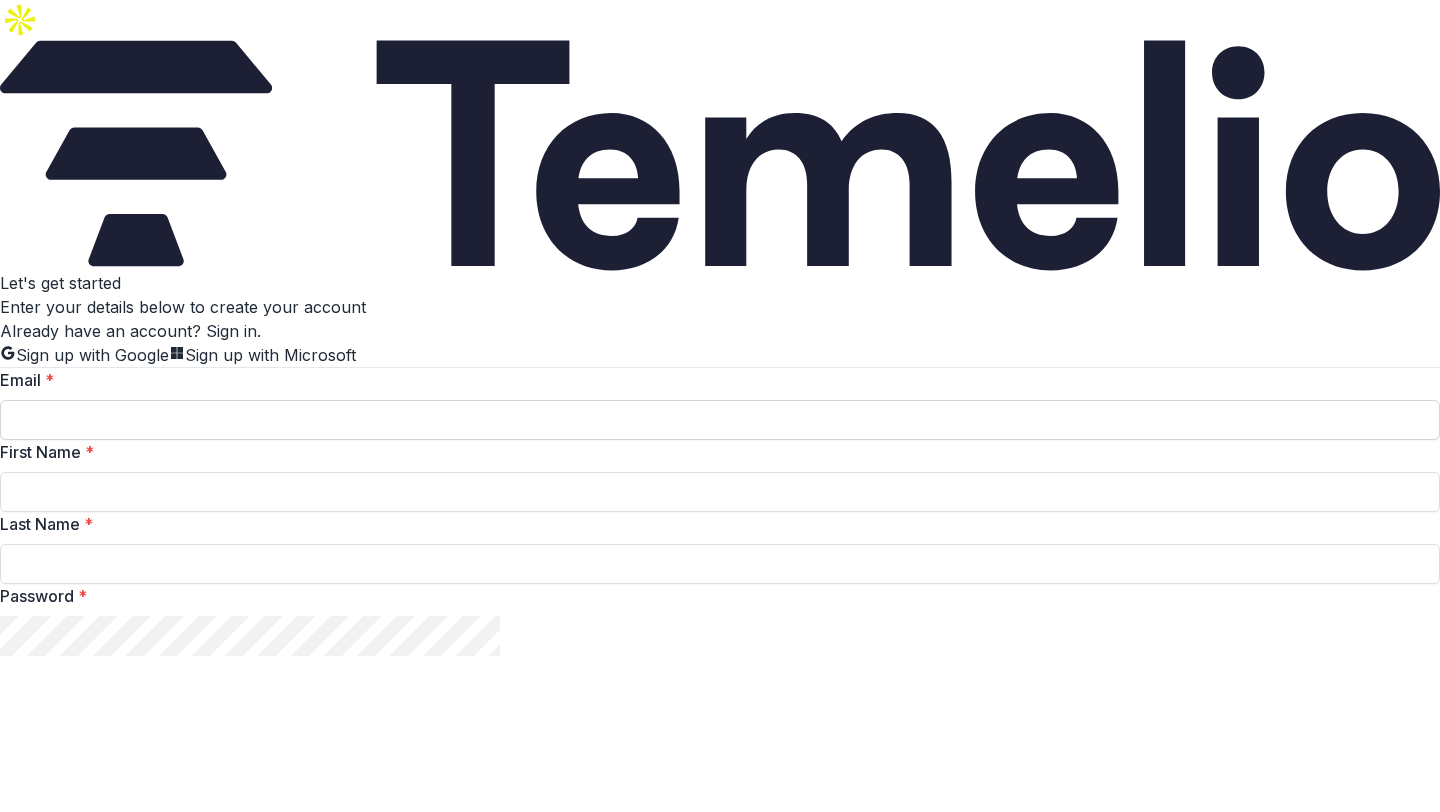 click on "Email *" at bounding box center [720, 420] 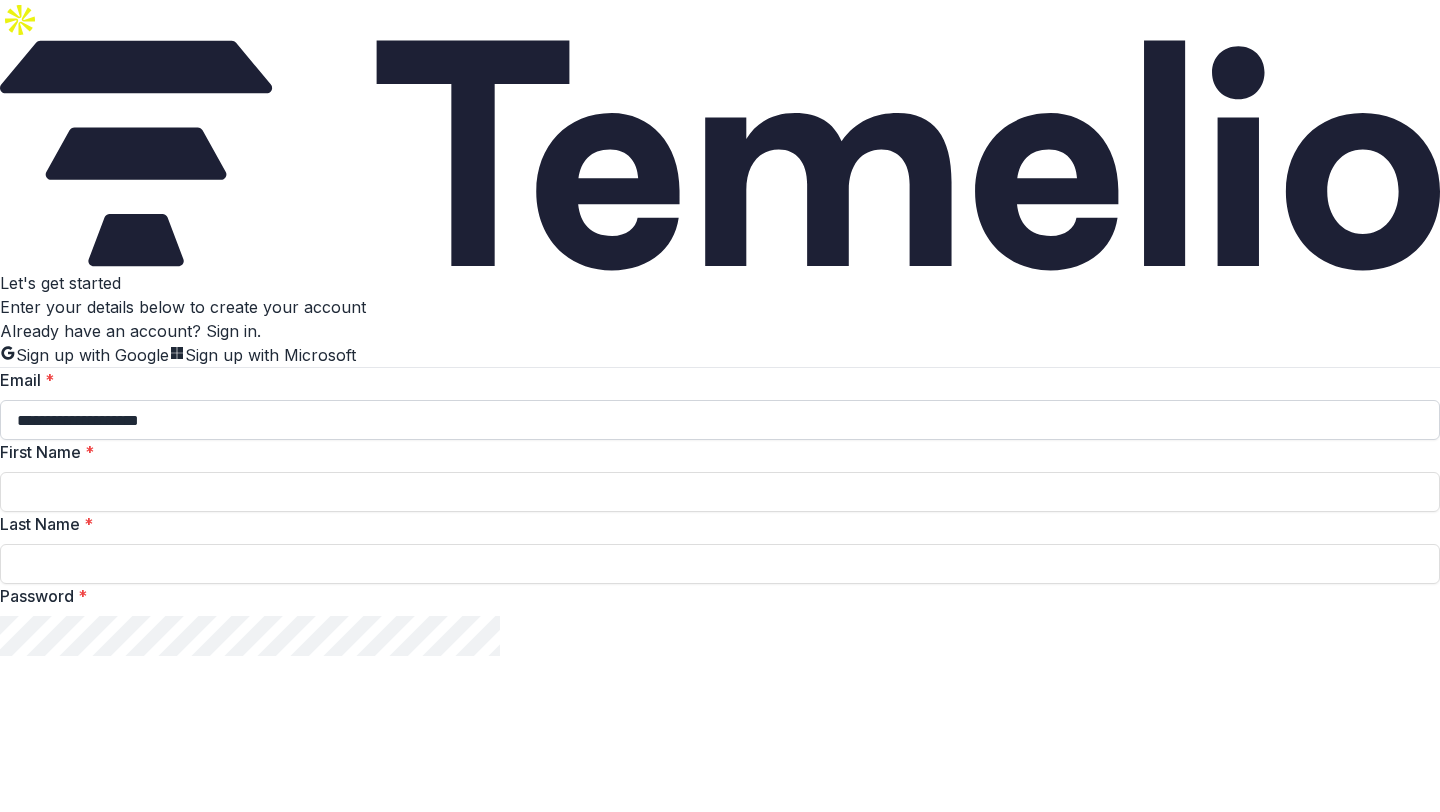 click on "**********" at bounding box center (720, 420) 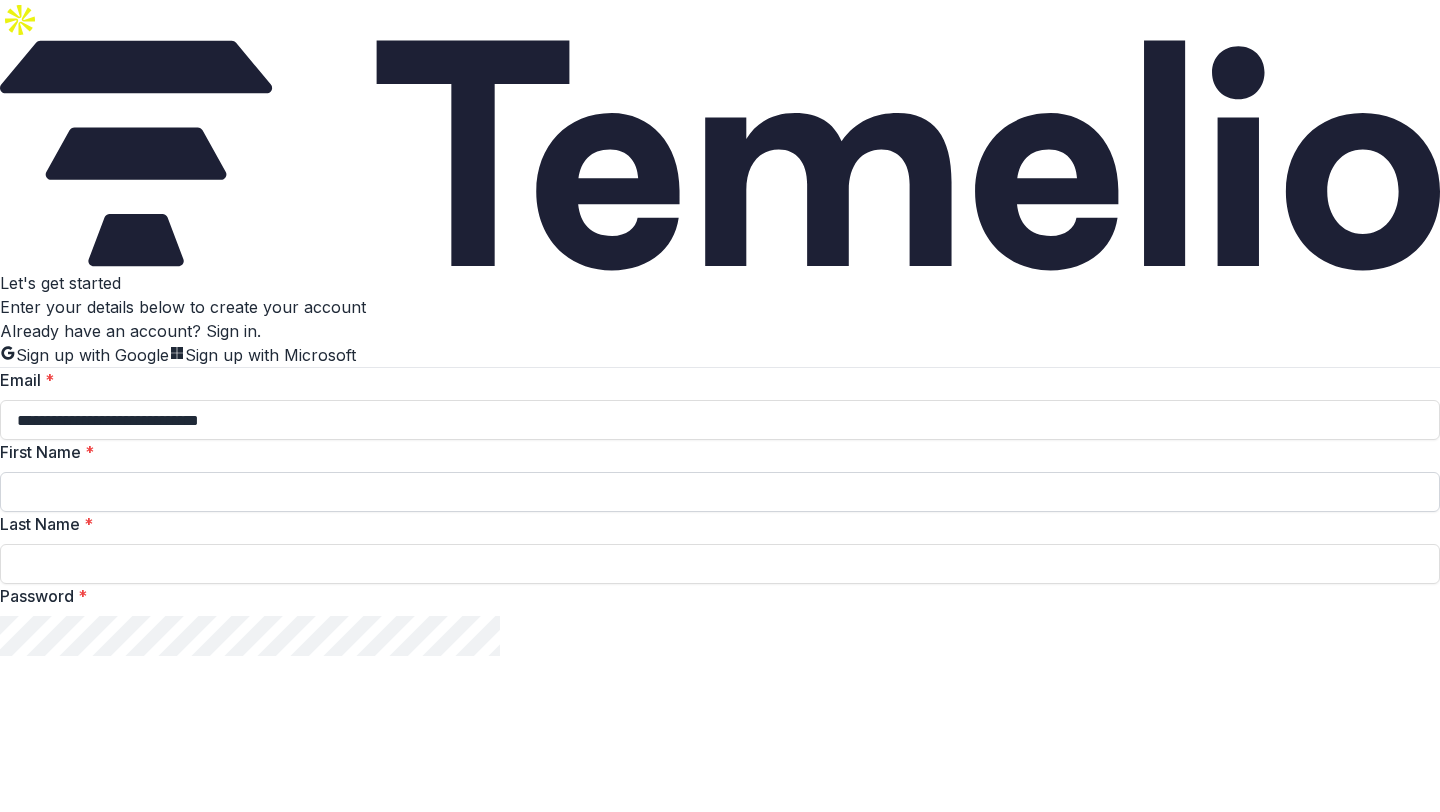 type on "**********" 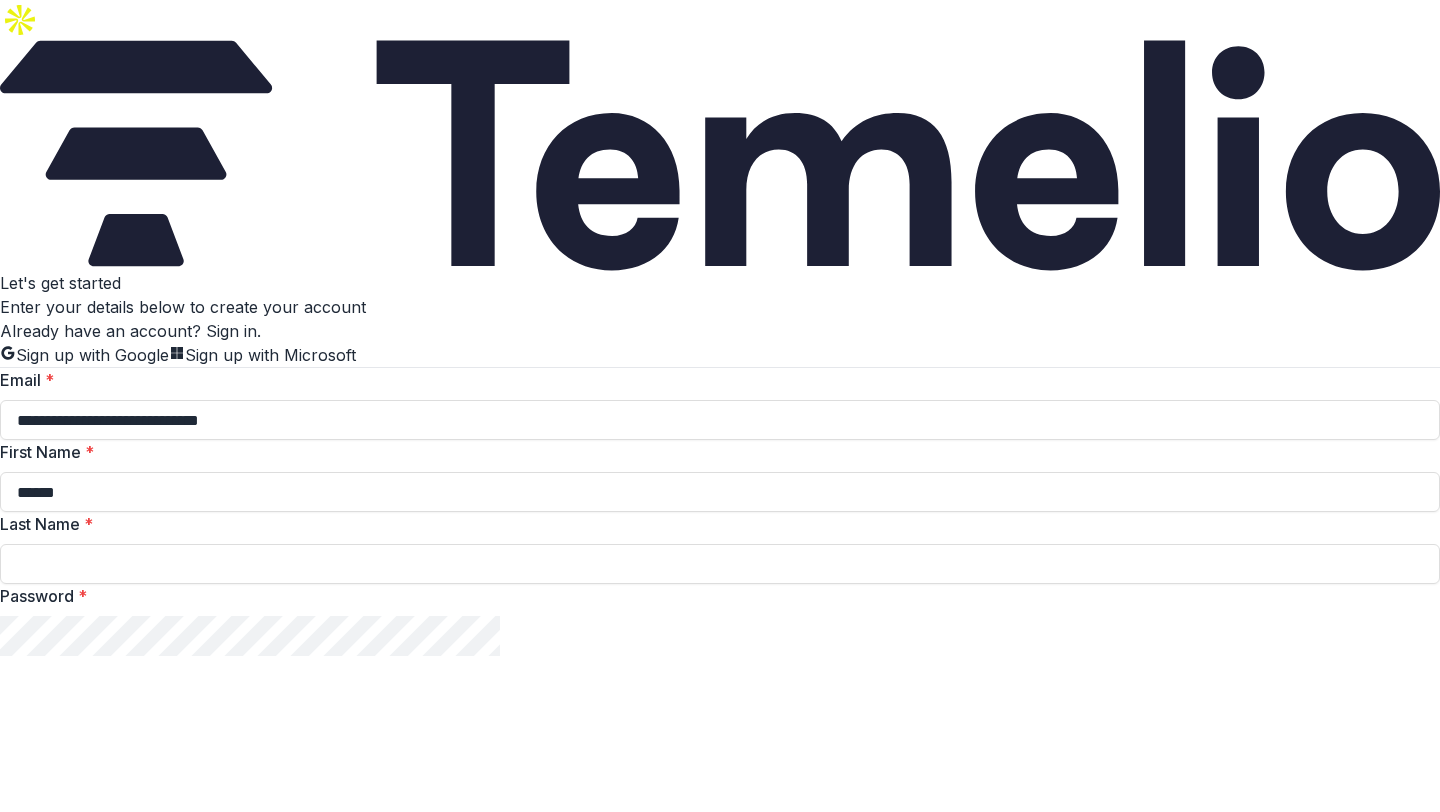 type on "******" 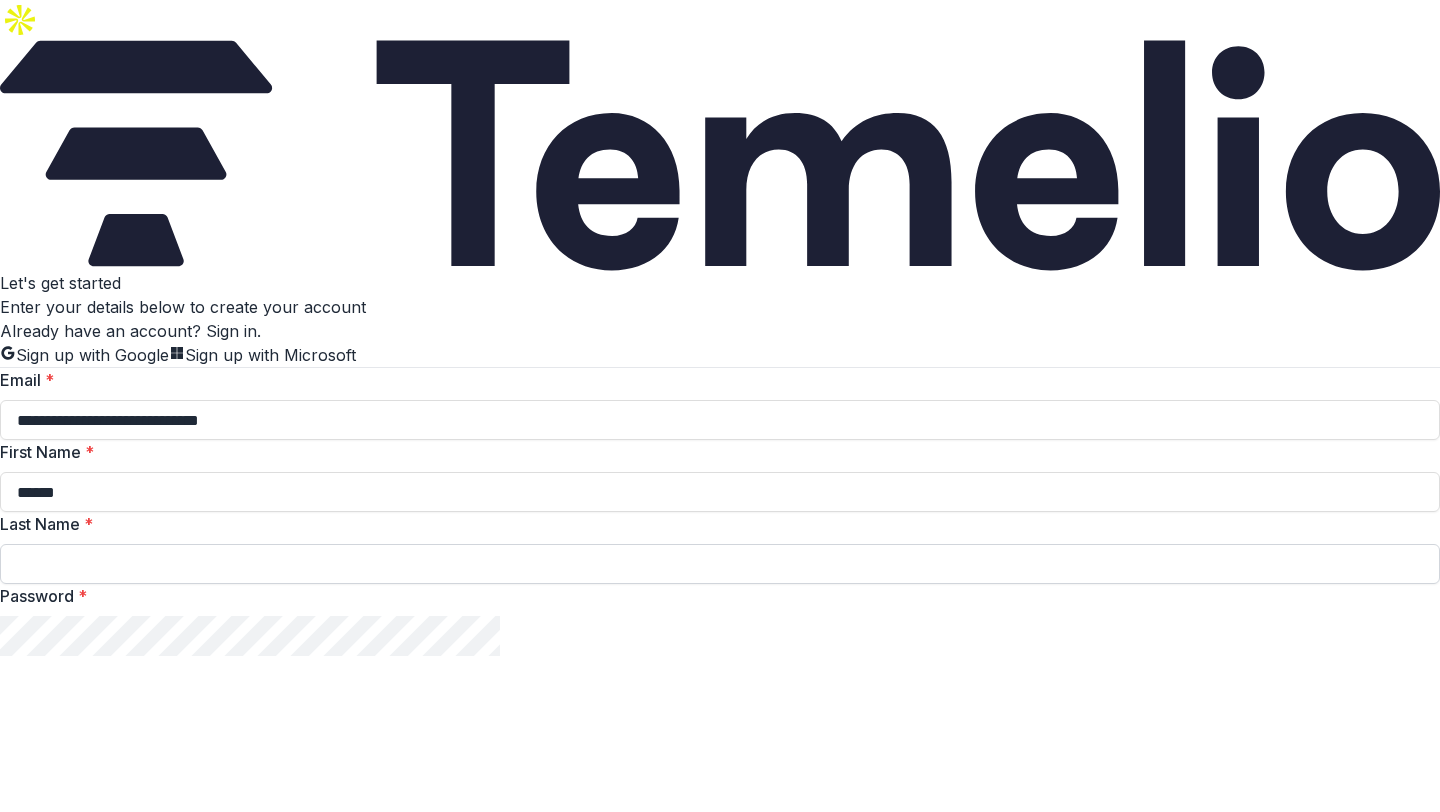 click on "Last Name *" at bounding box center [720, 564] 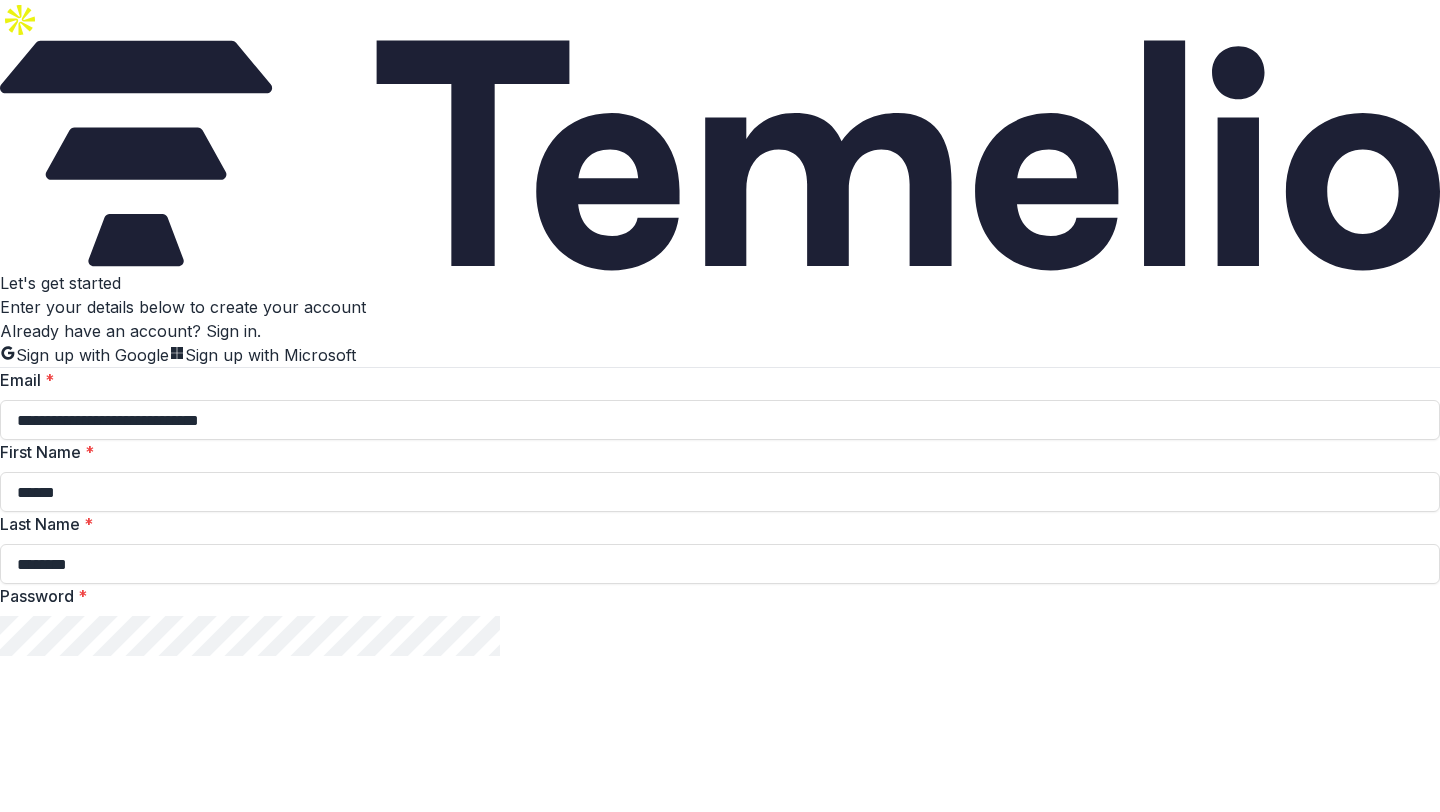 type on "********" 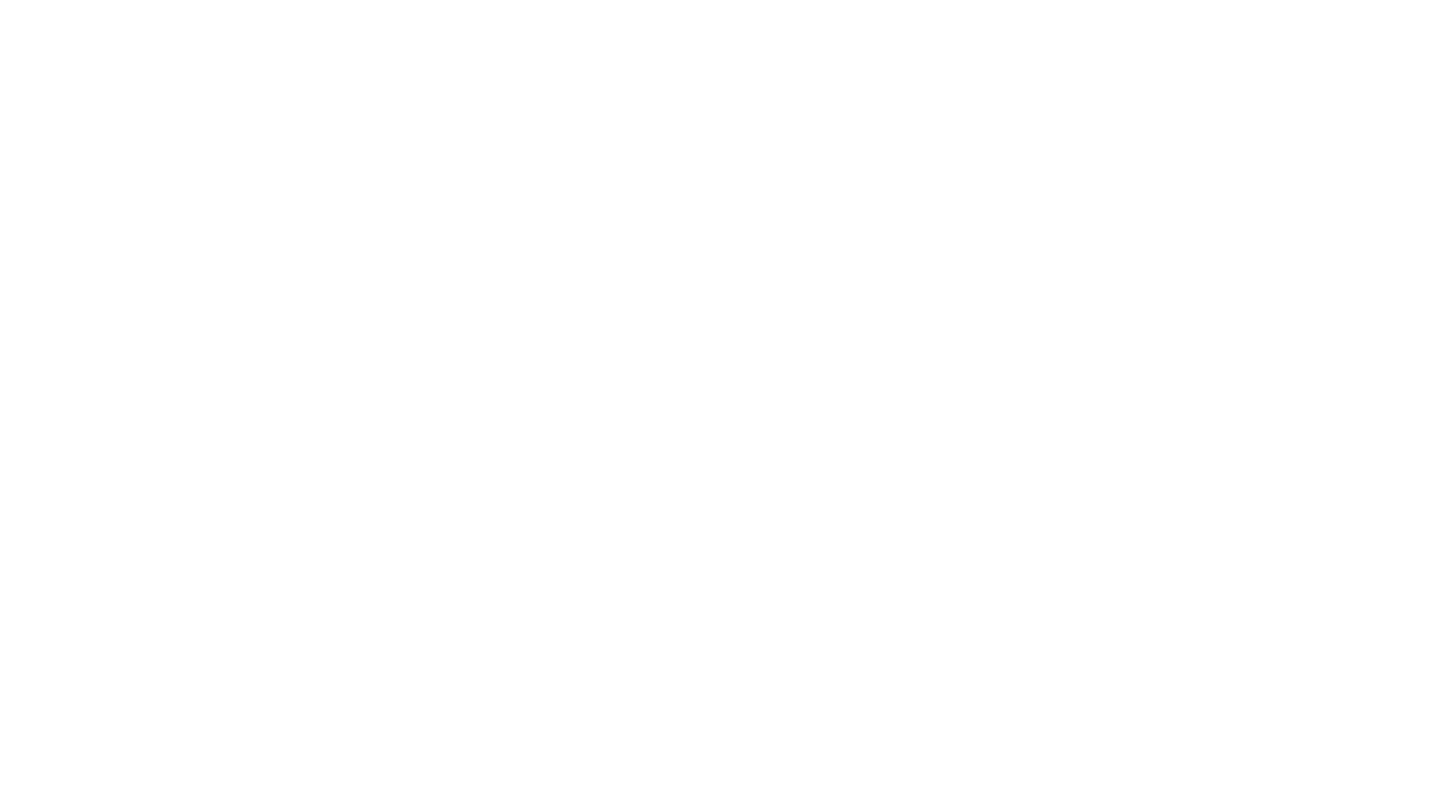 scroll, scrollTop: 0, scrollLeft: 0, axis: both 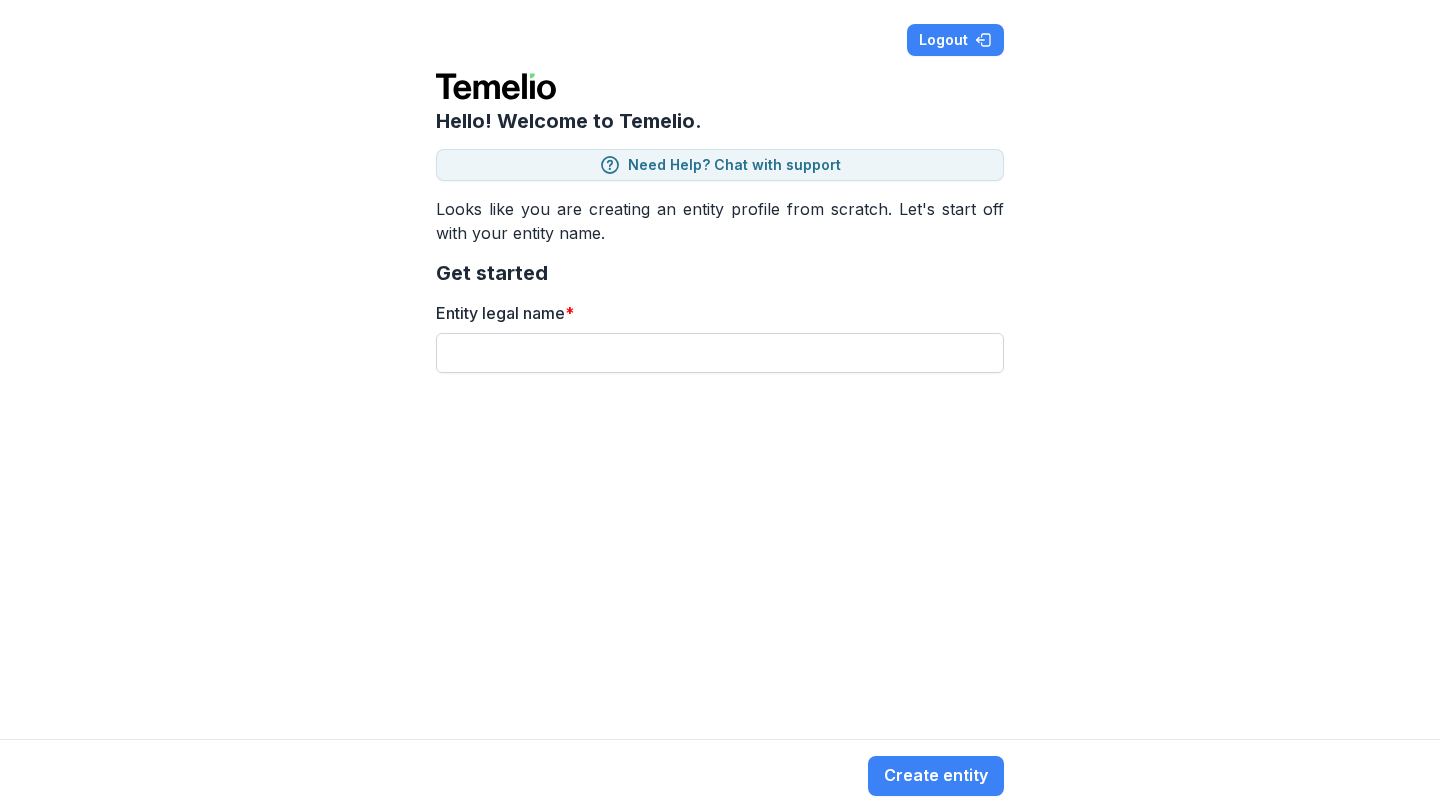click on "Entity legal name *" at bounding box center (720, 353) 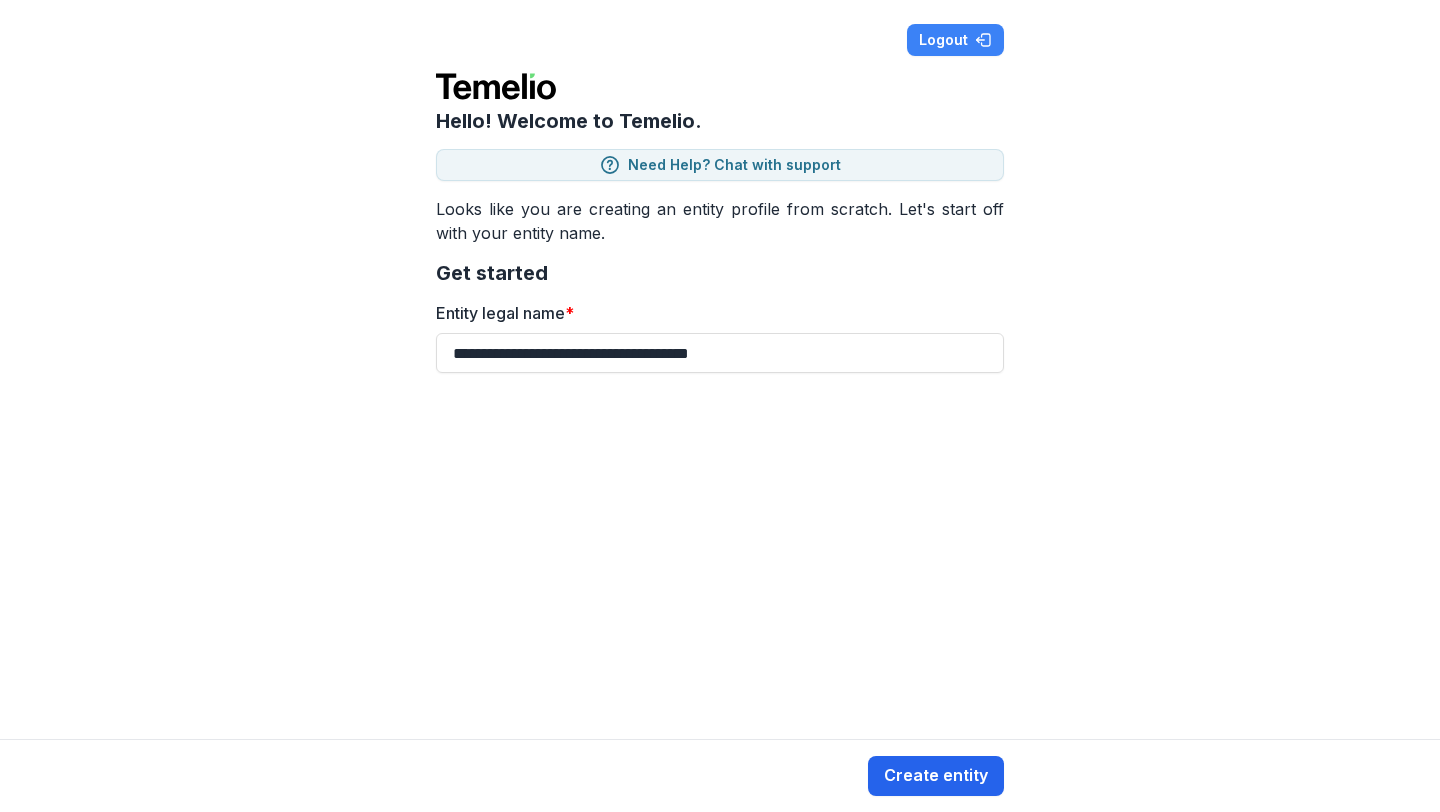 type on "**********" 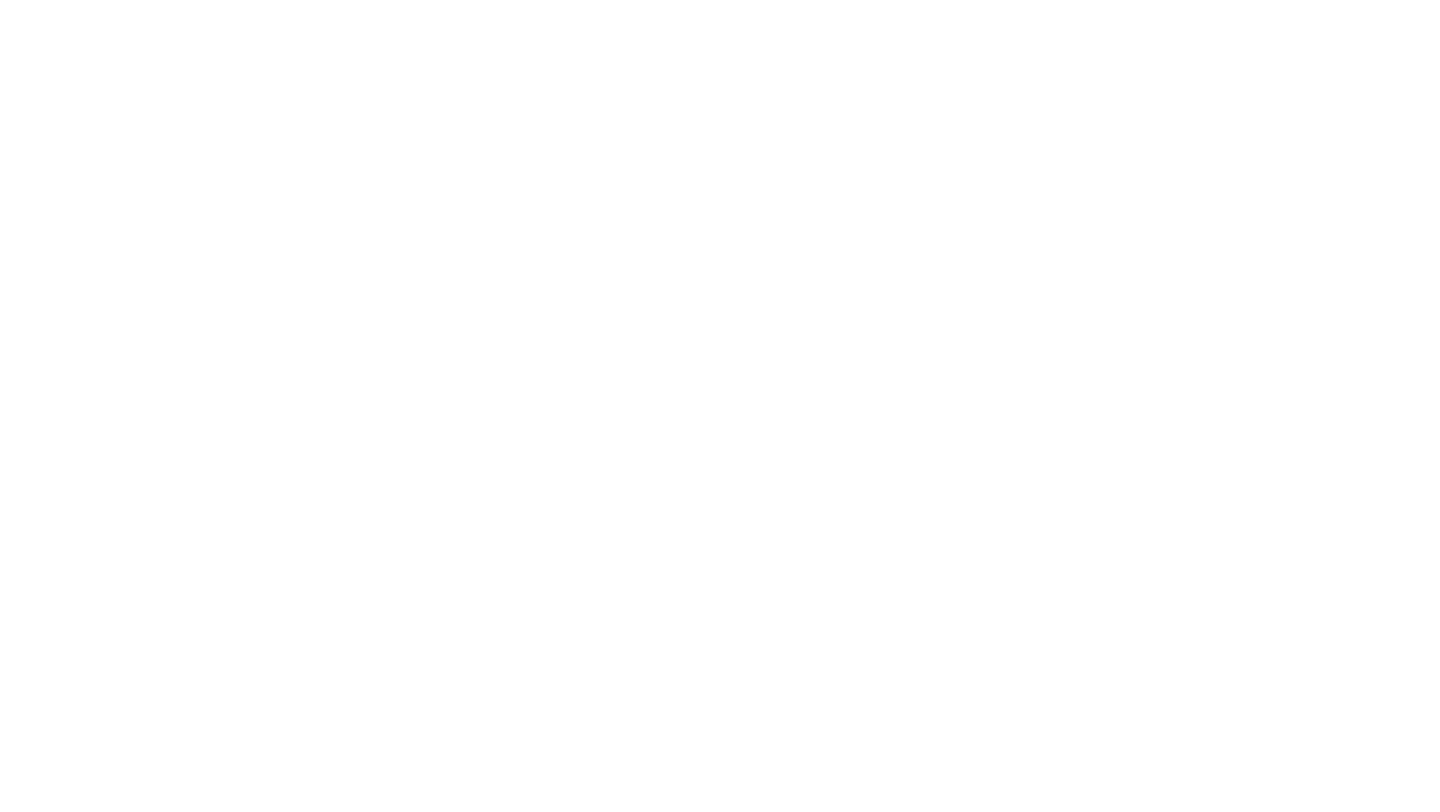 scroll, scrollTop: 0, scrollLeft: 0, axis: both 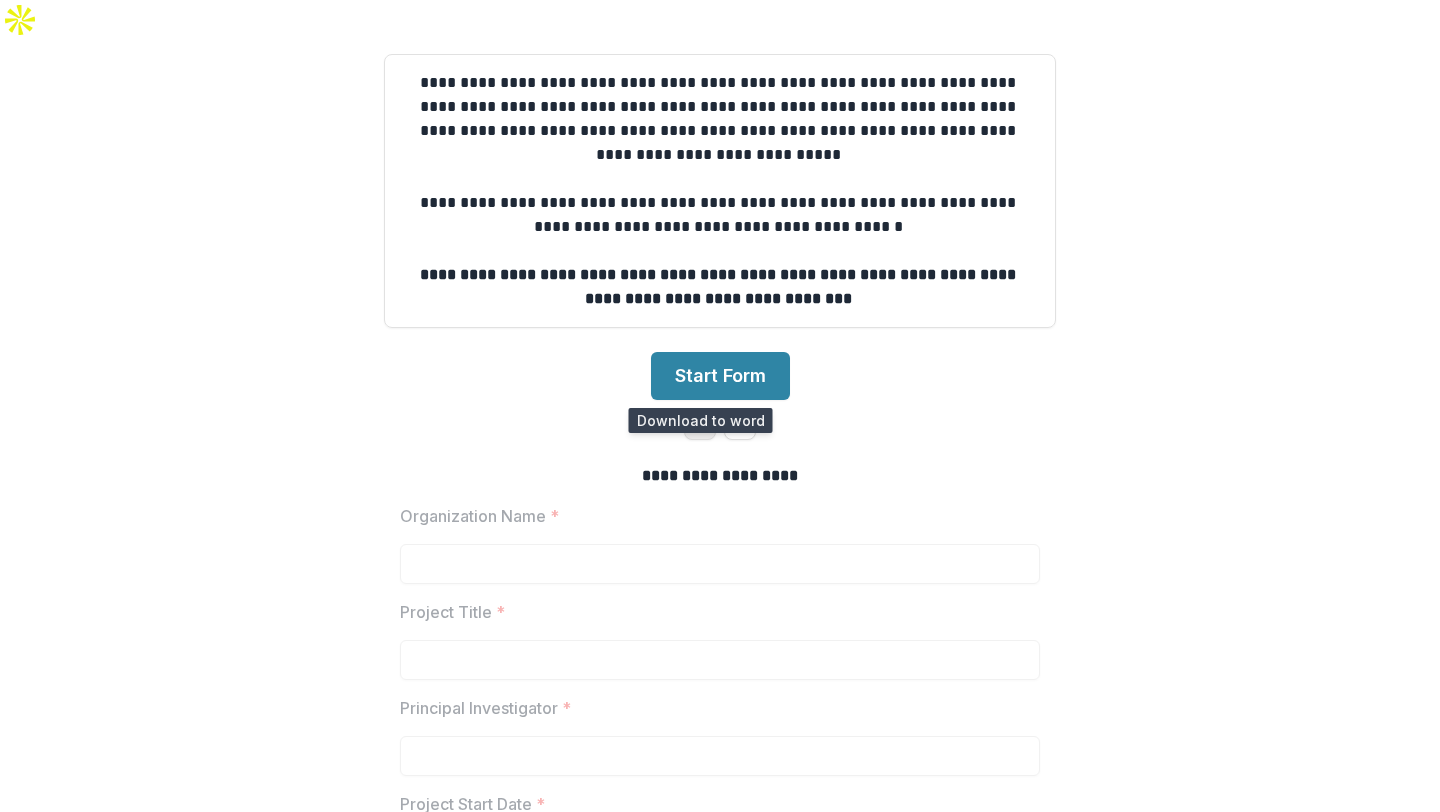 click 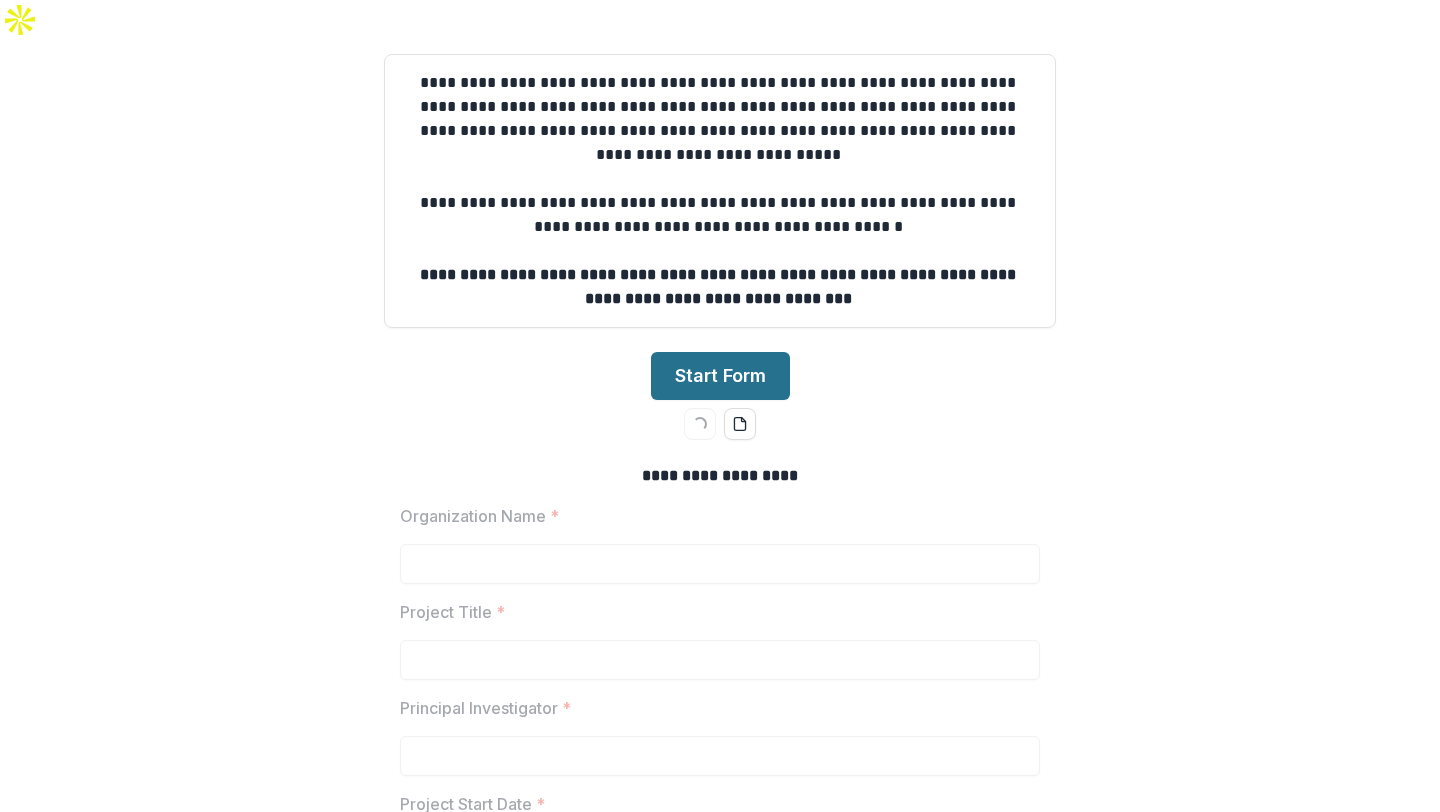 click on "Start Form" at bounding box center [720, 376] 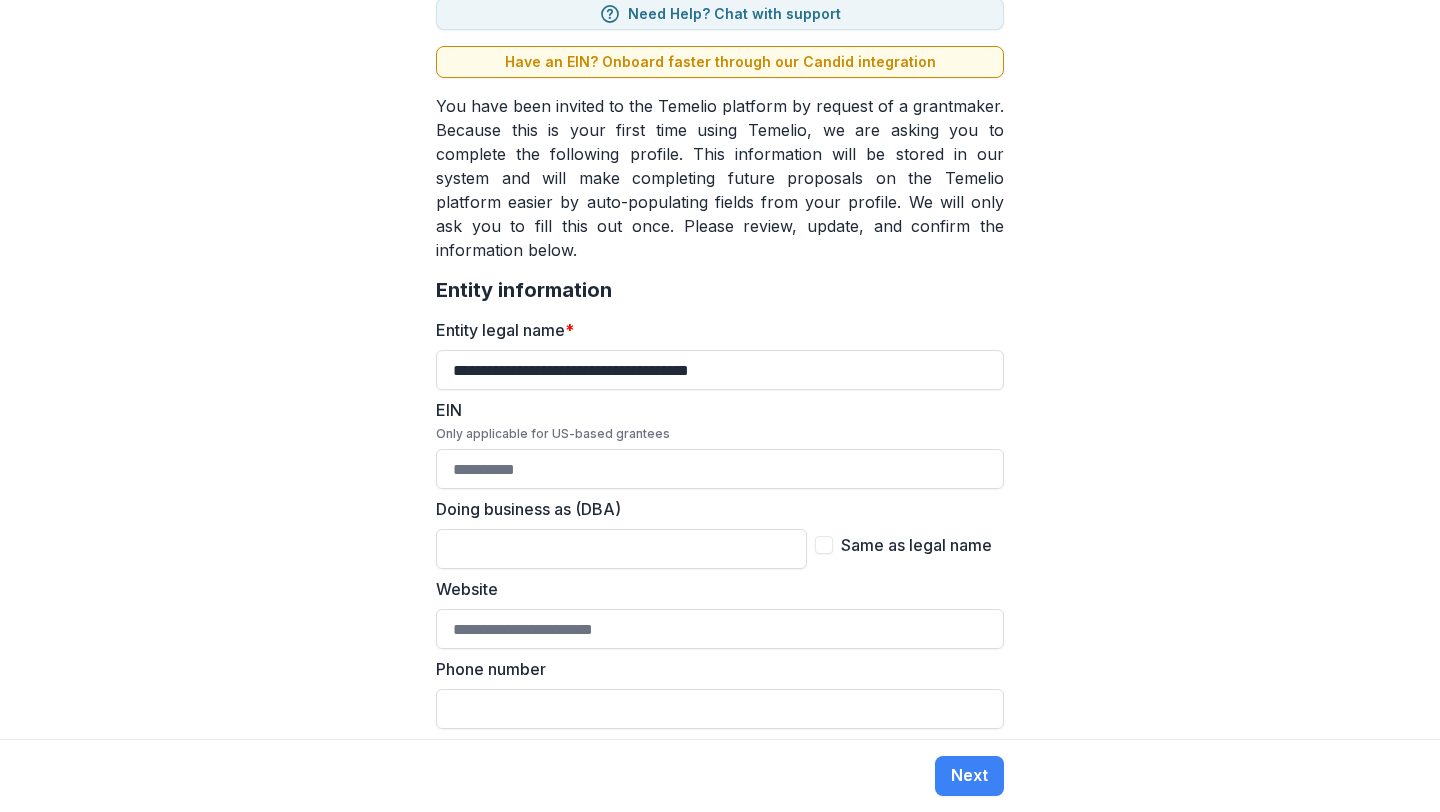 scroll, scrollTop: 173, scrollLeft: 0, axis: vertical 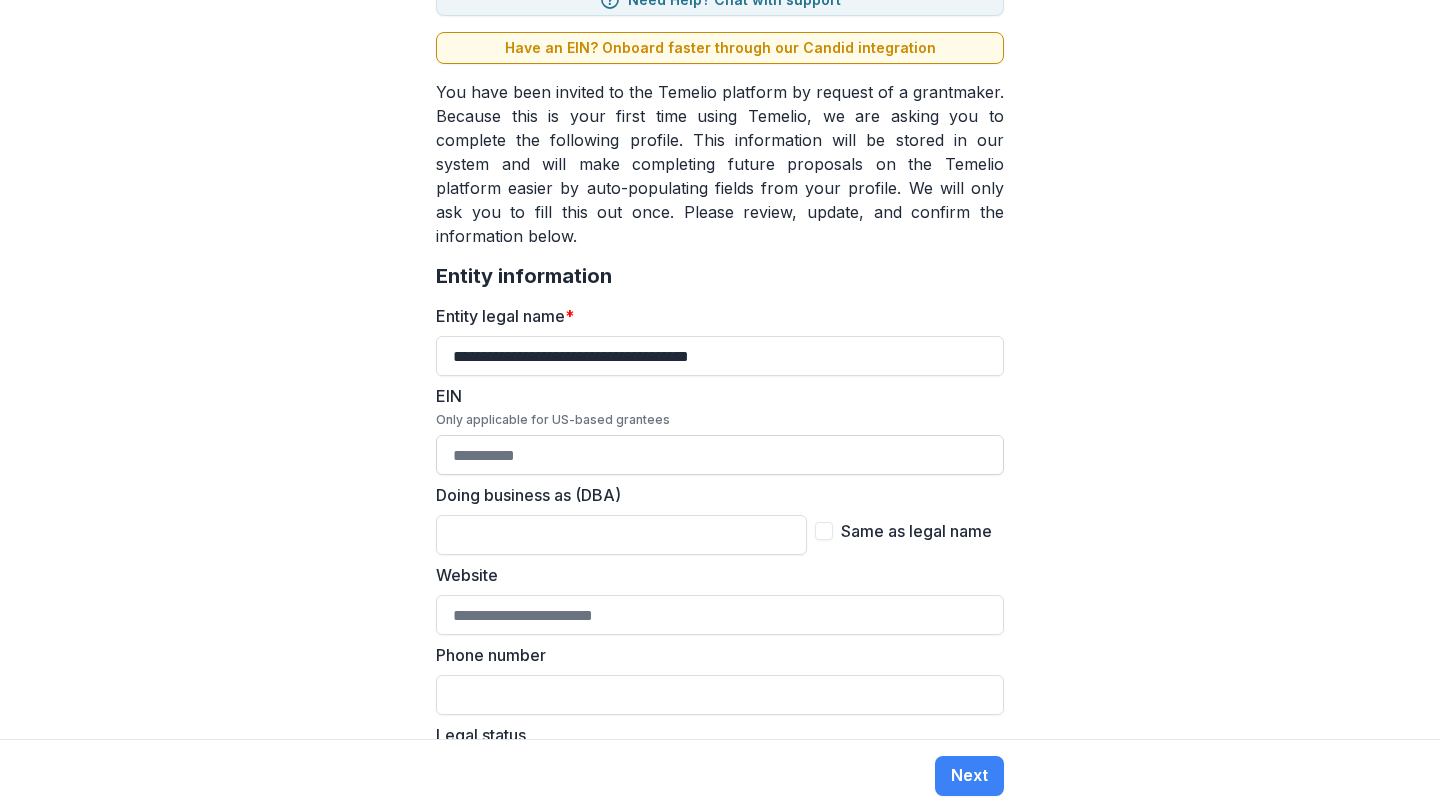 click on "EIN Only applicable for US-based grantees" at bounding box center [720, 455] 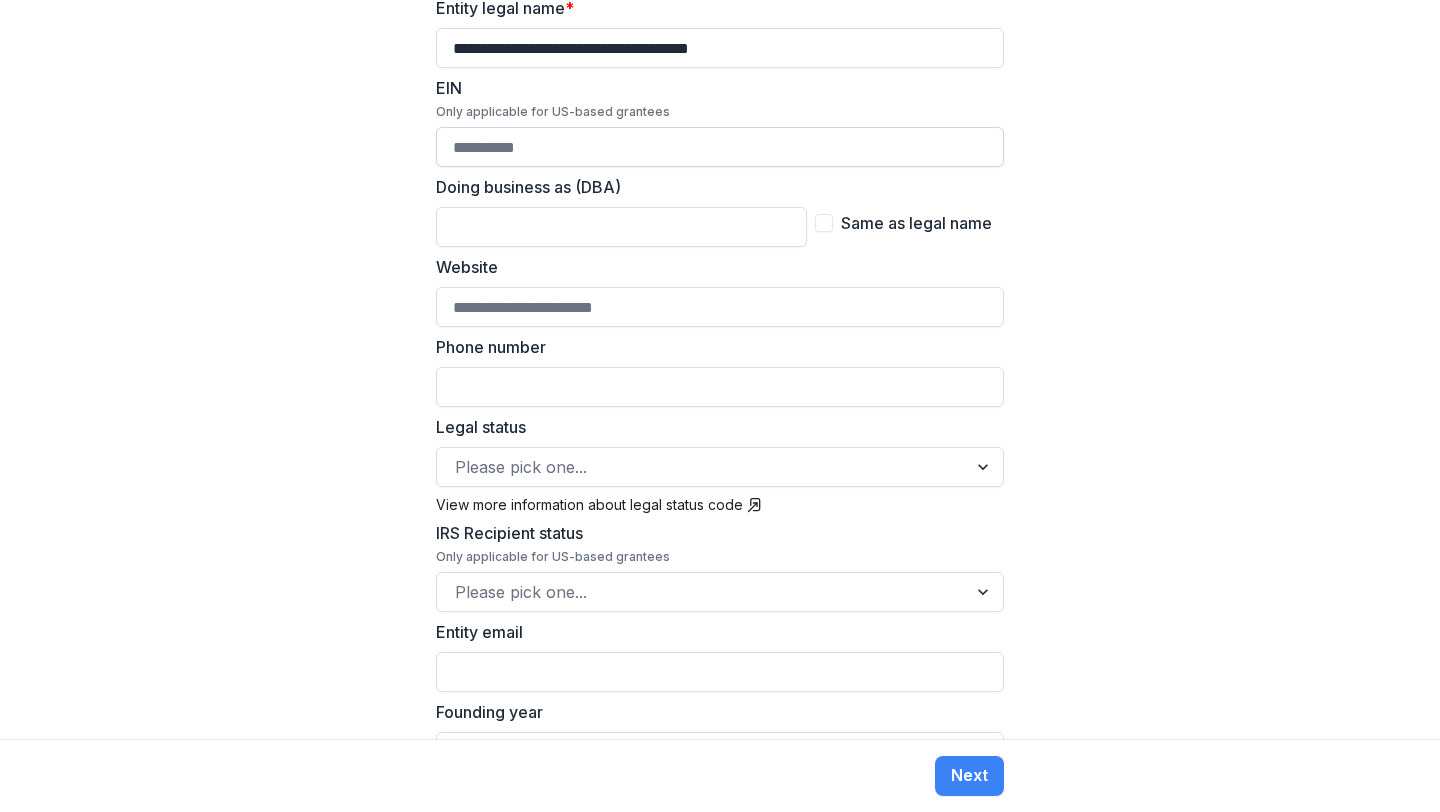scroll, scrollTop: 489, scrollLeft: 0, axis: vertical 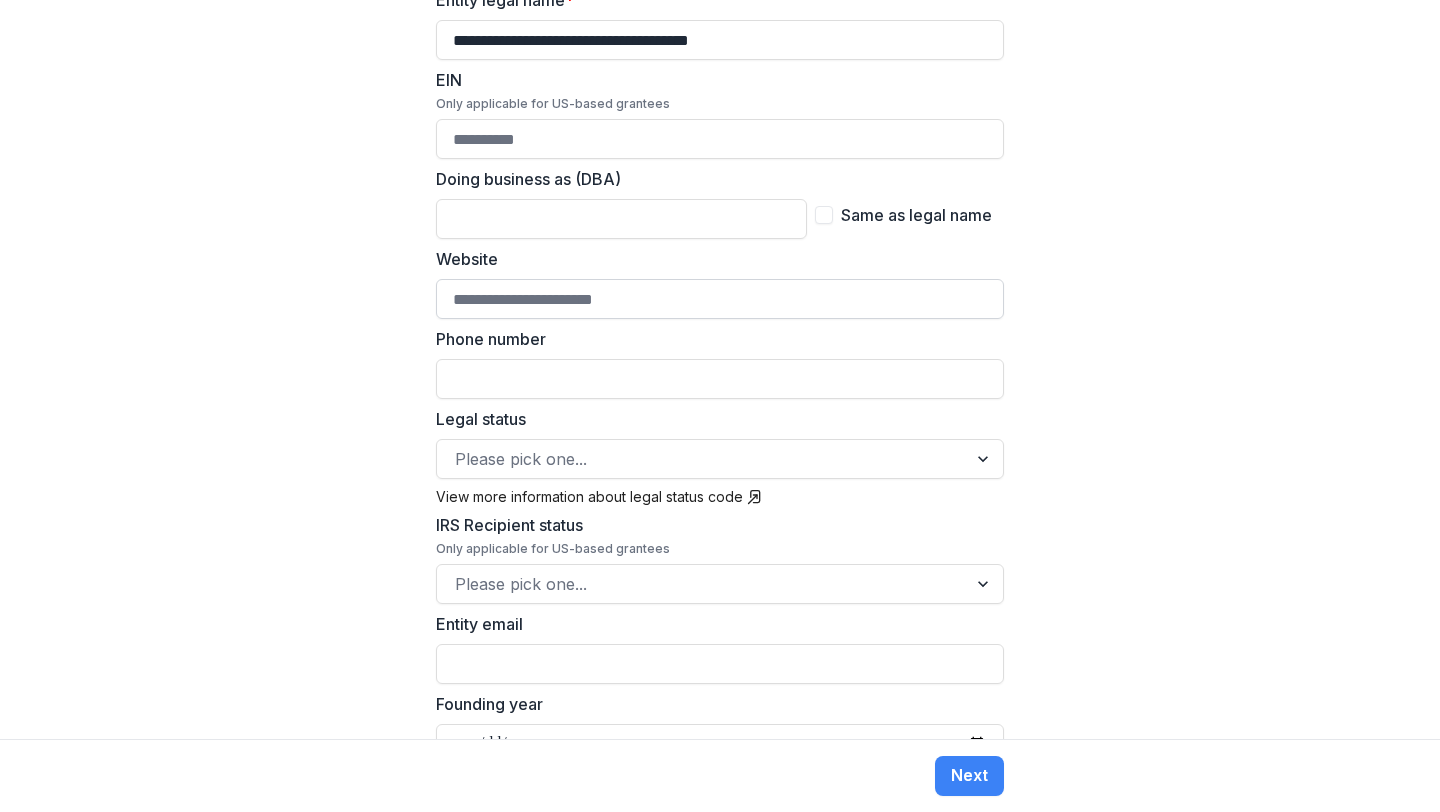 click on "Website" at bounding box center (720, 299) 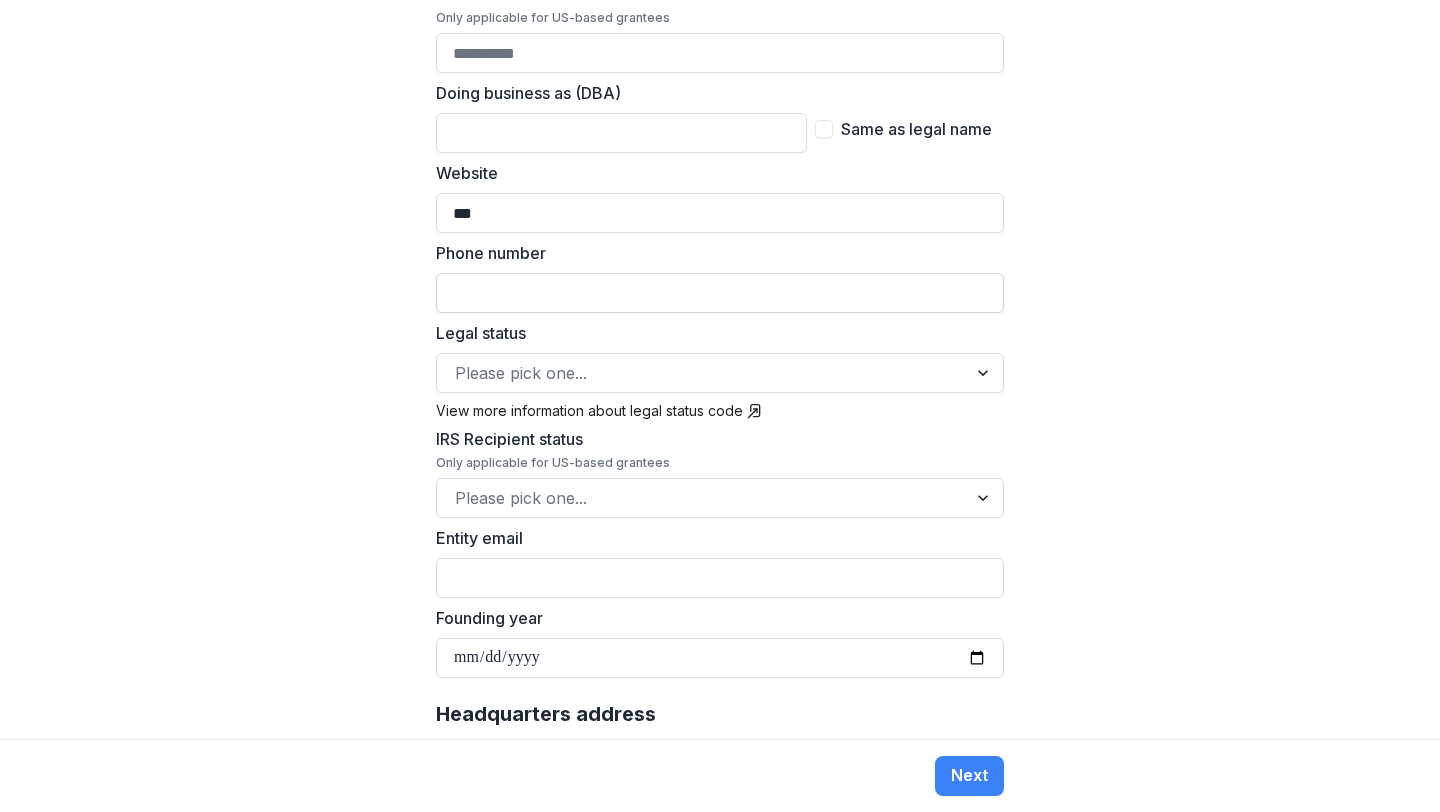 scroll, scrollTop: 592, scrollLeft: 0, axis: vertical 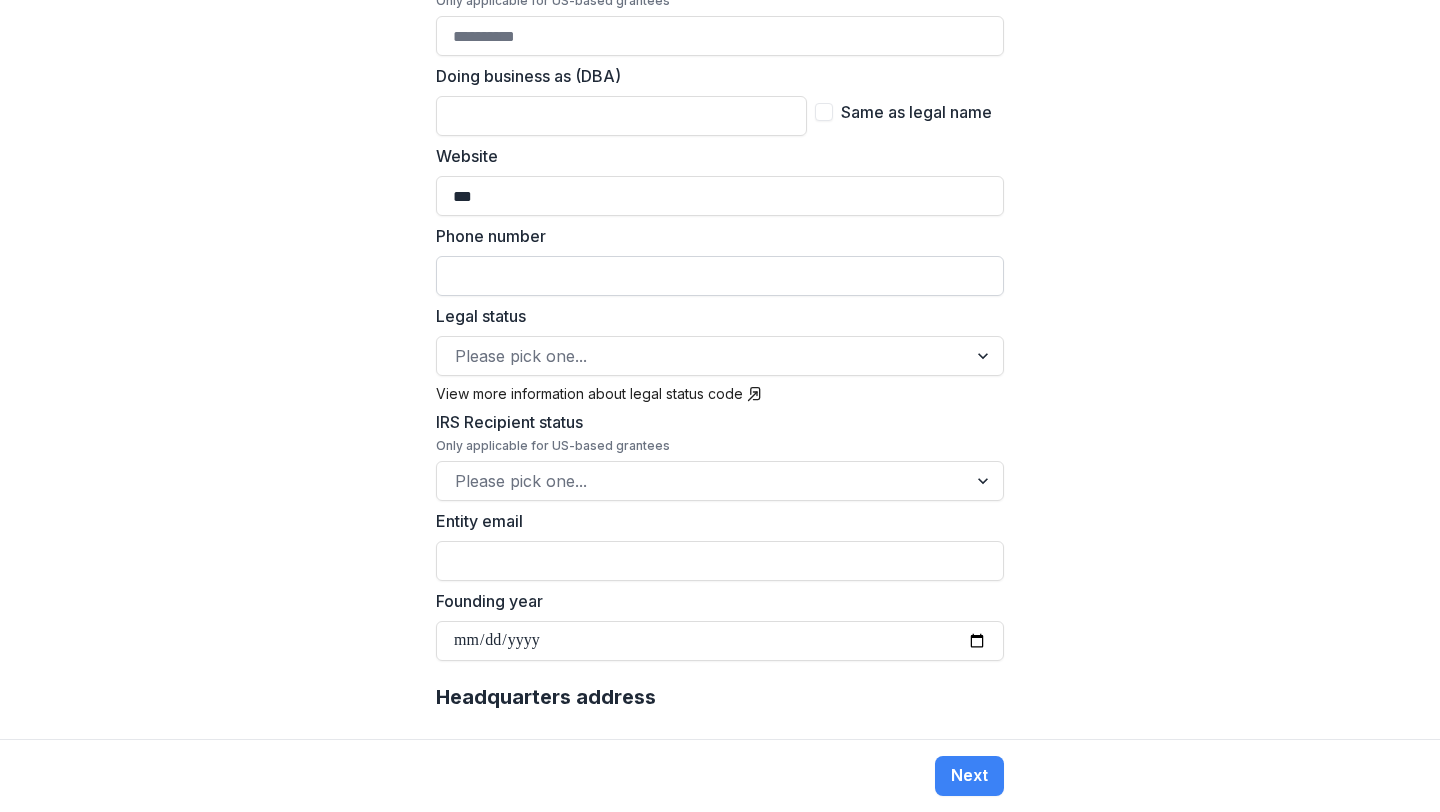 type on "*" 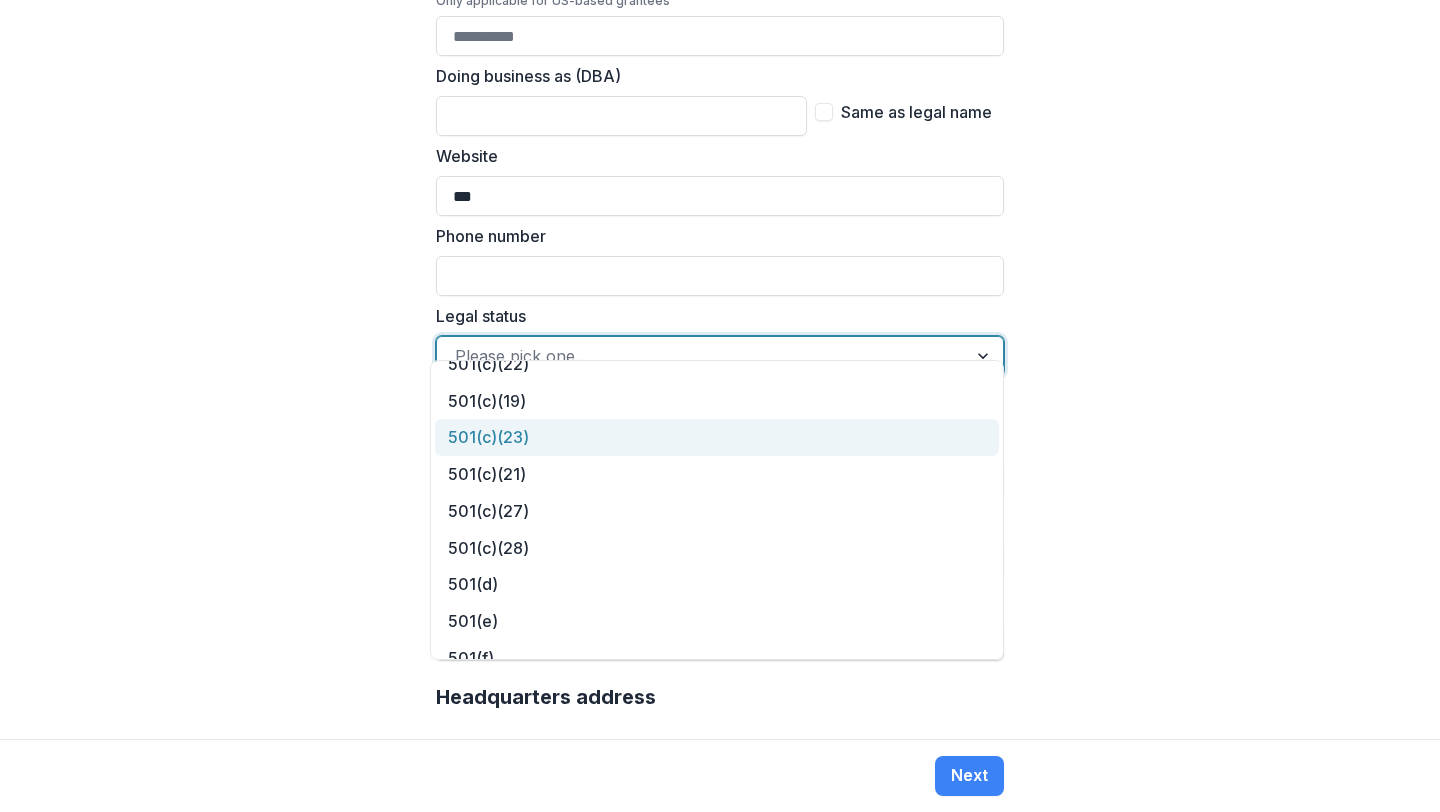 scroll, scrollTop: 887, scrollLeft: 0, axis: vertical 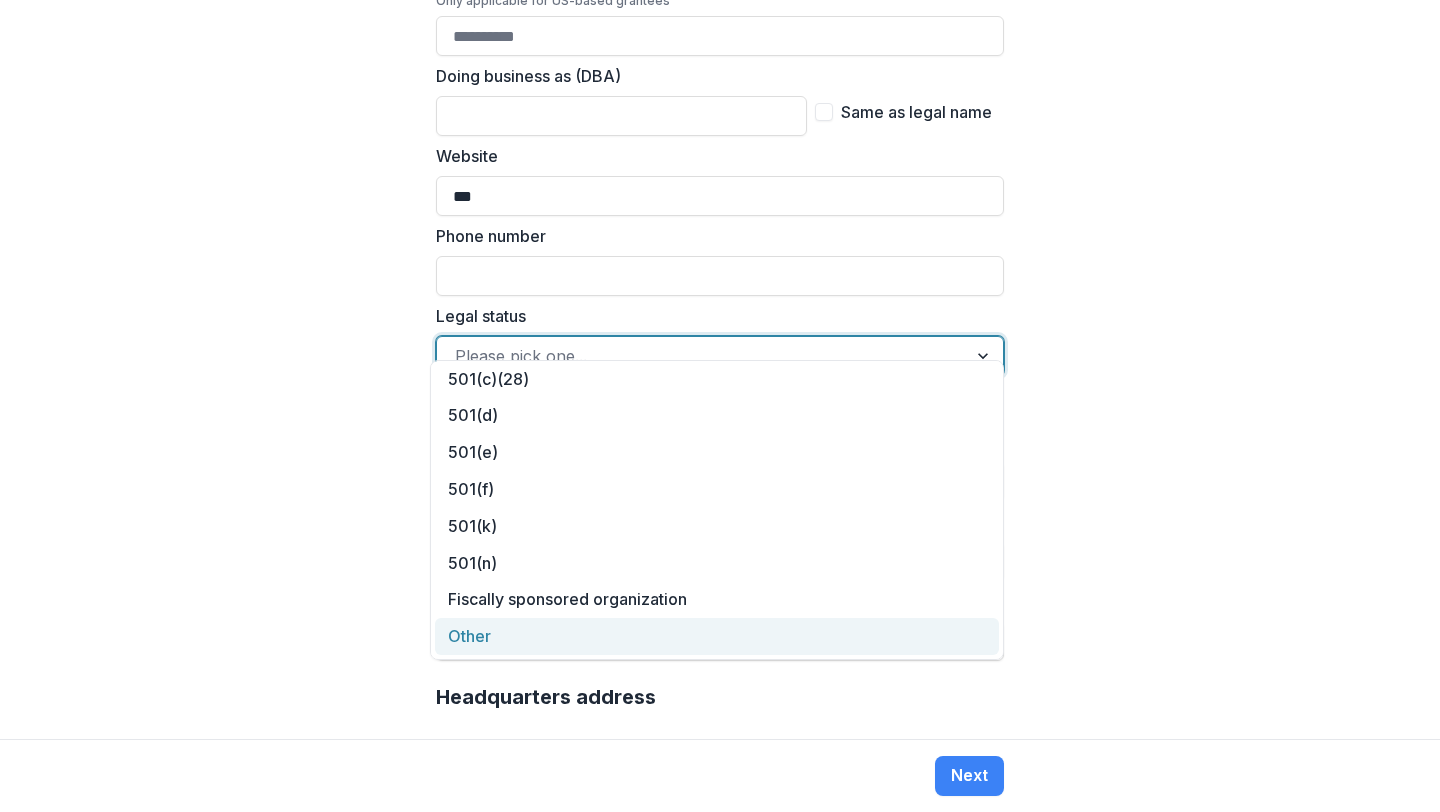 click on "Other" at bounding box center (717, 636) 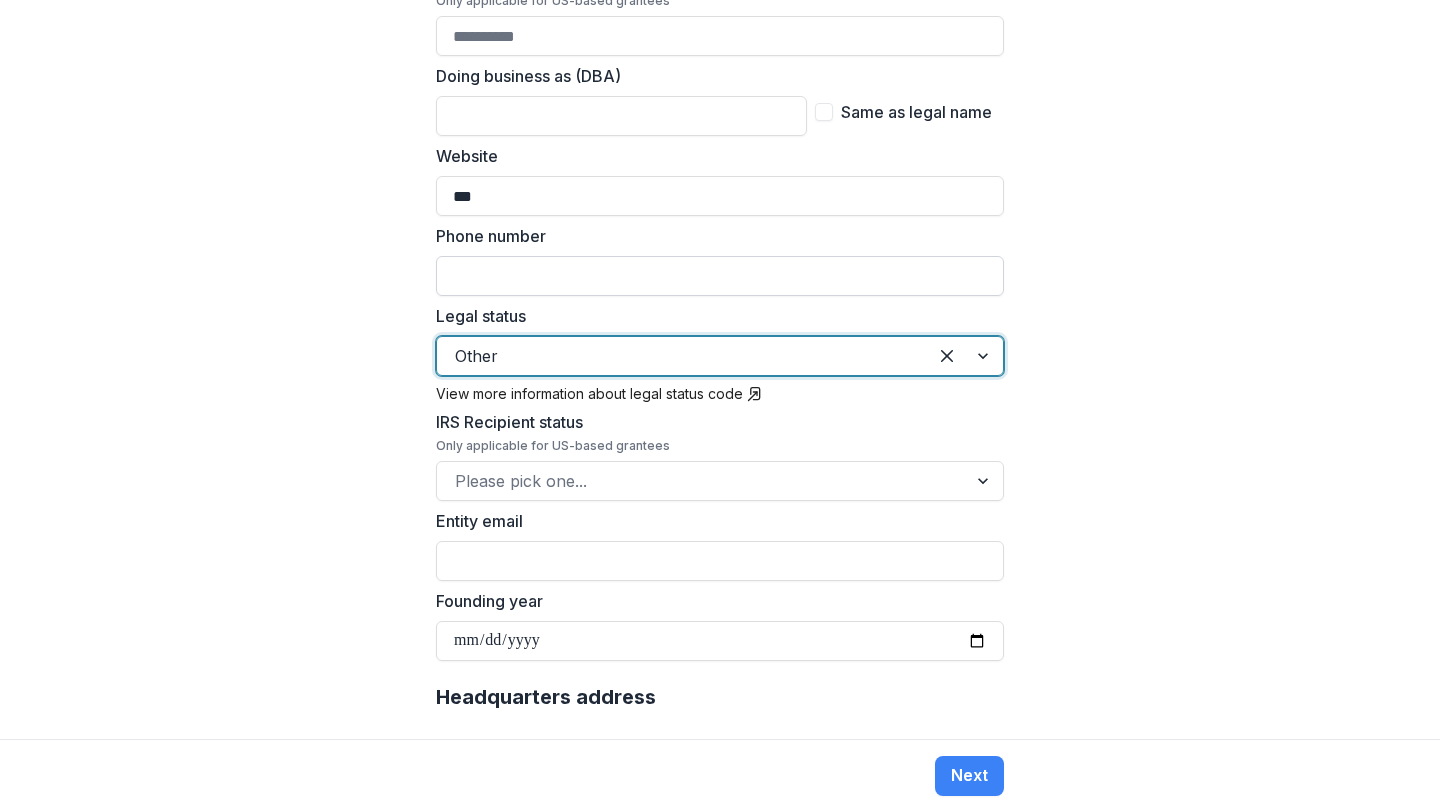 scroll, scrollTop: 0, scrollLeft: 0, axis: both 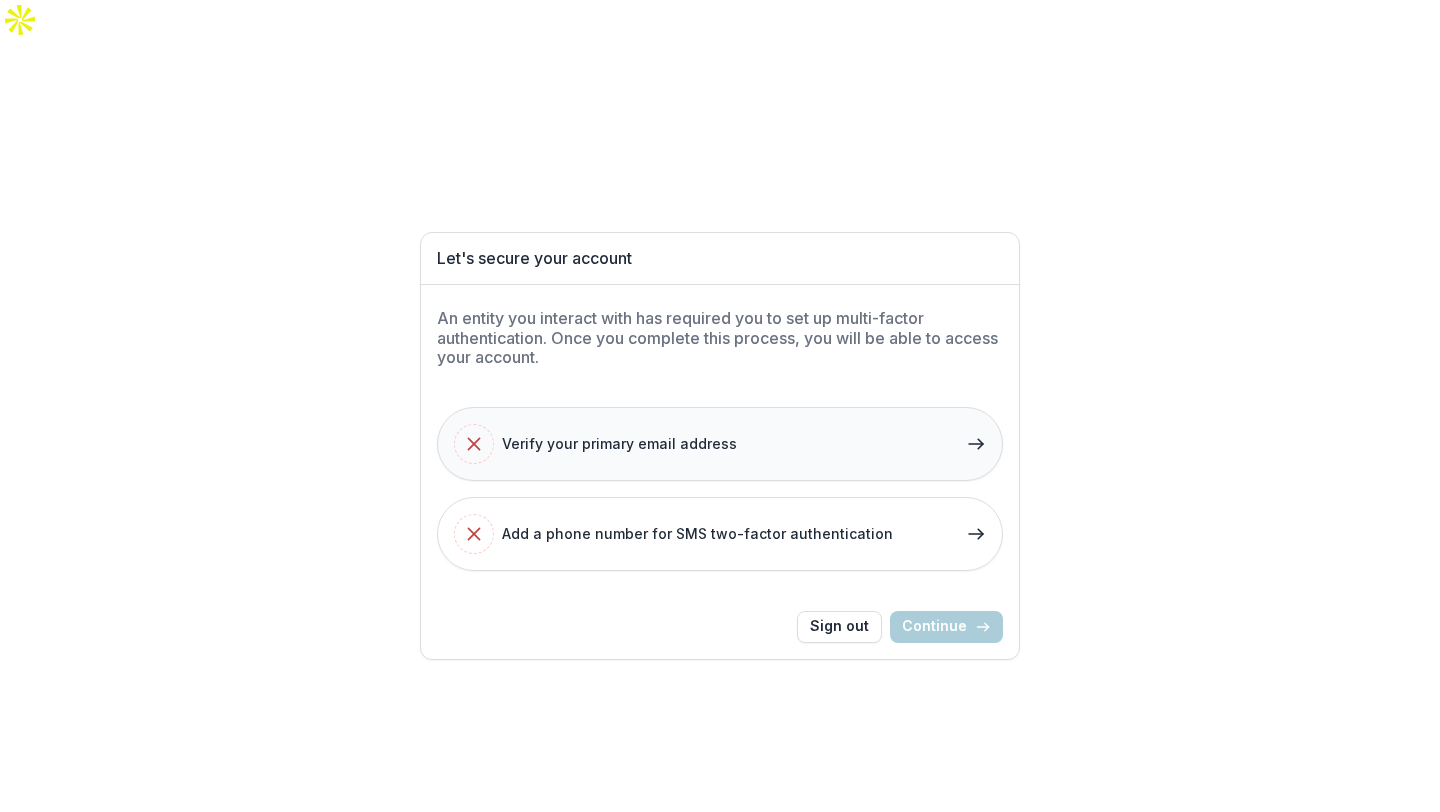 click on "Verify your primary email address" at bounding box center (595, 444) 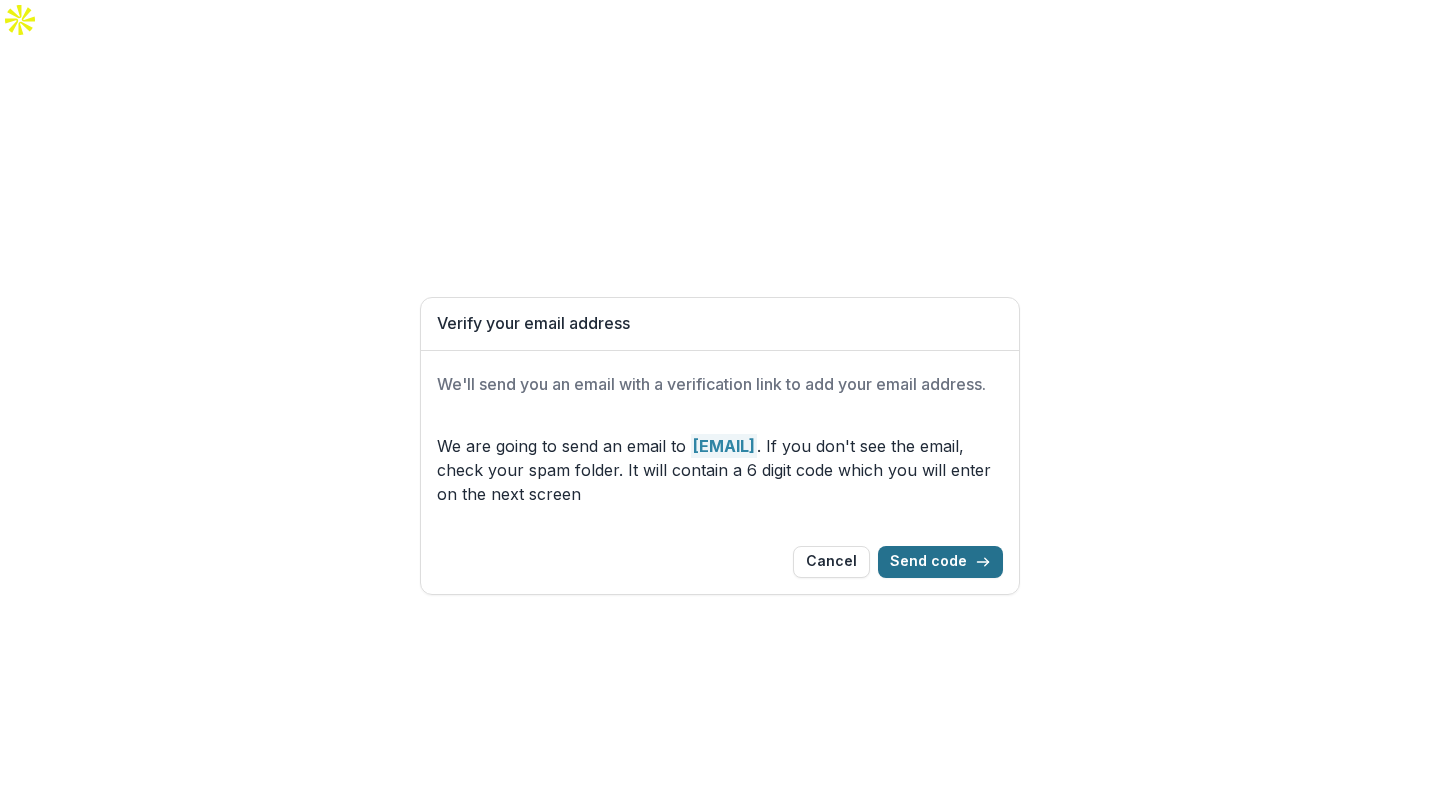 click on "Send code" at bounding box center (940, 562) 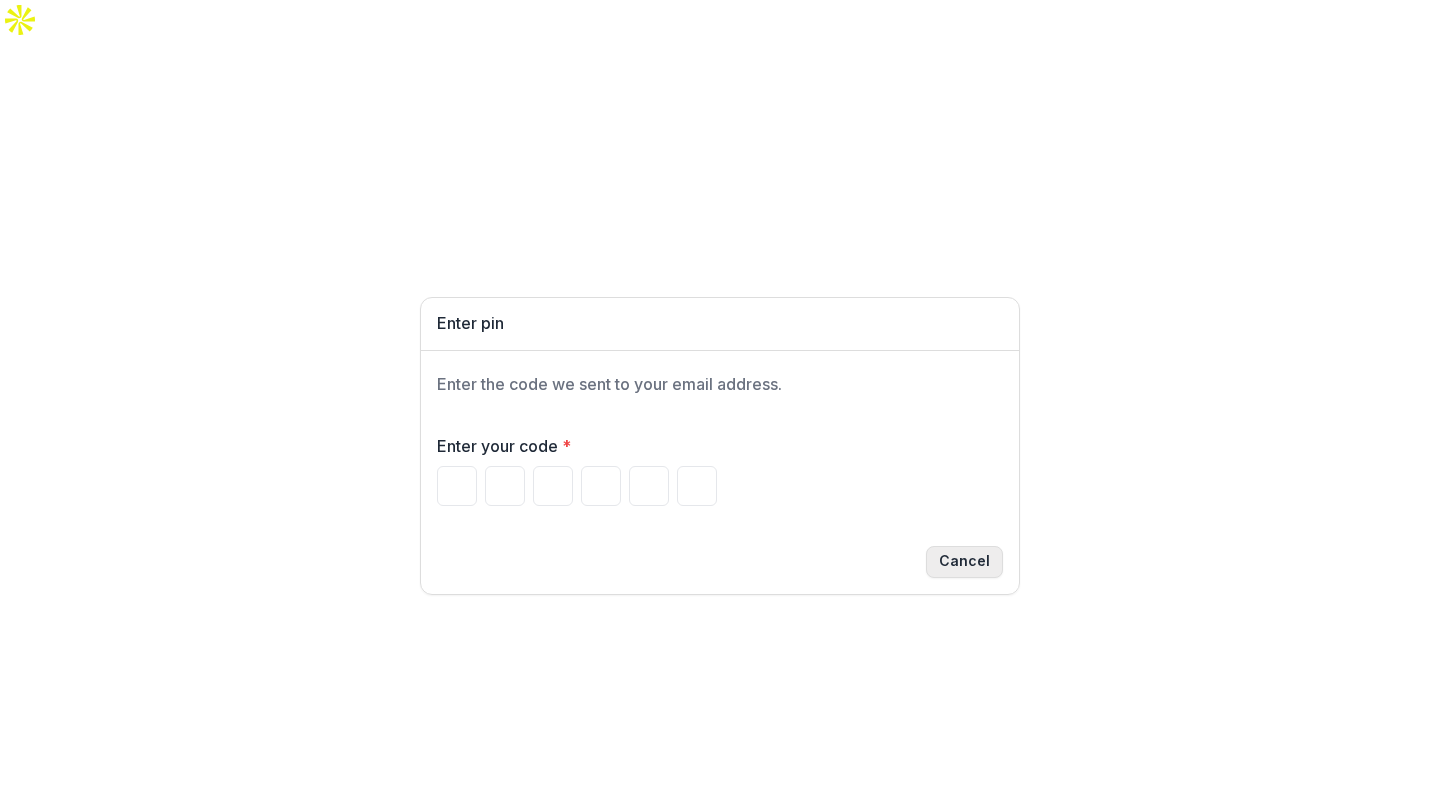 click on "Cancel" at bounding box center [964, 562] 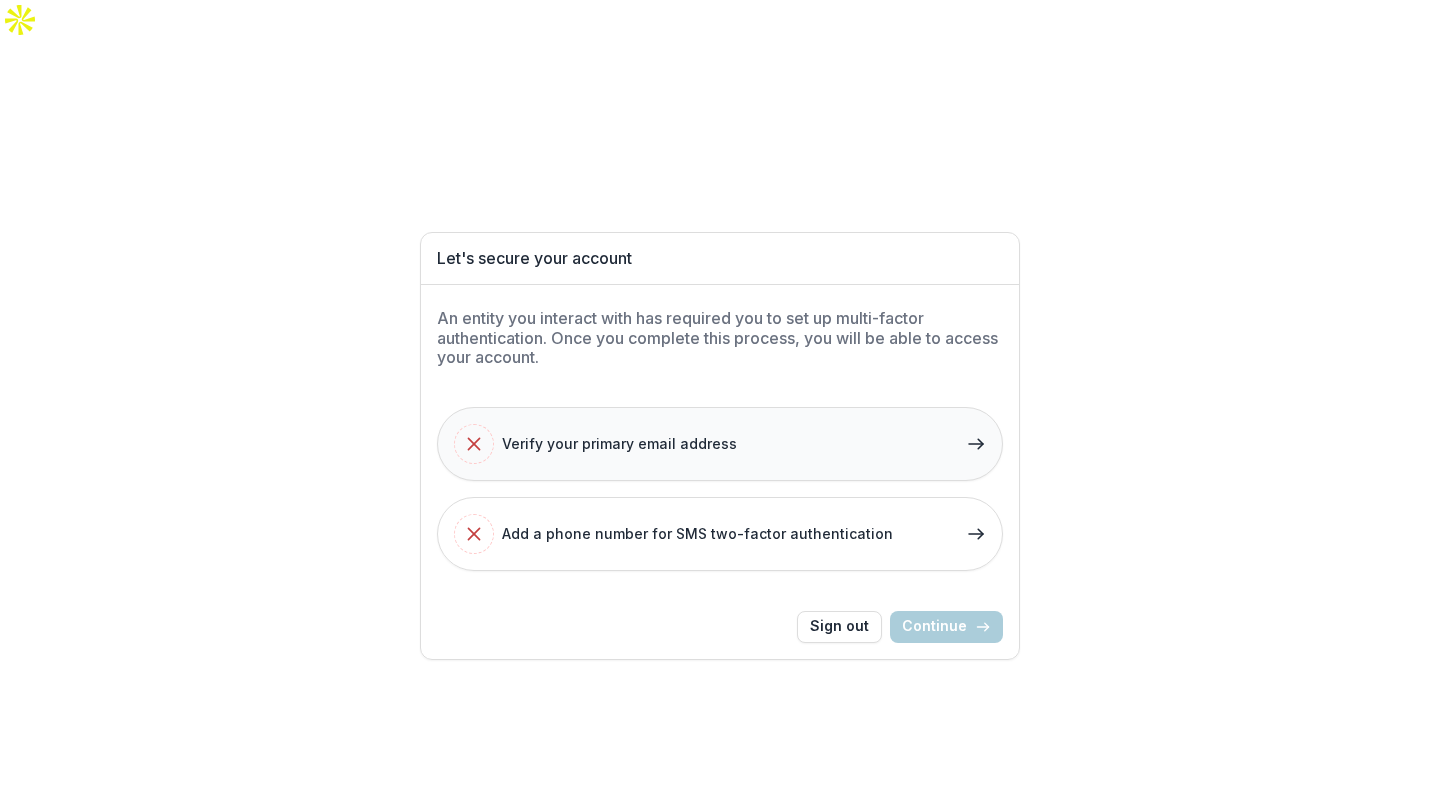 click on "Verify your primary email address" at bounding box center (720, 444) 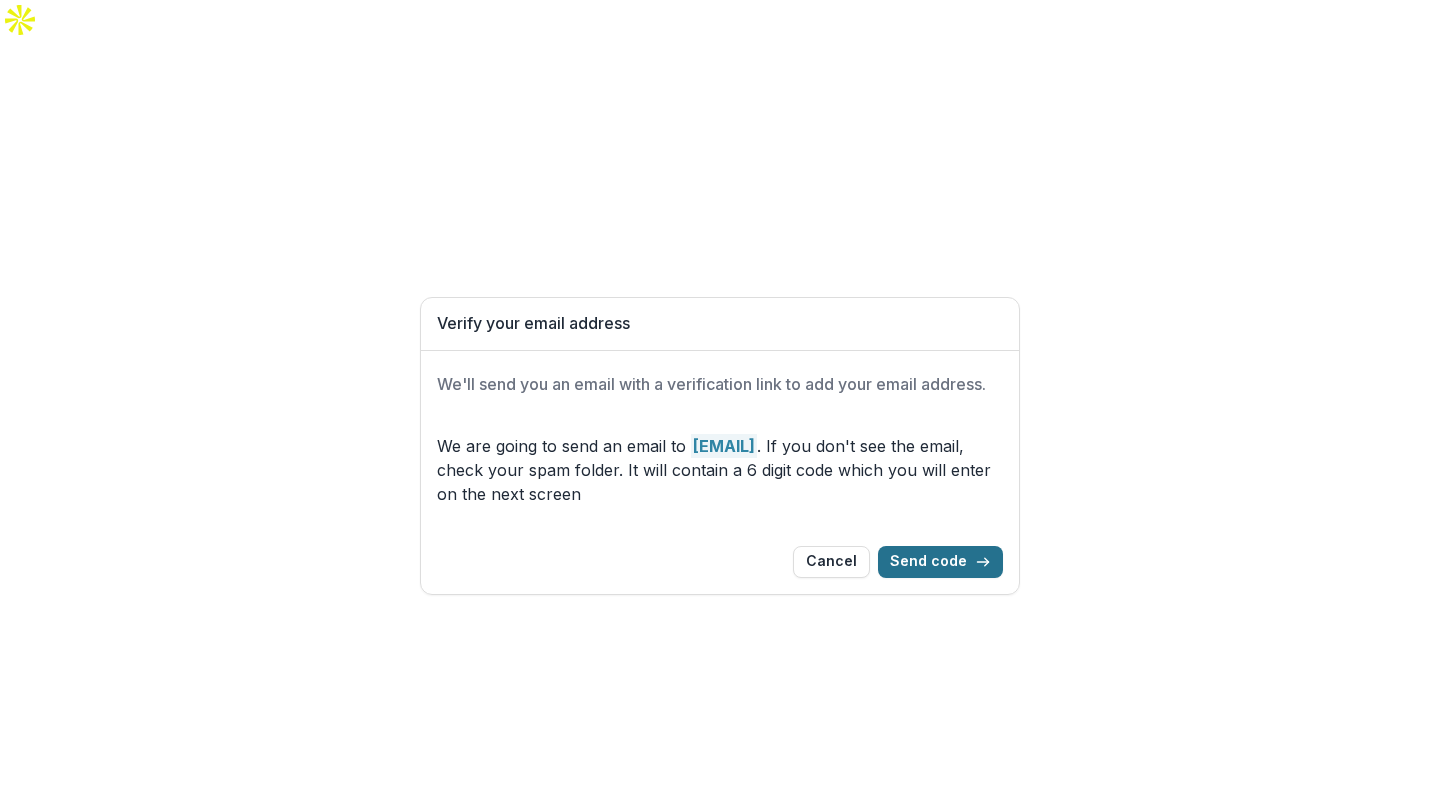 click on "Send code" at bounding box center [940, 562] 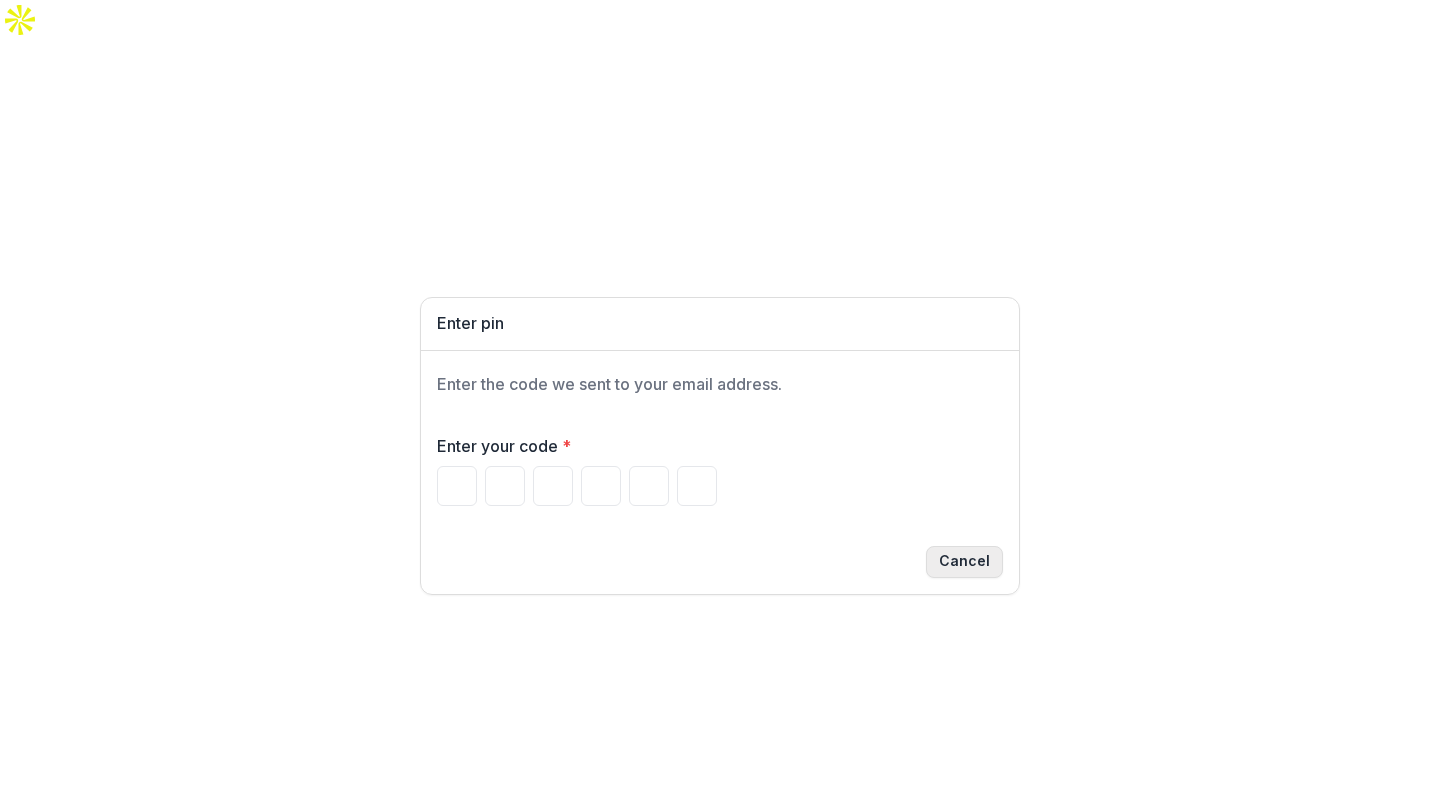 click on "Cancel" at bounding box center (964, 562) 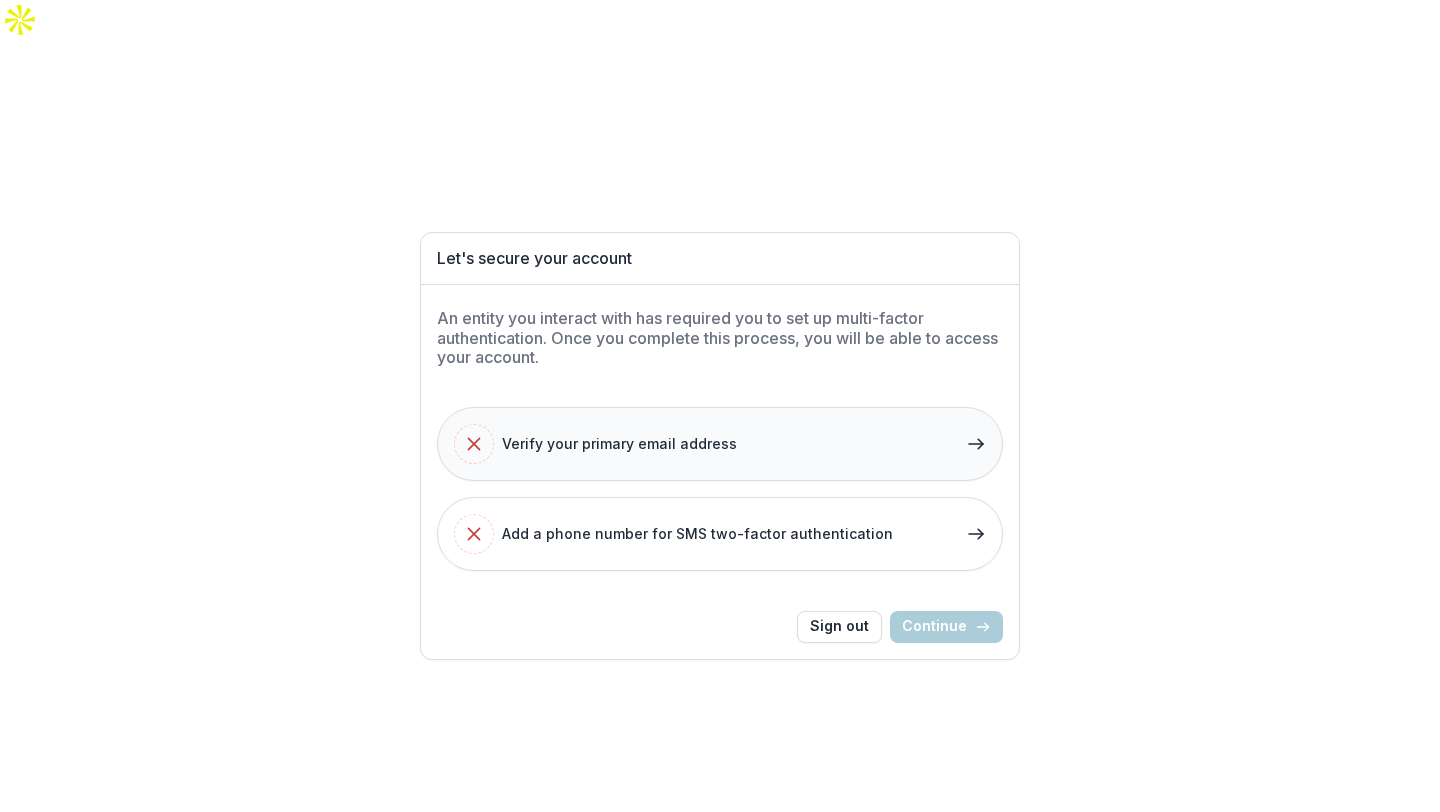 click 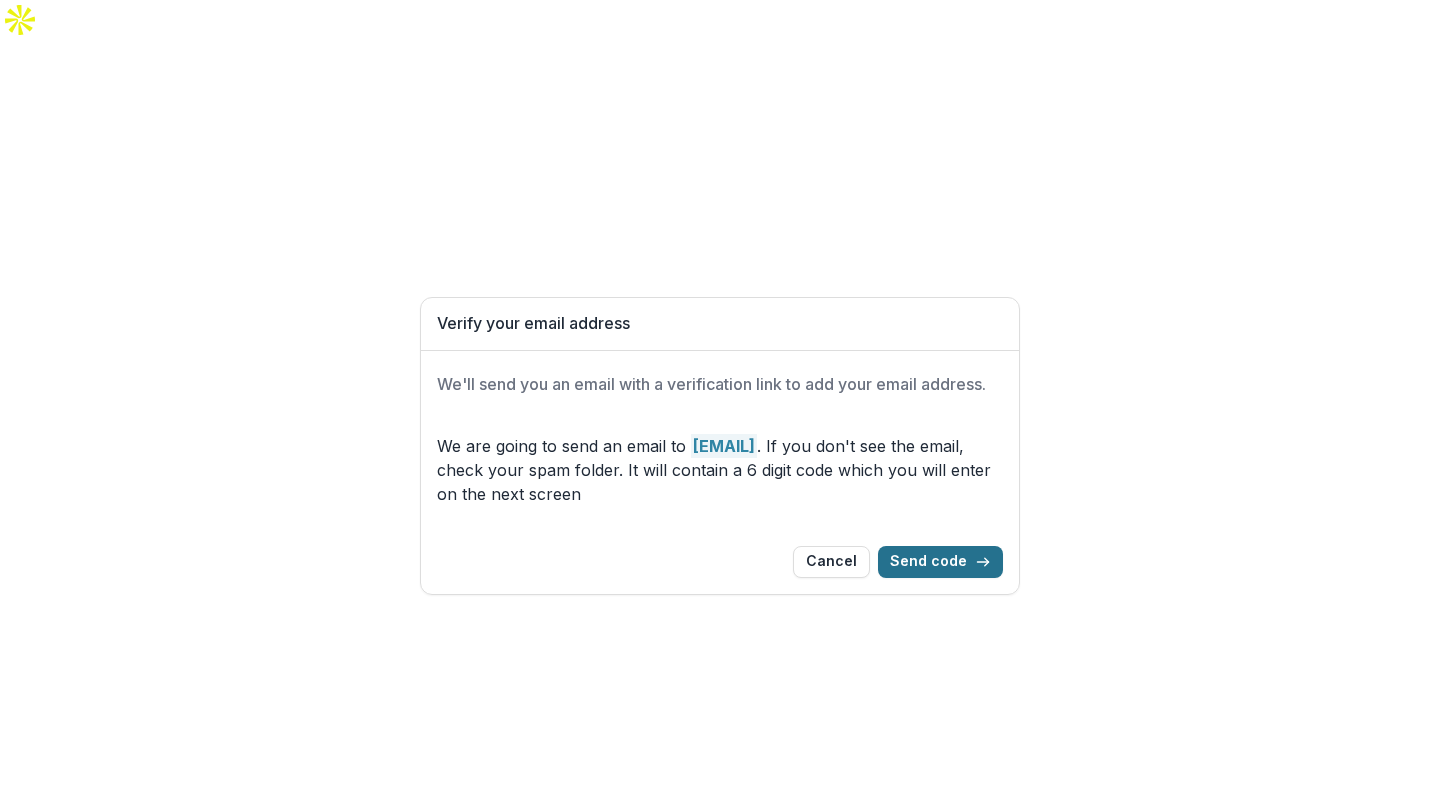 click on "Send code" at bounding box center (940, 562) 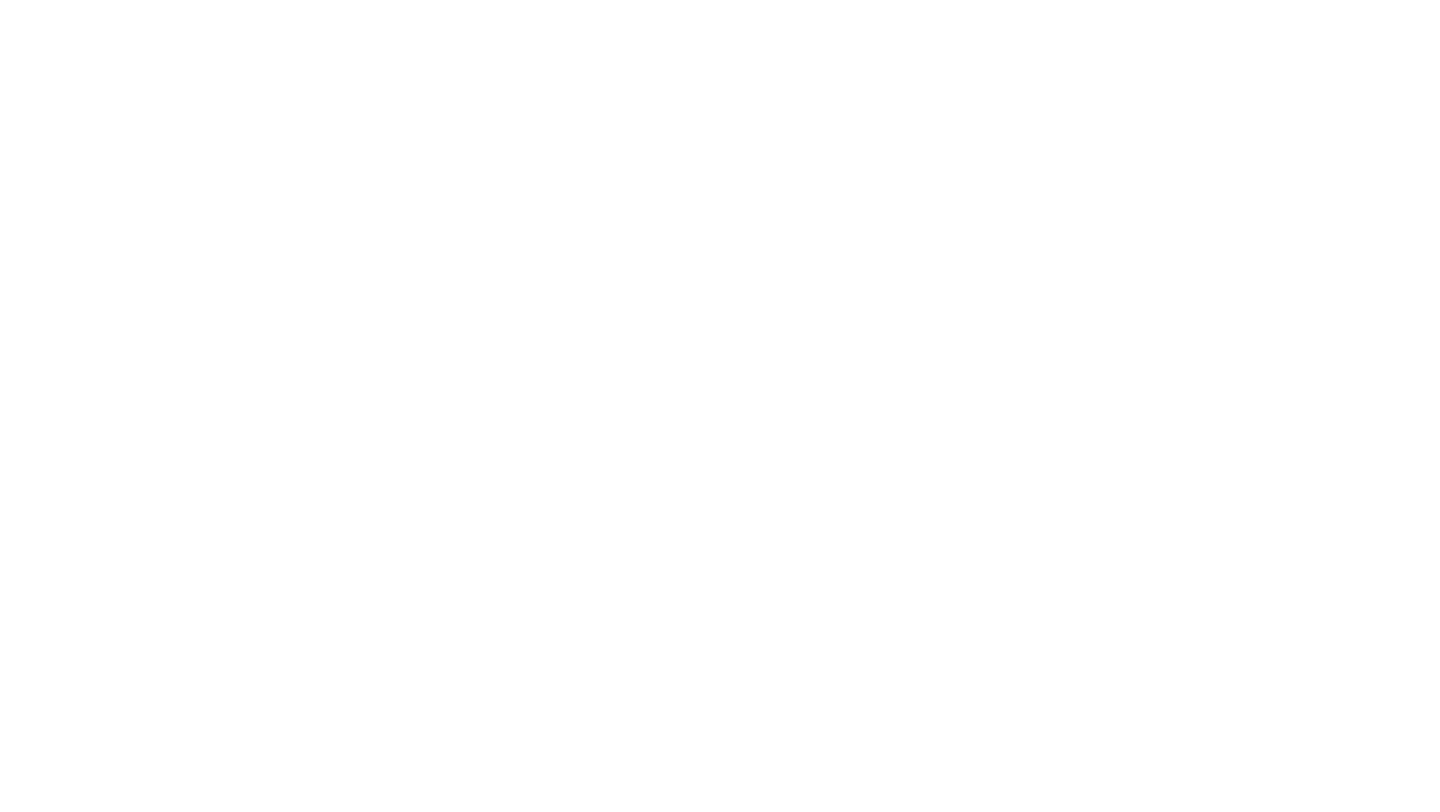scroll, scrollTop: 0, scrollLeft: 0, axis: both 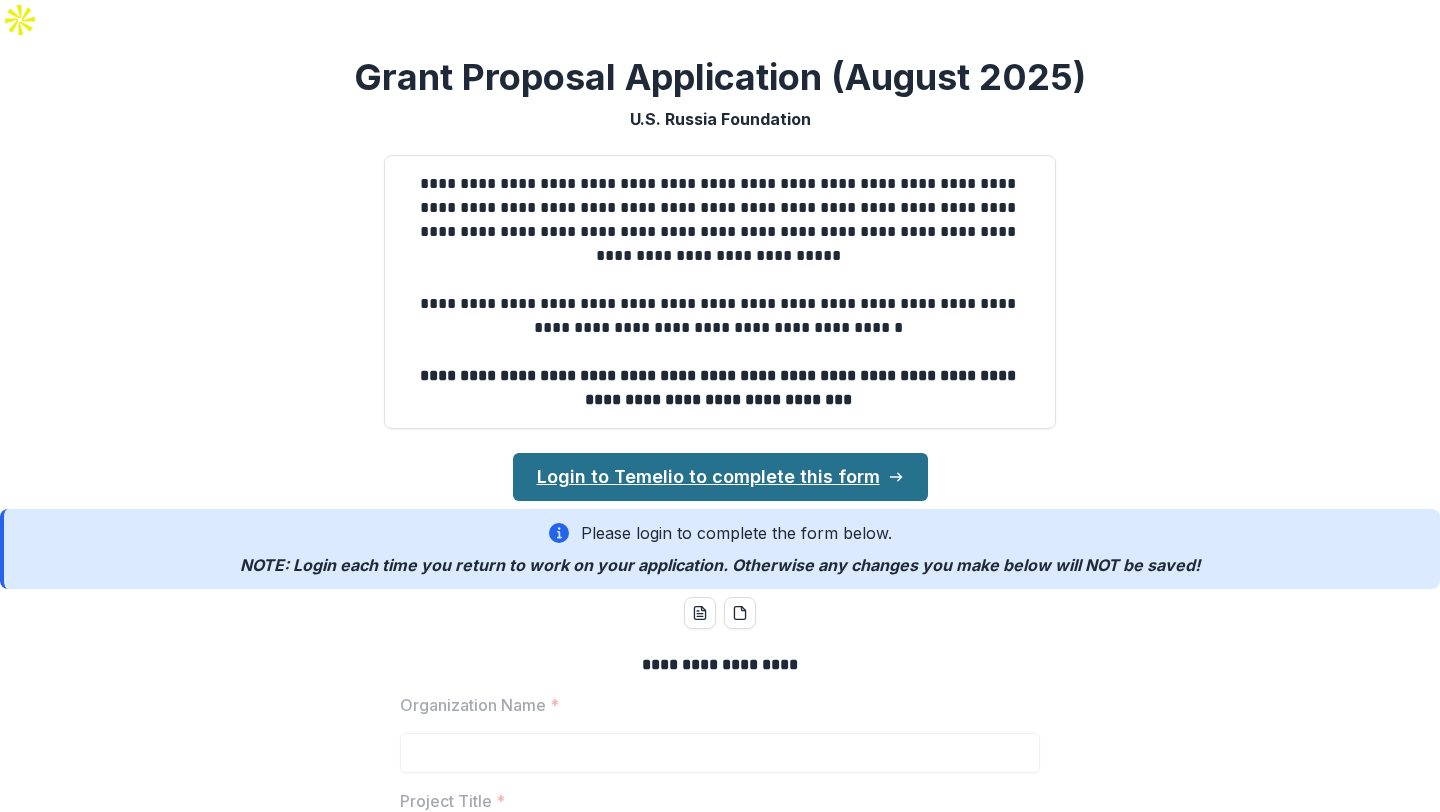 click on "Login to Temelio to complete this form" at bounding box center [720, 477] 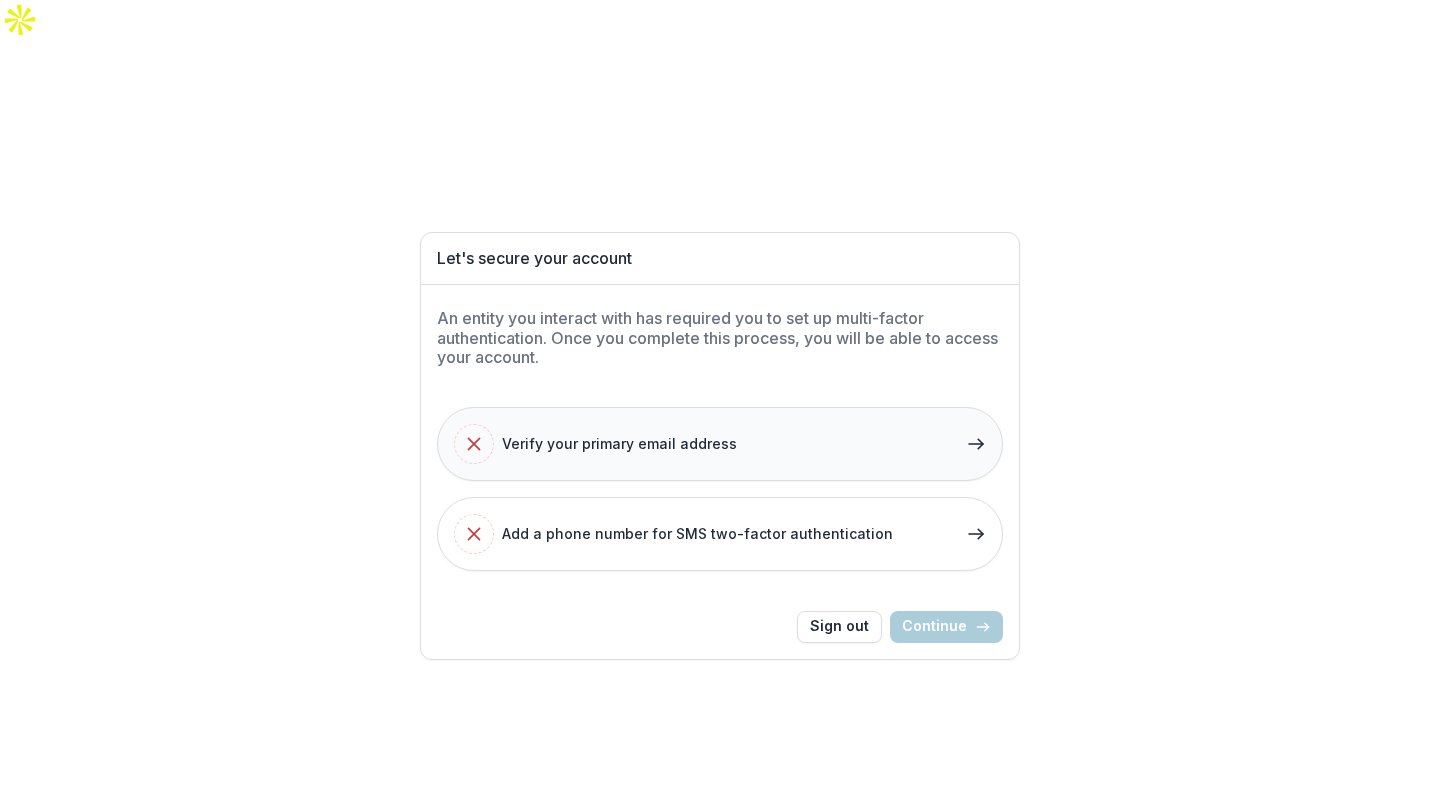 click on "Verify your primary email address" at bounding box center (720, 444) 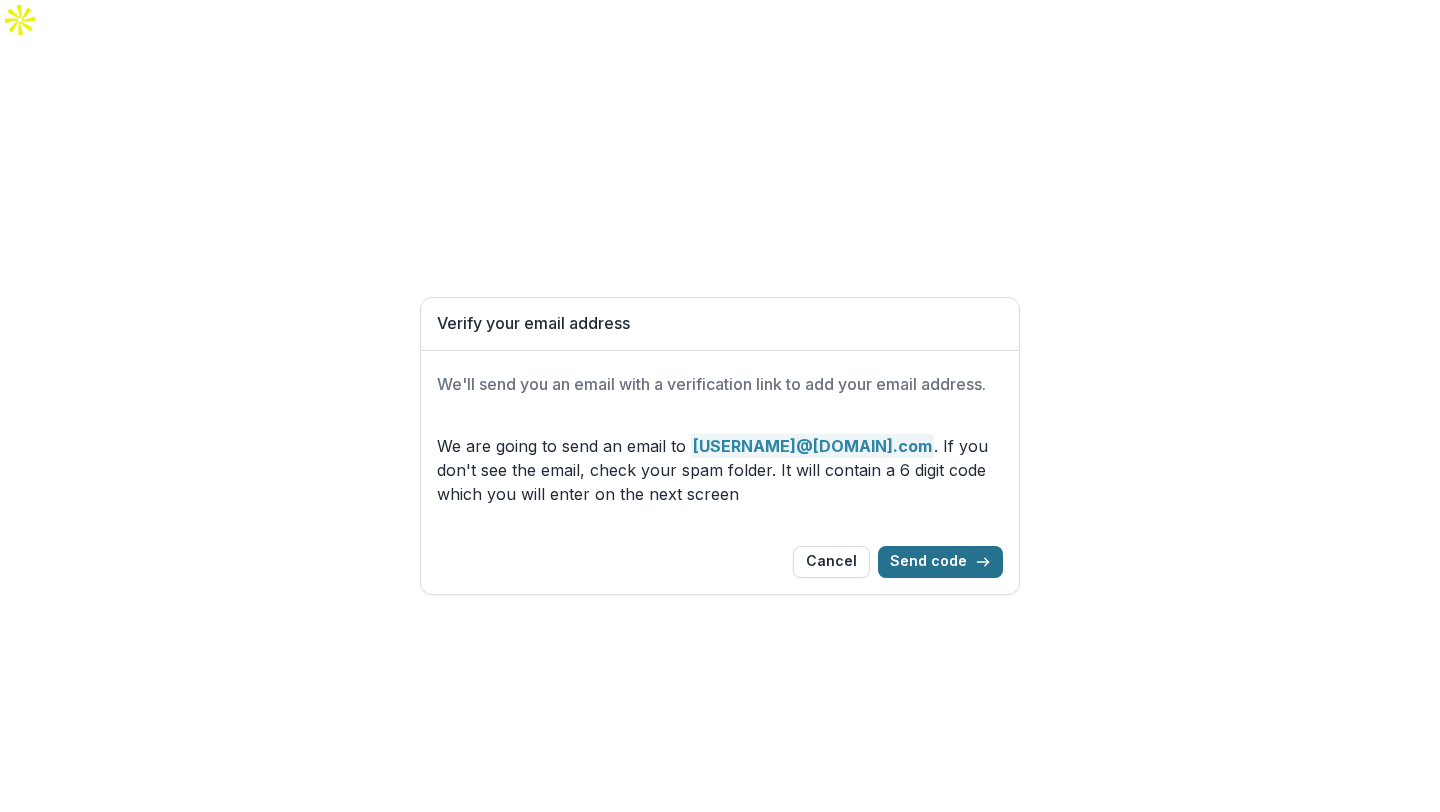 click on "Send code" at bounding box center [940, 562] 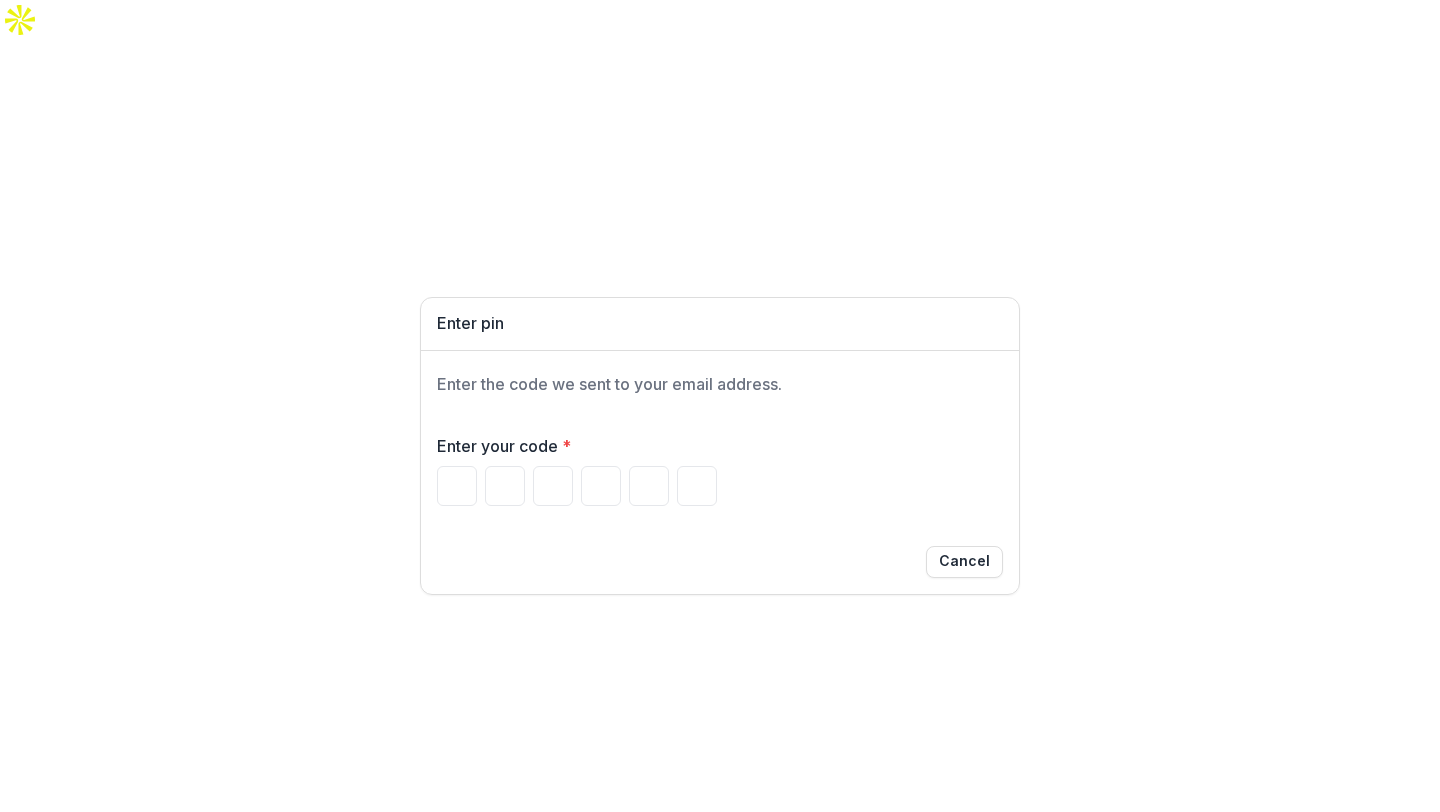 type on "**********" 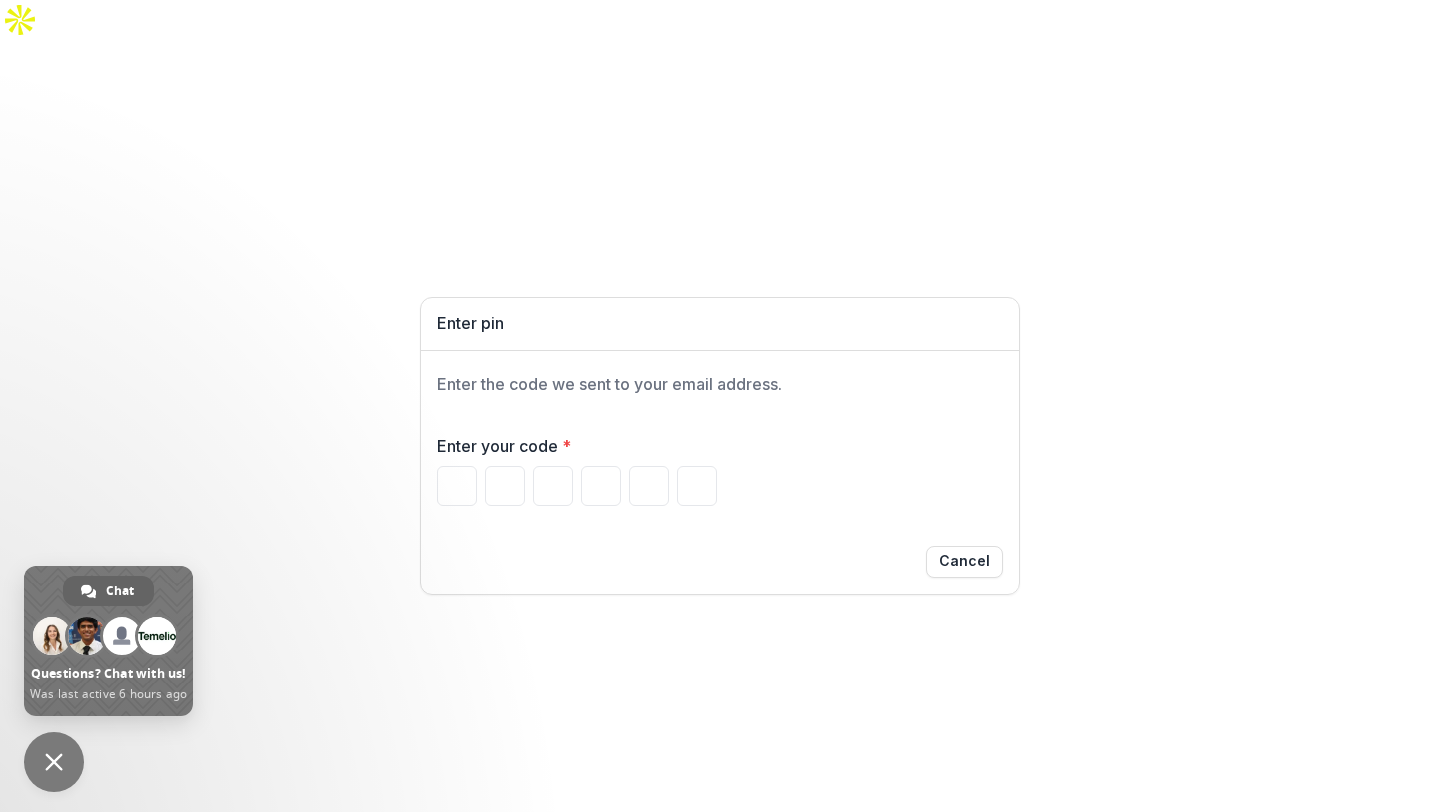 type 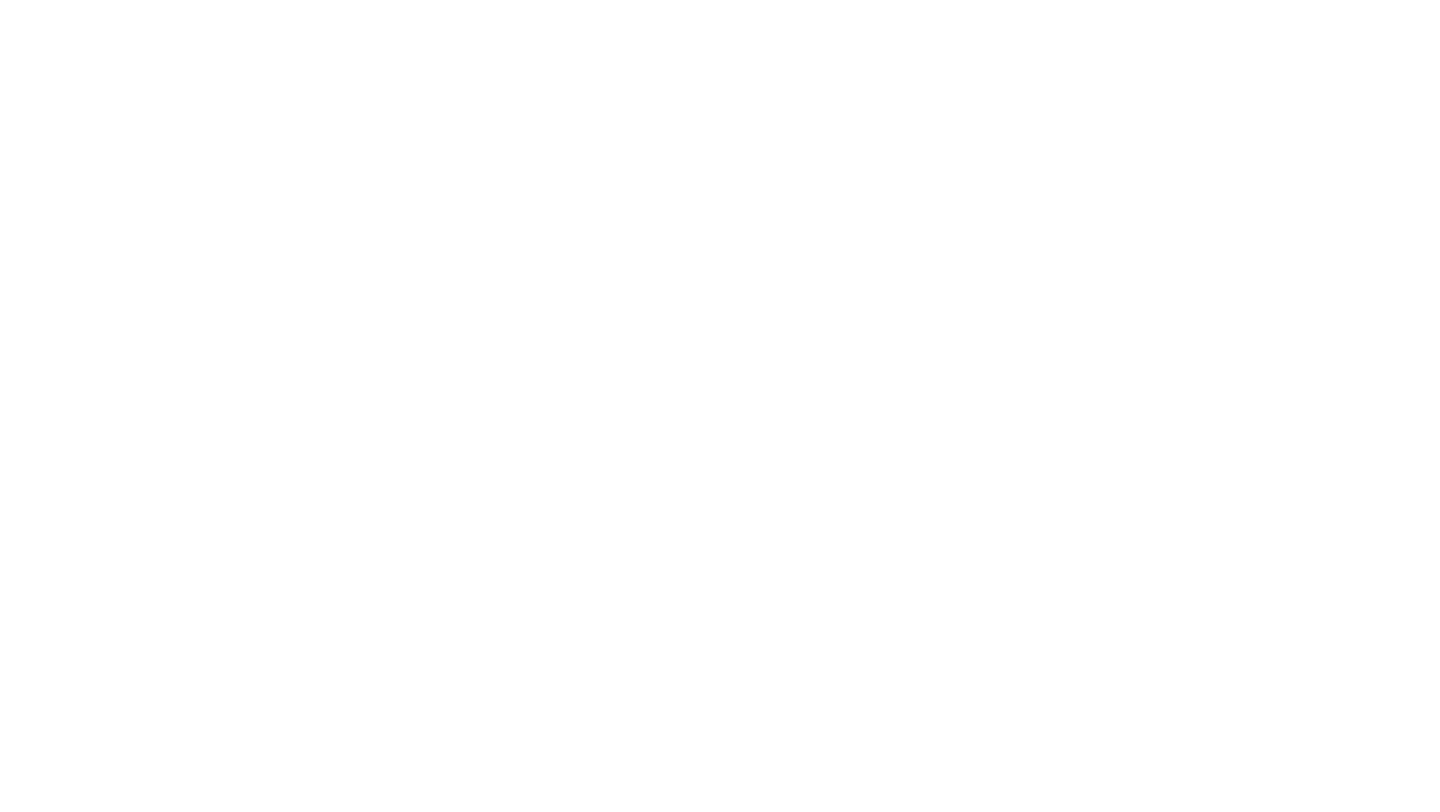 scroll, scrollTop: 0, scrollLeft: 0, axis: both 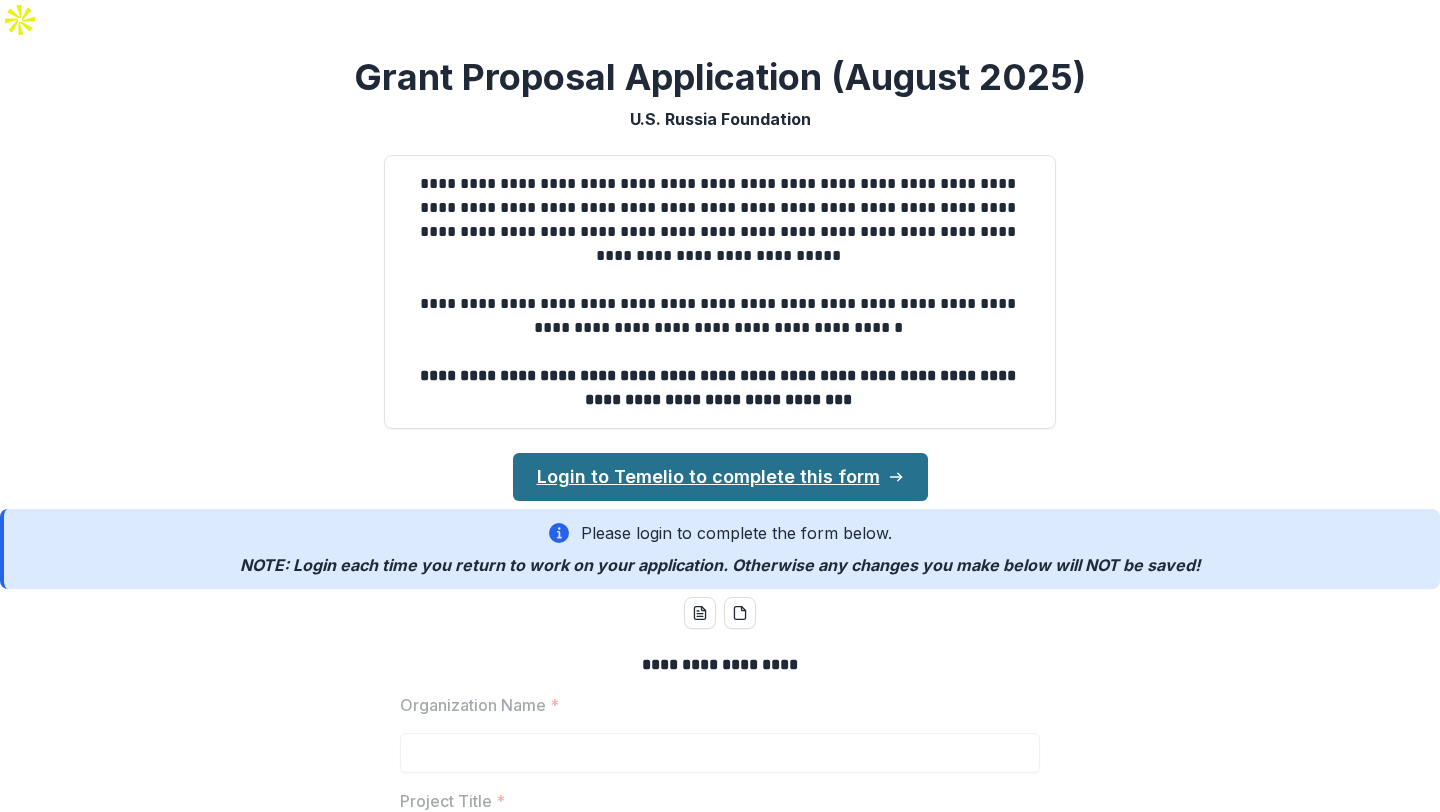 click on "Login to Temelio to complete this form" at bounding box center (720, 477) 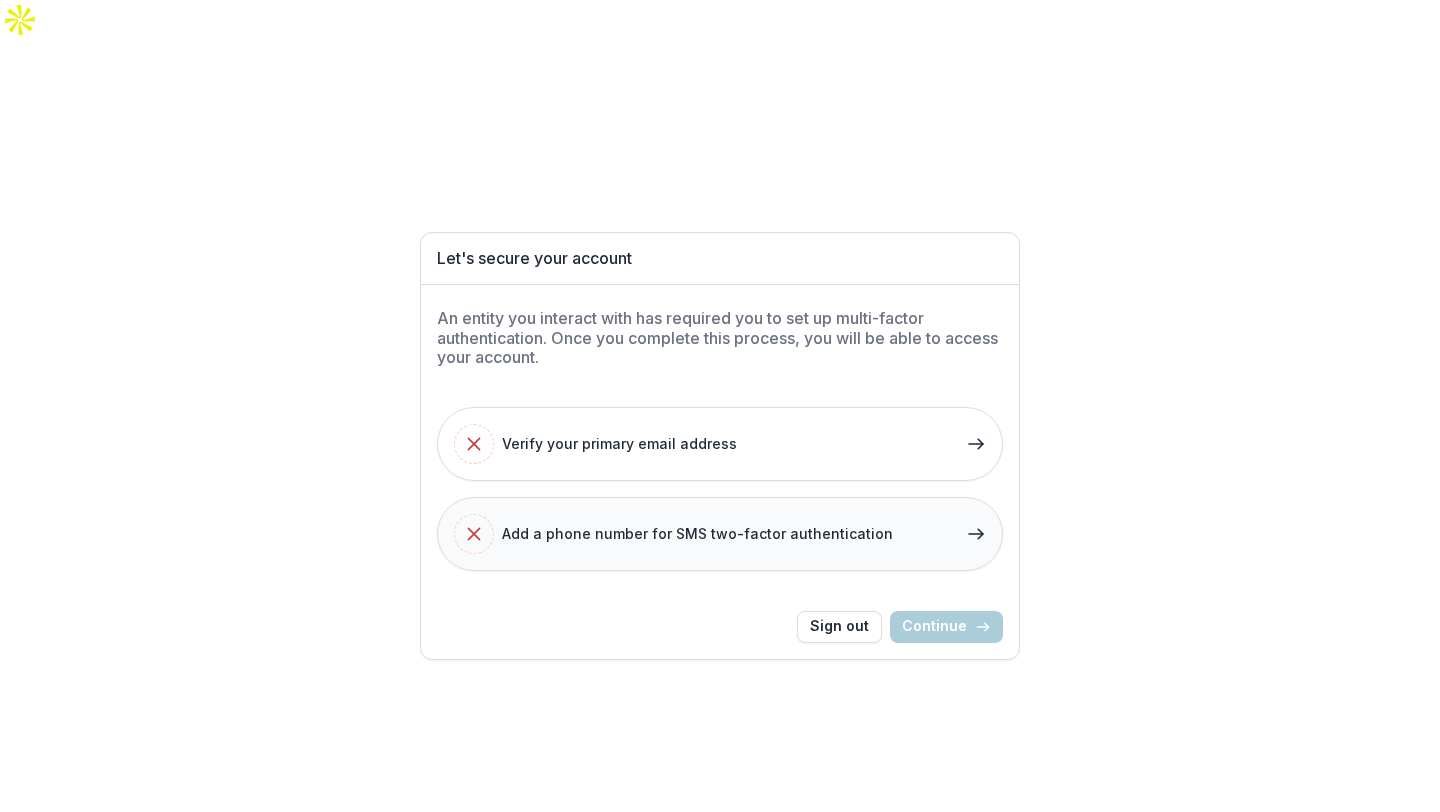 click on "Add a phone number for SMS two-factor authentication" at bounding box center [673, 534] 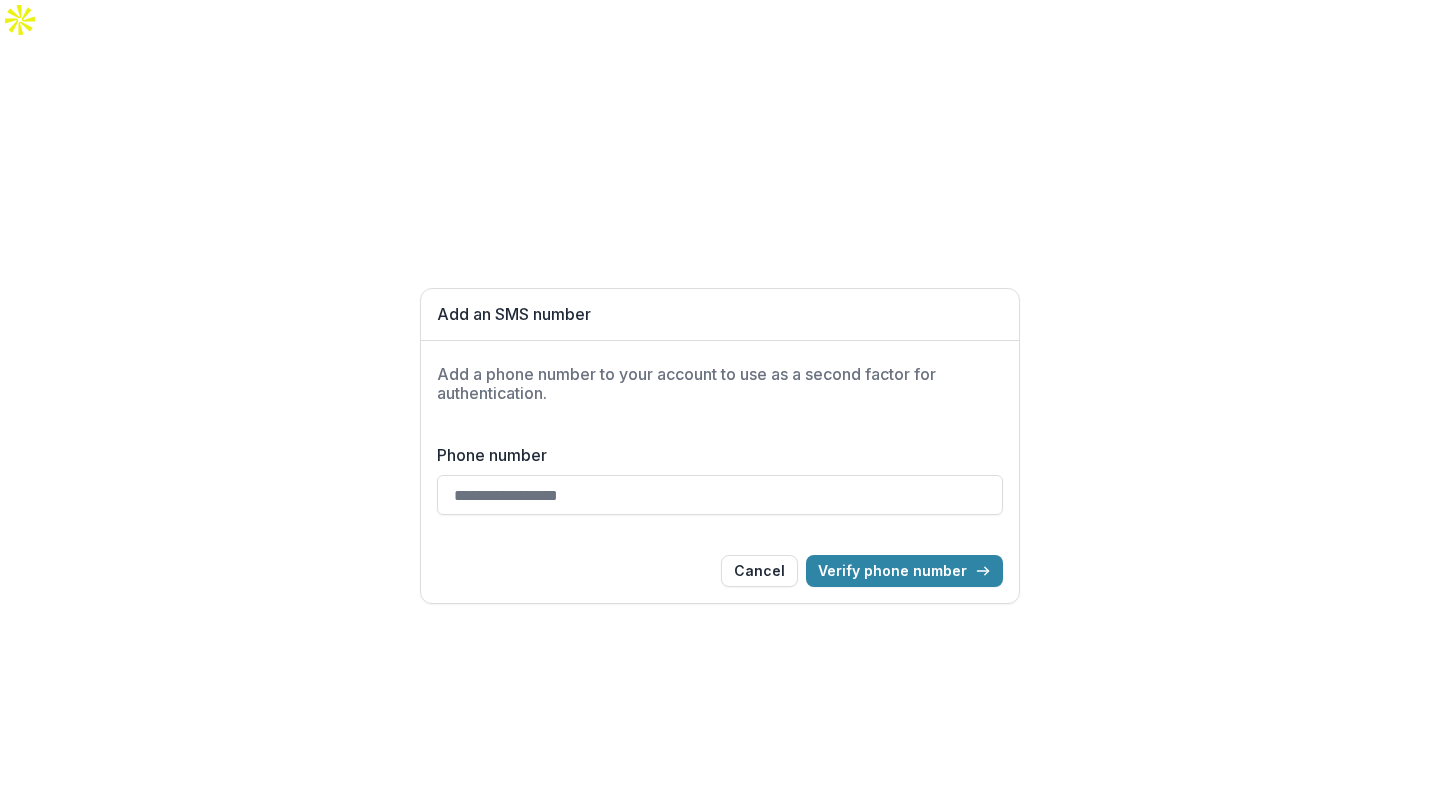 click on "Phone number" at bounding box center (720, 495) 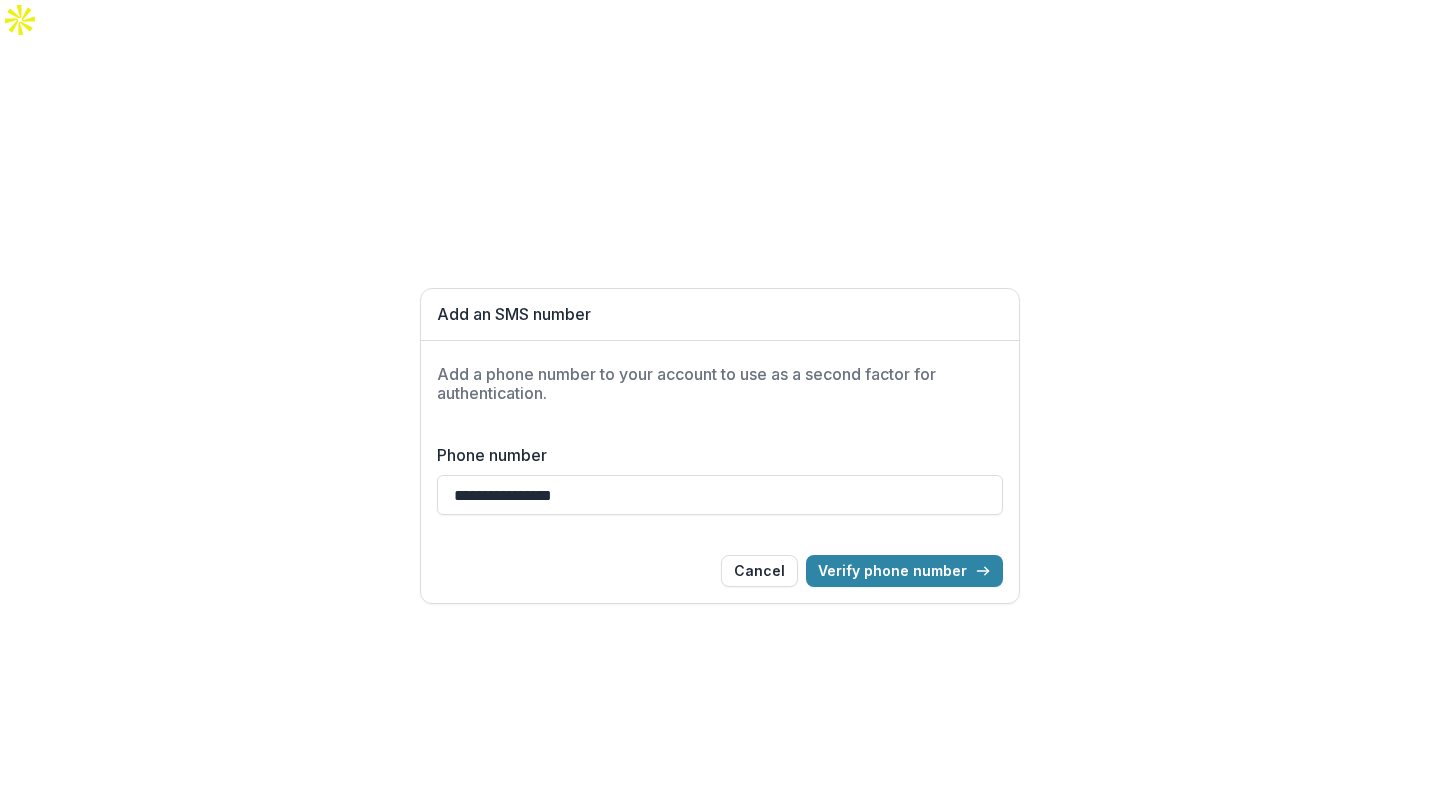 type on "**********" 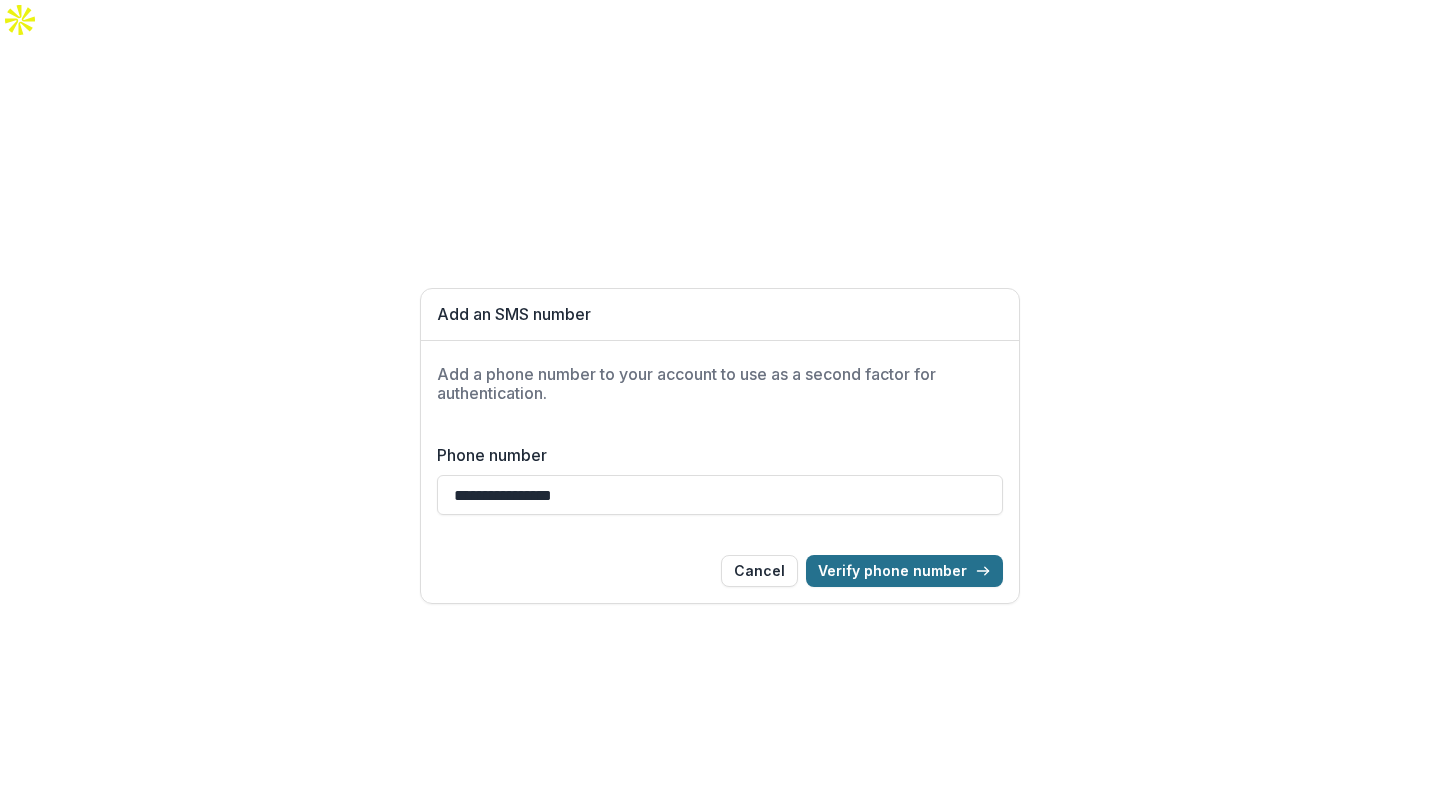click on "Verify phone number" at bounding box center [904, 571] 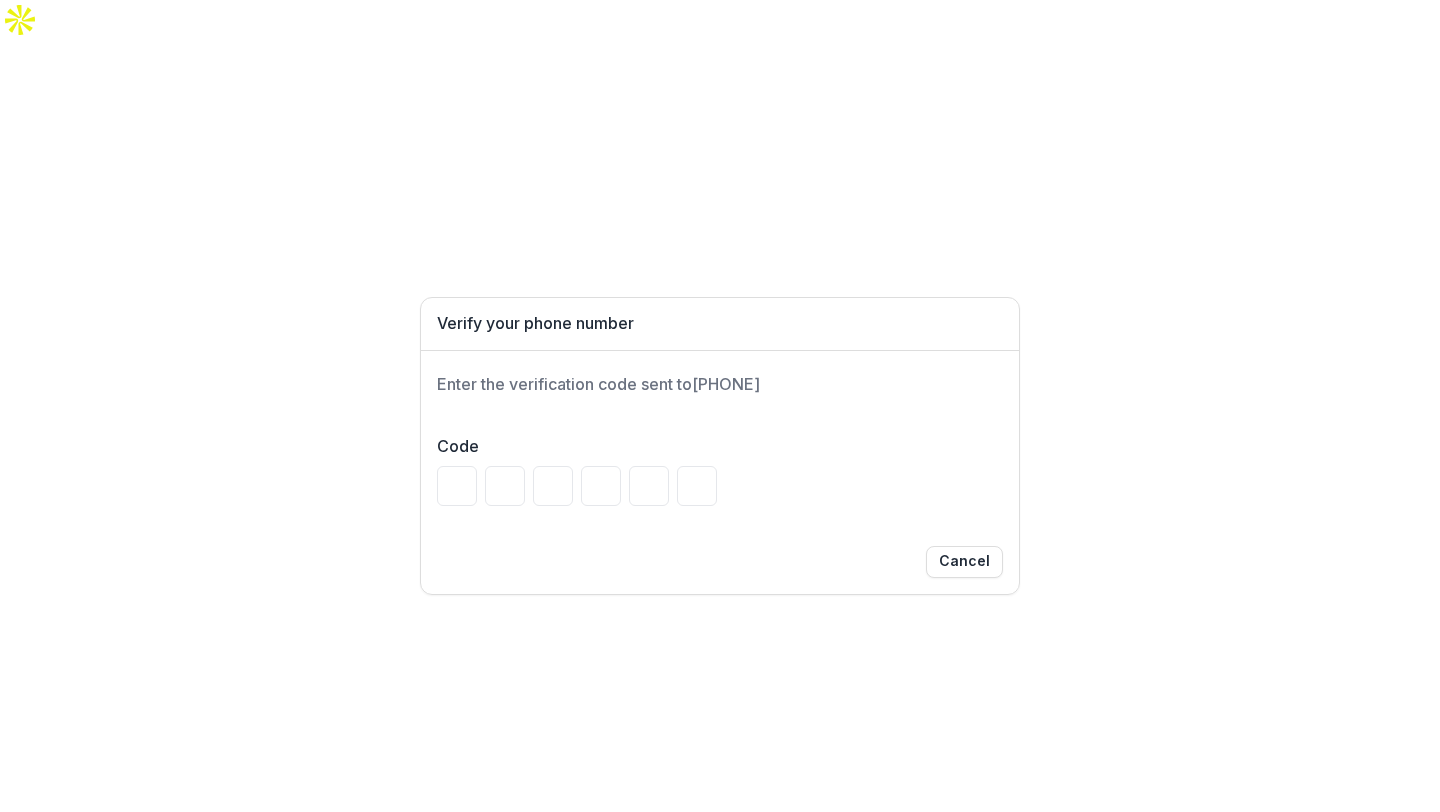 type on "*" 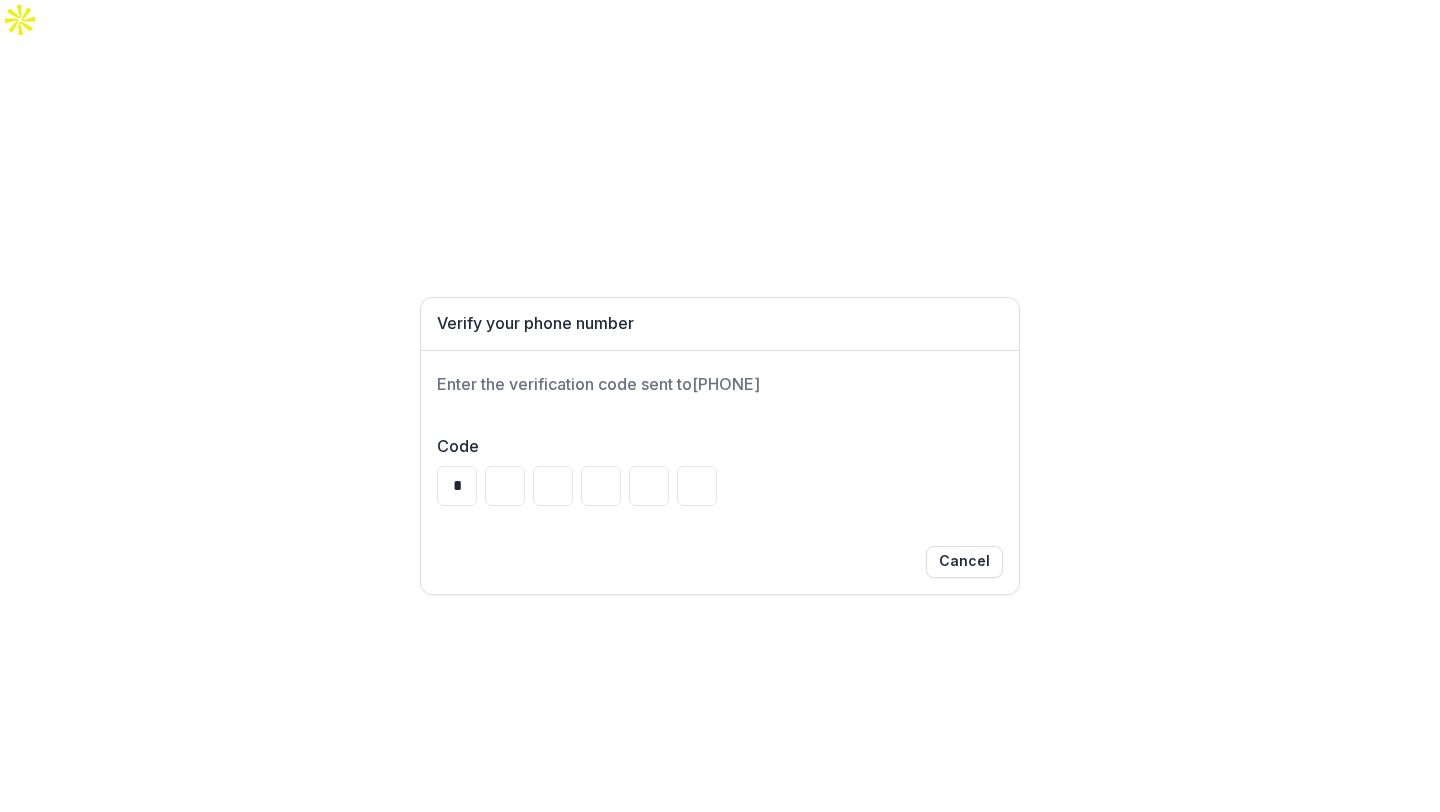 type on "*" 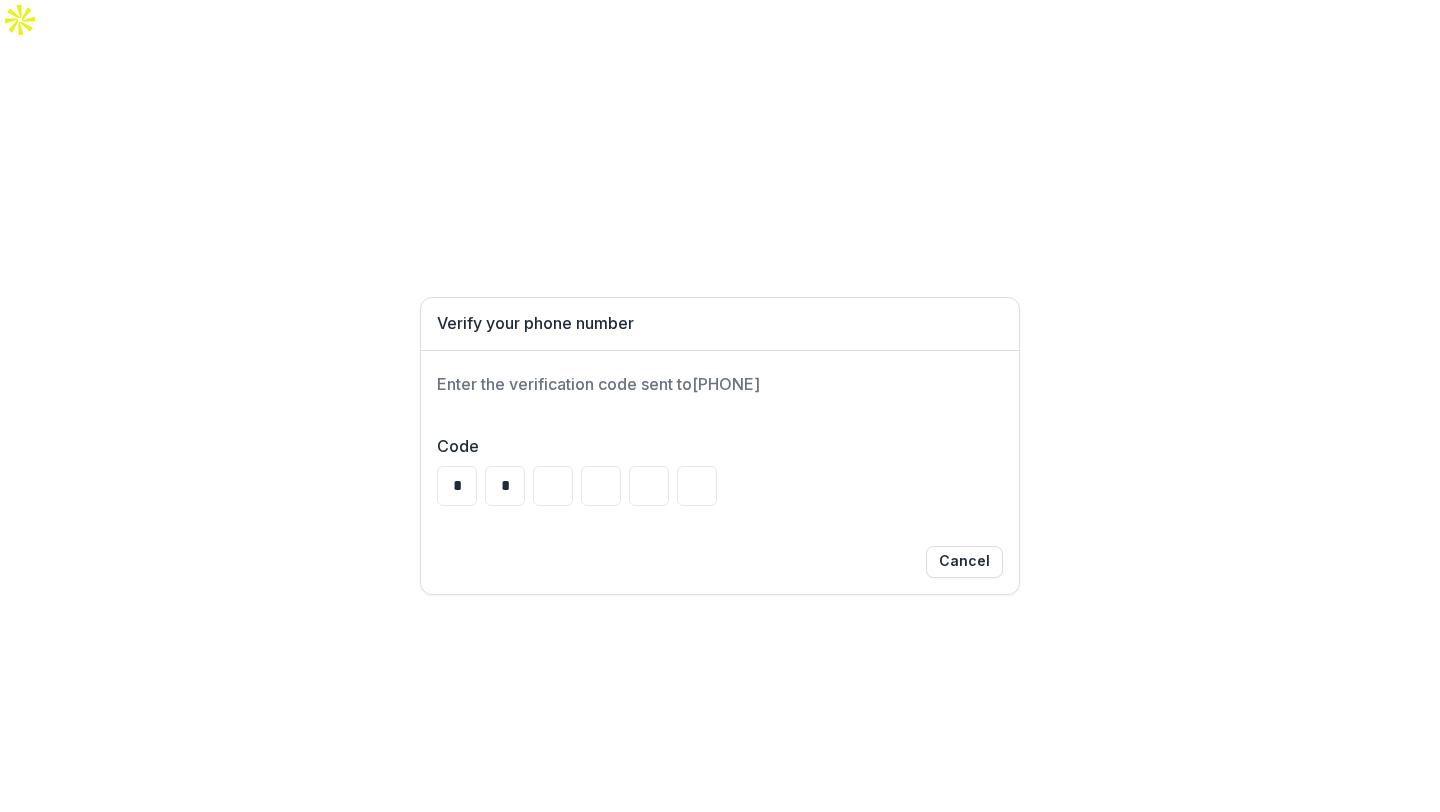 type on "*" 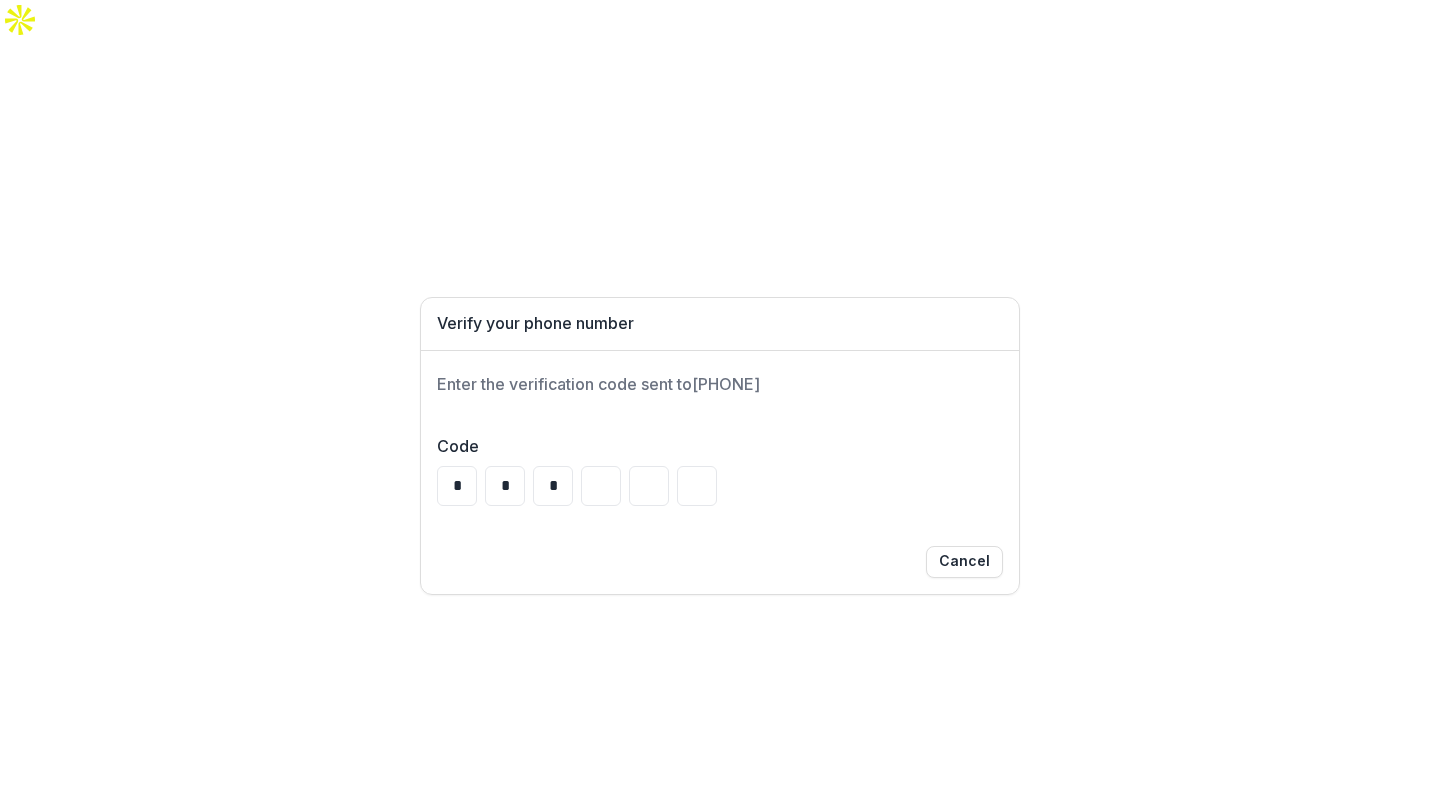 type on "*" 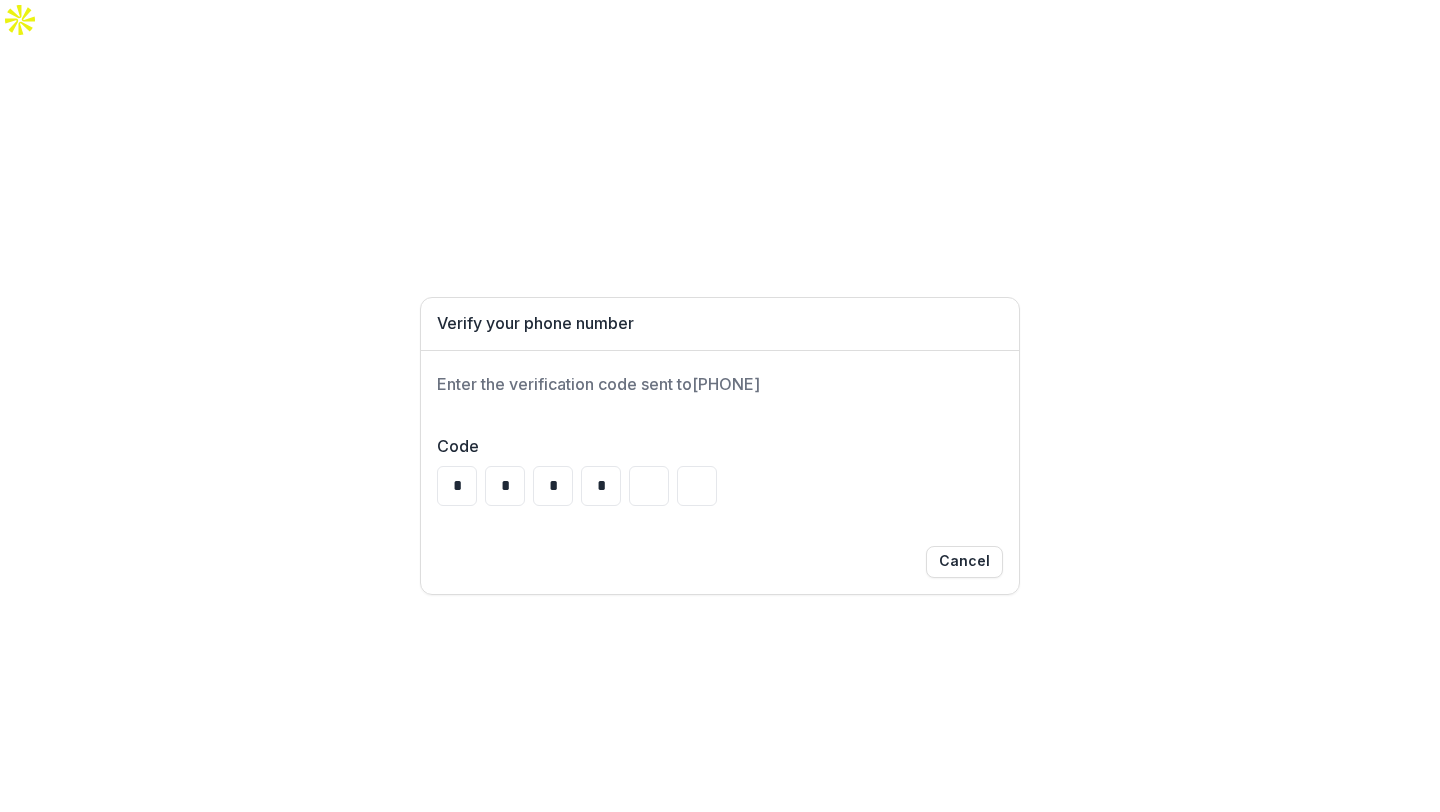 type on "*" 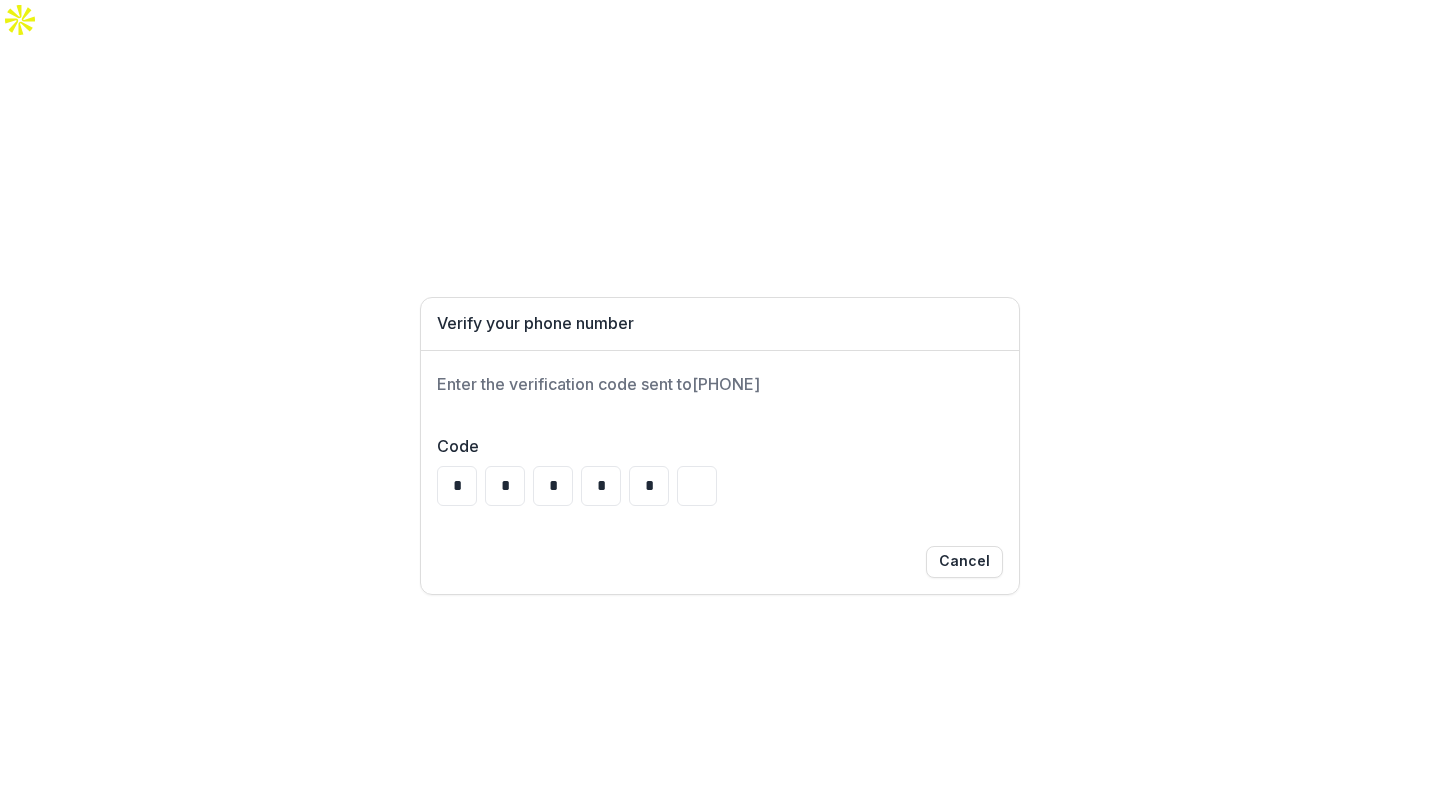 type on "*" 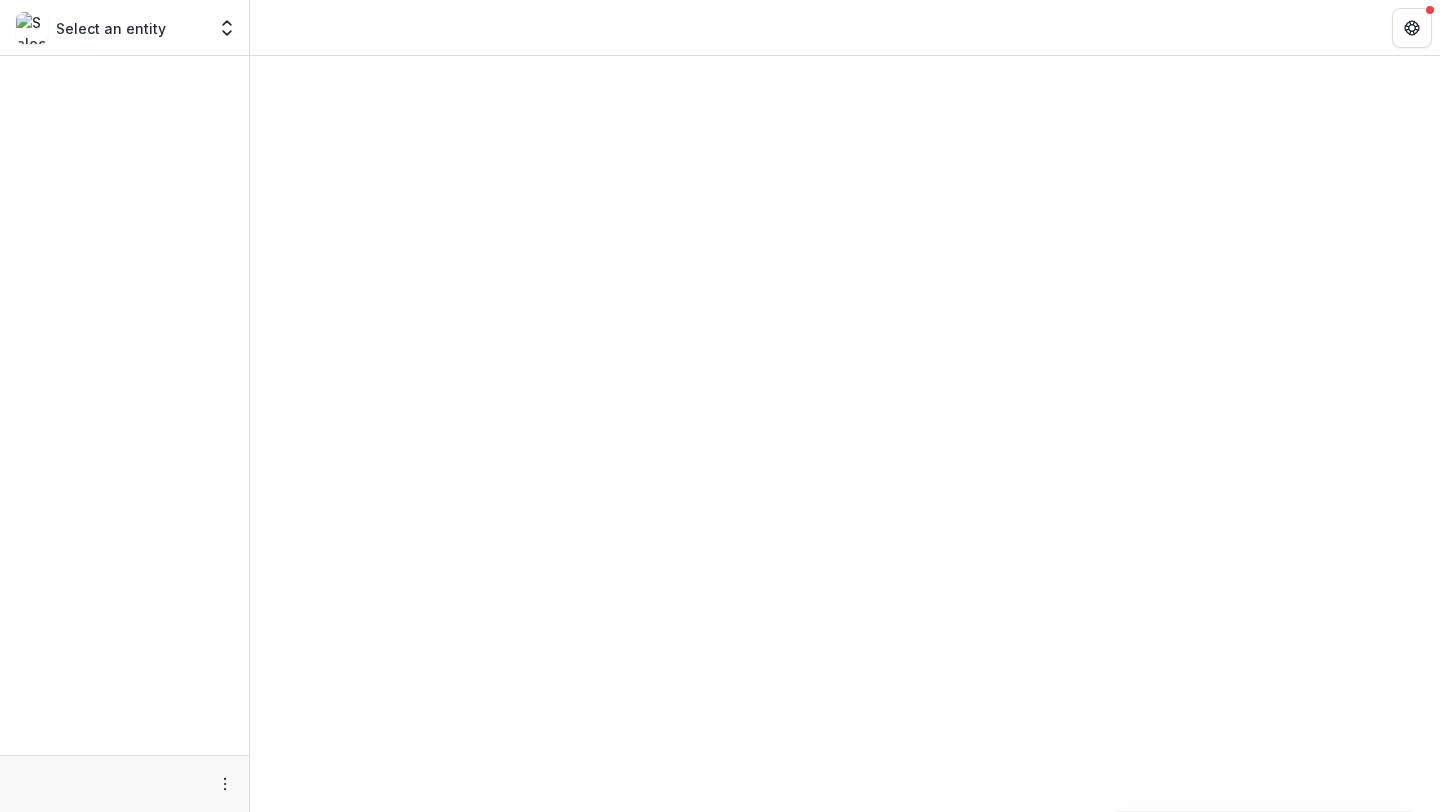 scroll, scrollTop: 0, scrollLeft: 0, axis: both 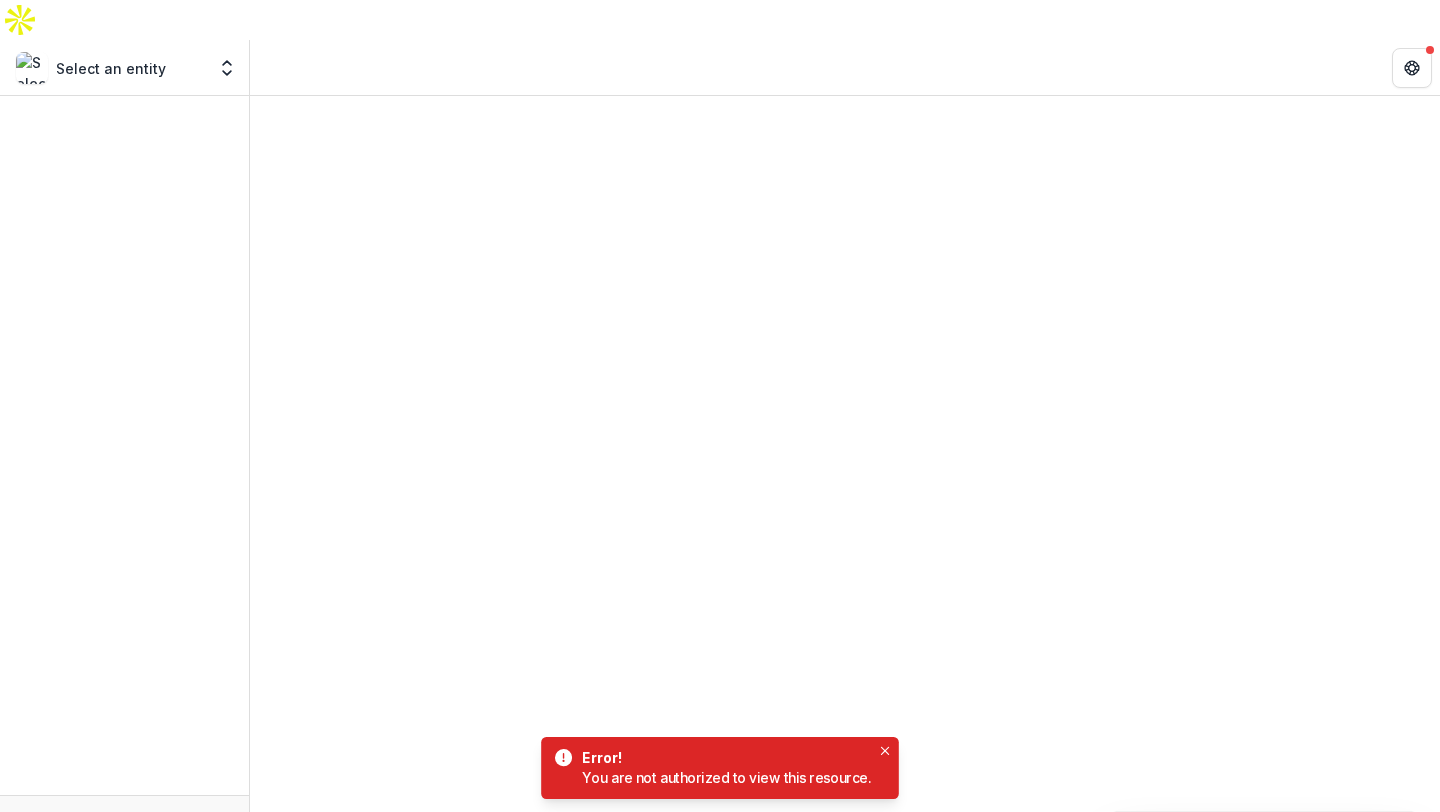 click on "Select an entity" at bounding box center [110, 68] 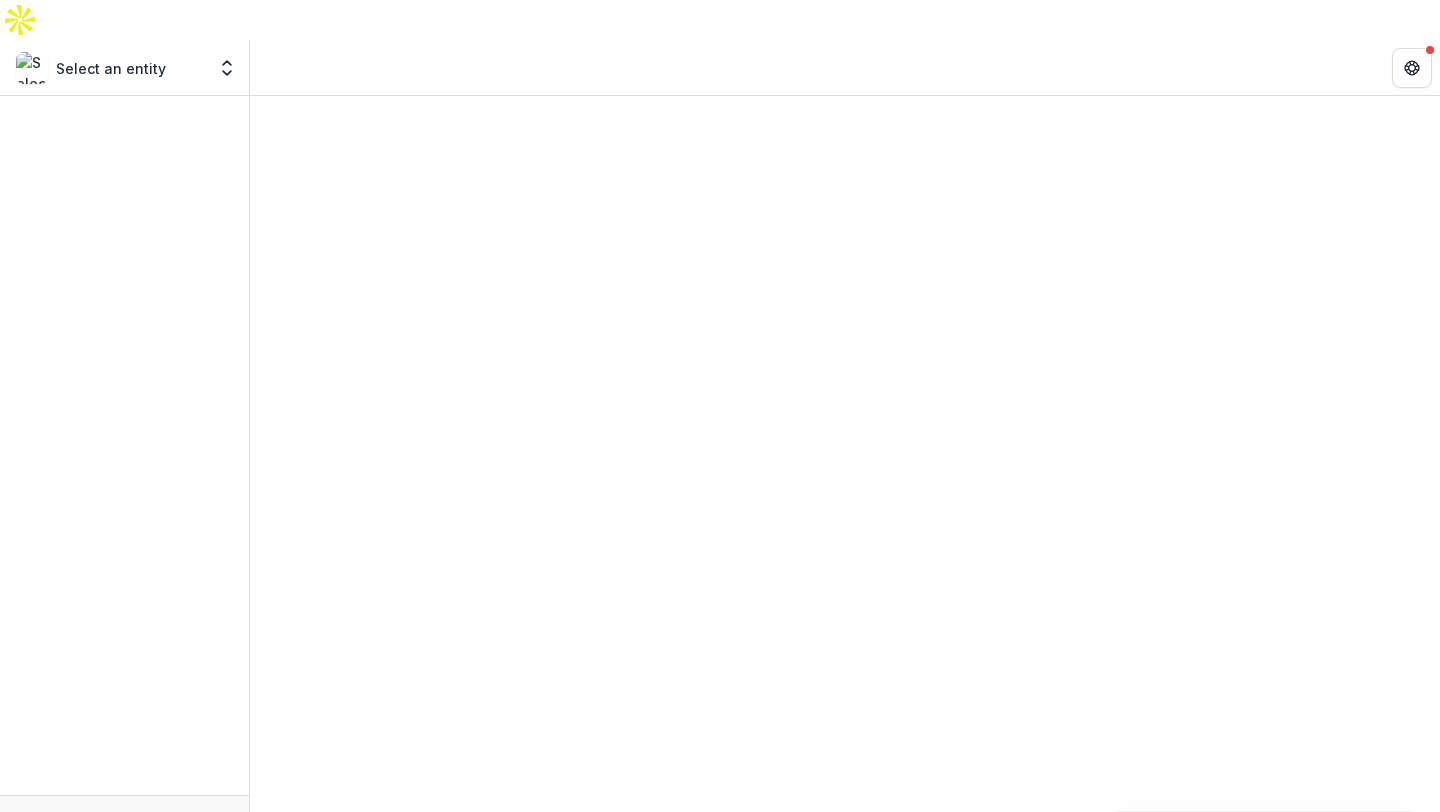 click on "Select an entity" at bounding box center (111, 68) 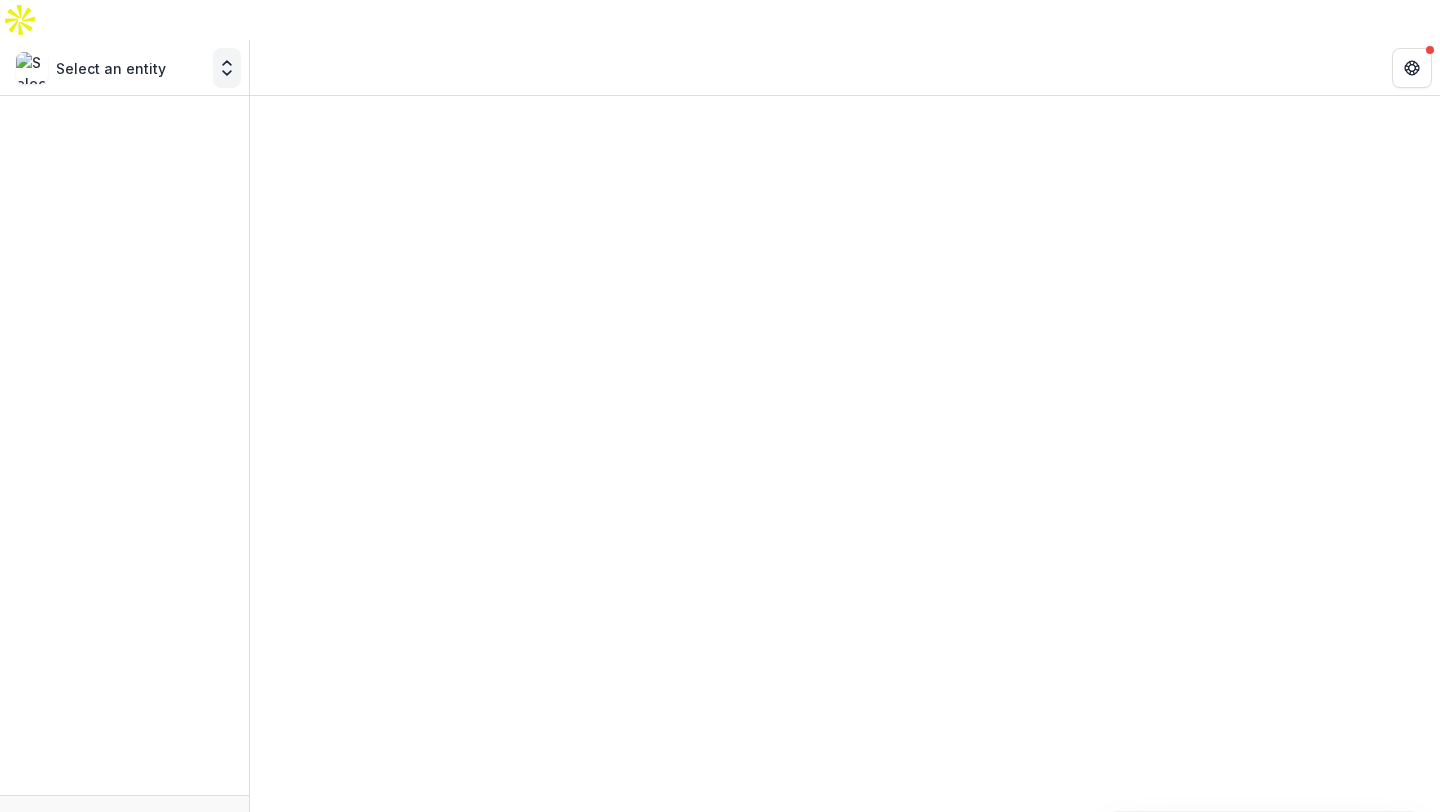 click 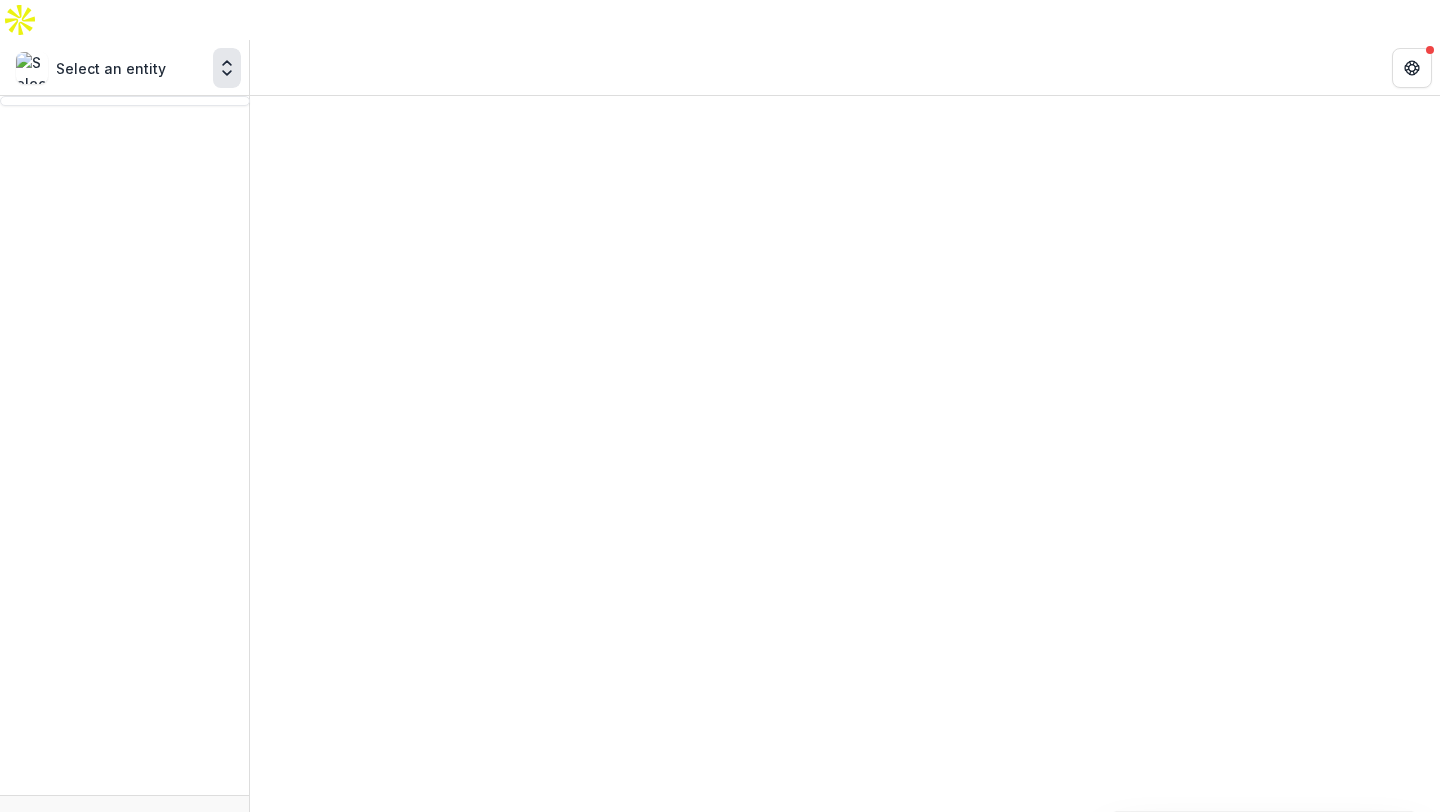 click on "Select an entity" at bounding box center (111, 68) 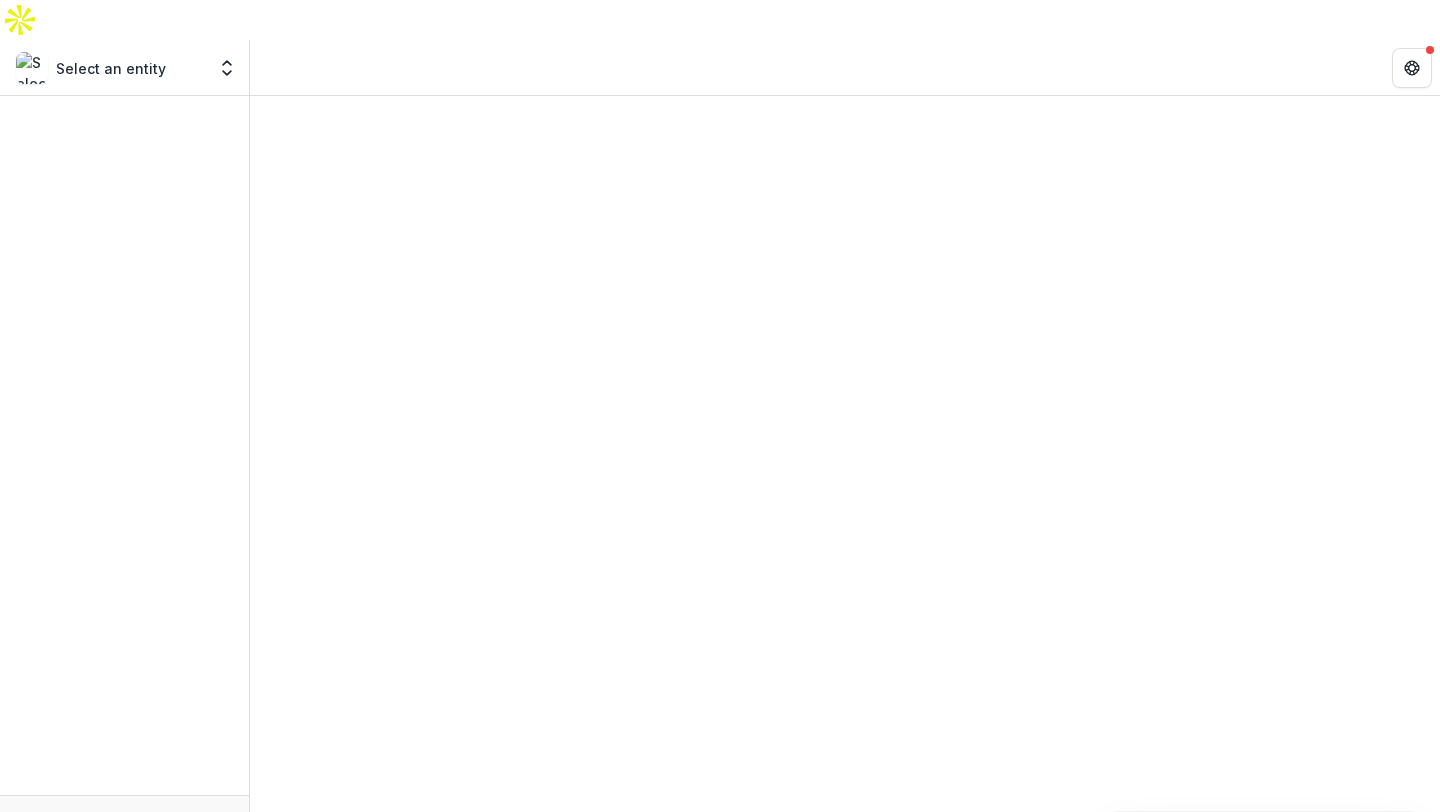 click at bounding box center (32, 68) 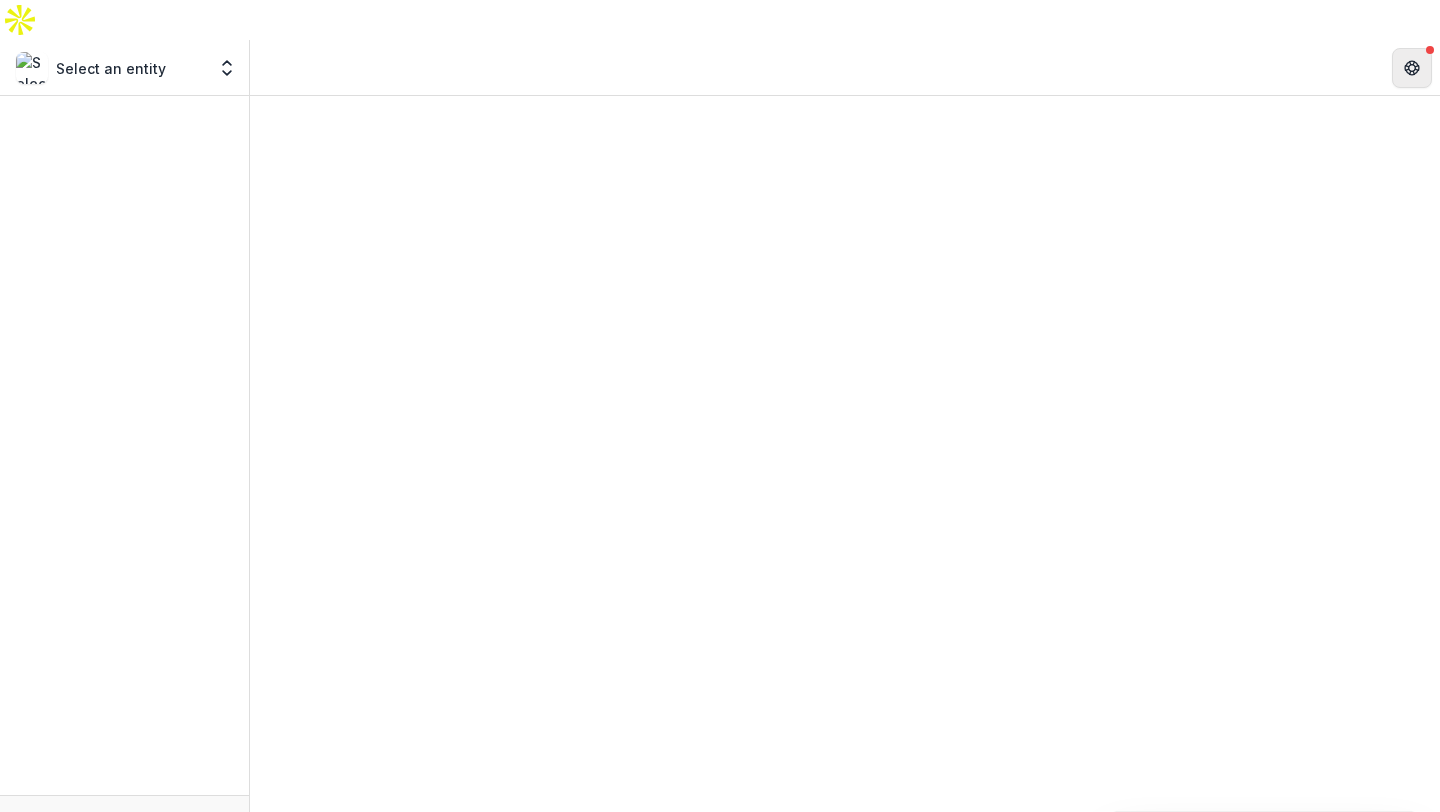 click at bounding box center [1412, 68] 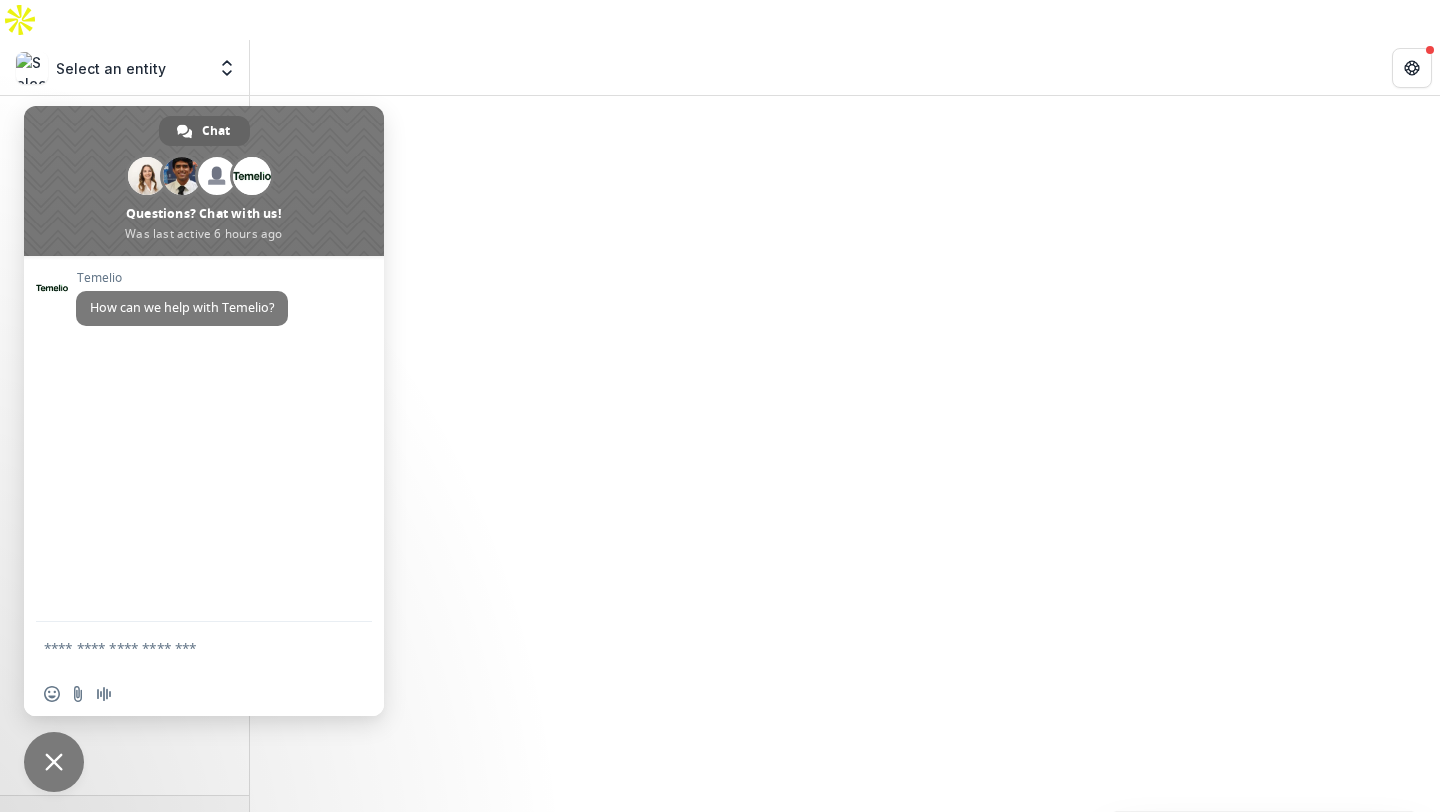 click at bounding box center (54, 762) 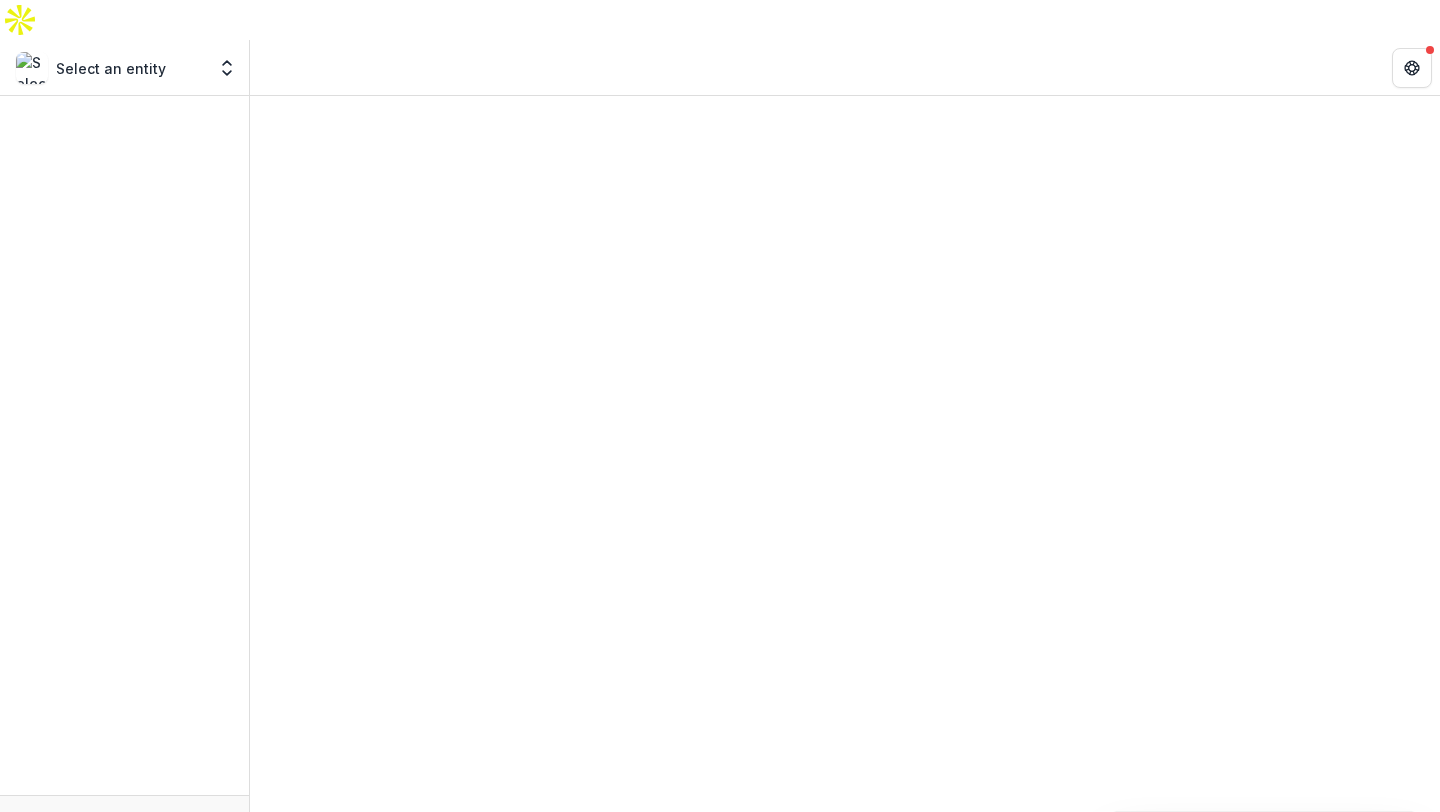 click on "Username" at bounding box center (87, 824) 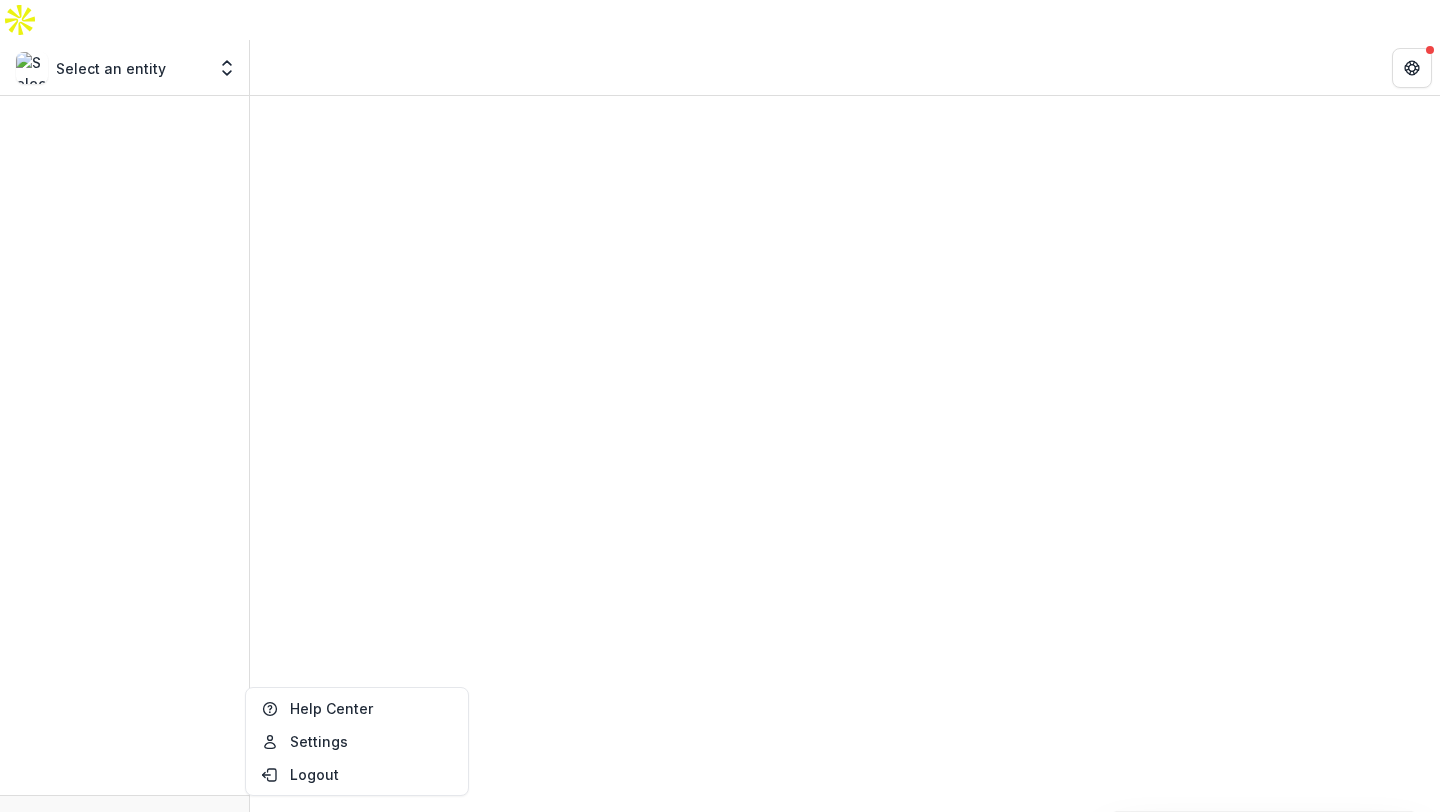 click at bounding box center (124, 445) 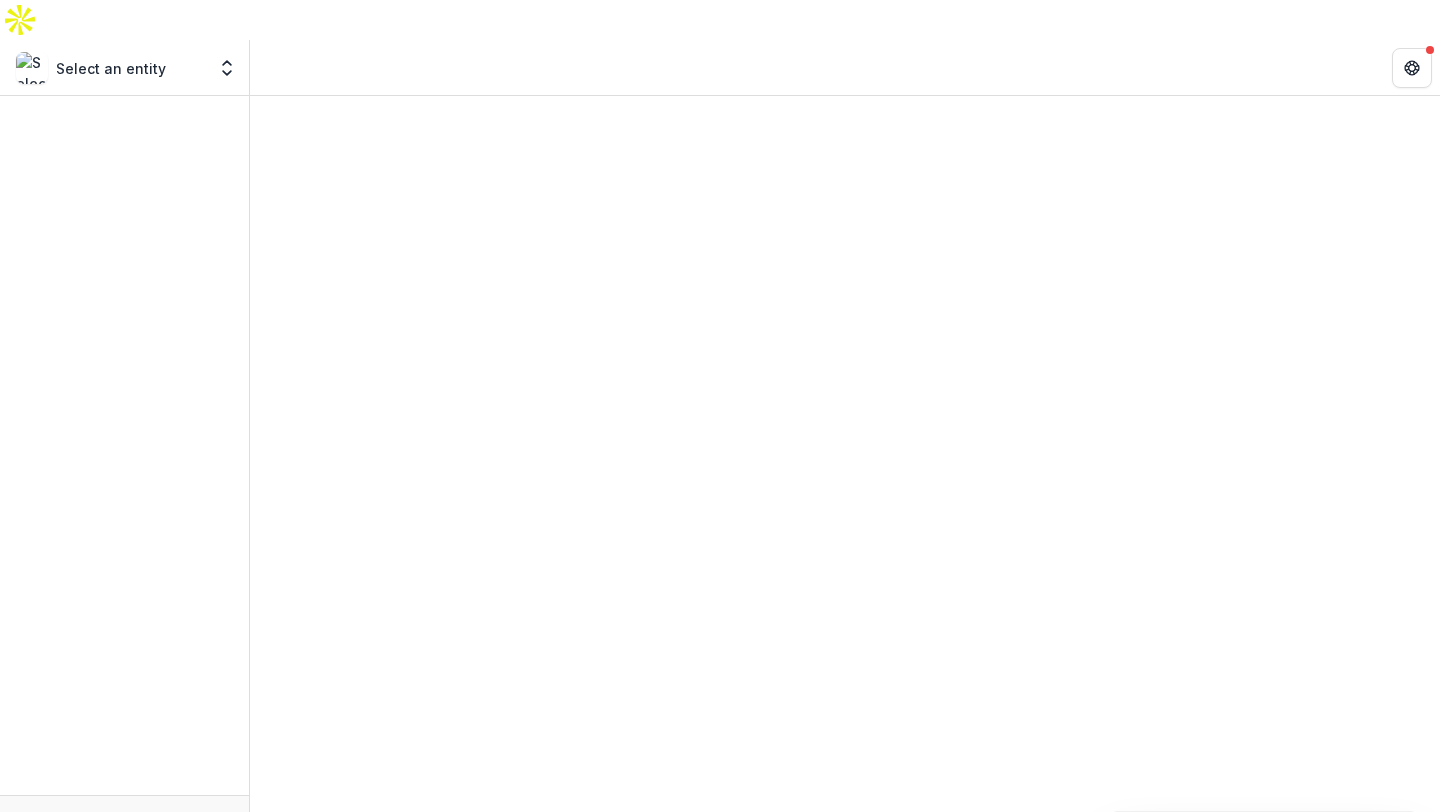 click on "Select an entity" at bounding box center (110, 68) 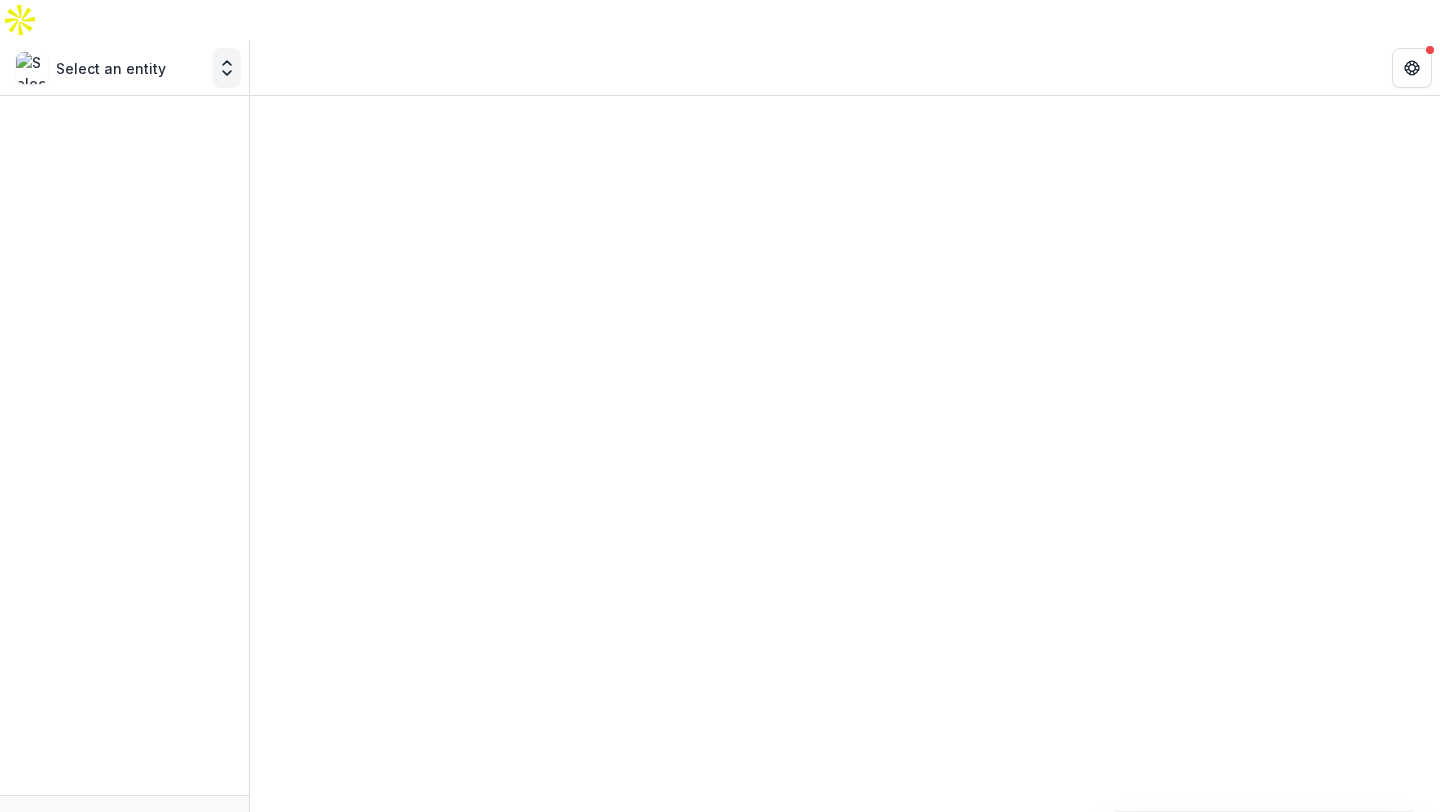 click 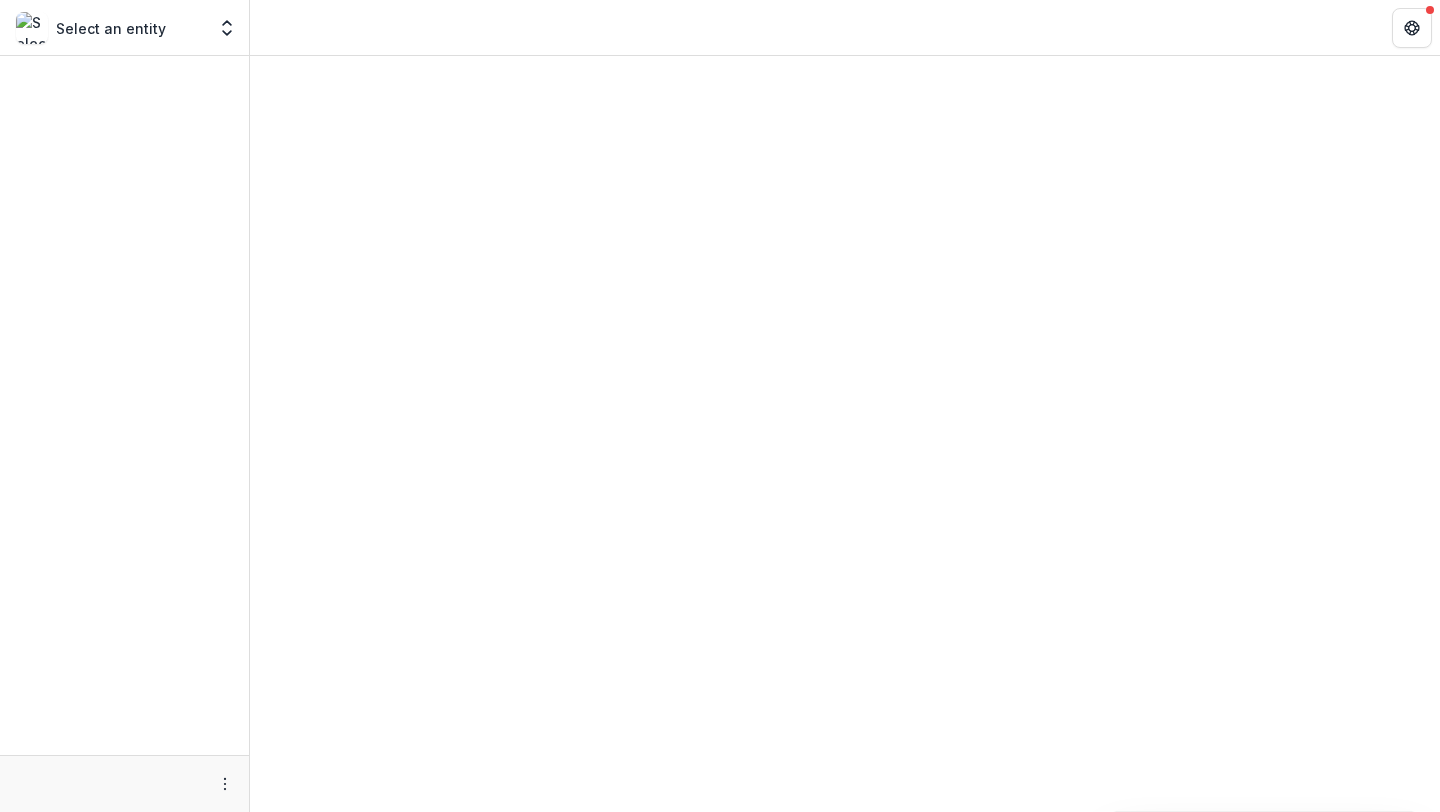 scroll, scrollTop: 0, scrollLeft: 0, axis: both 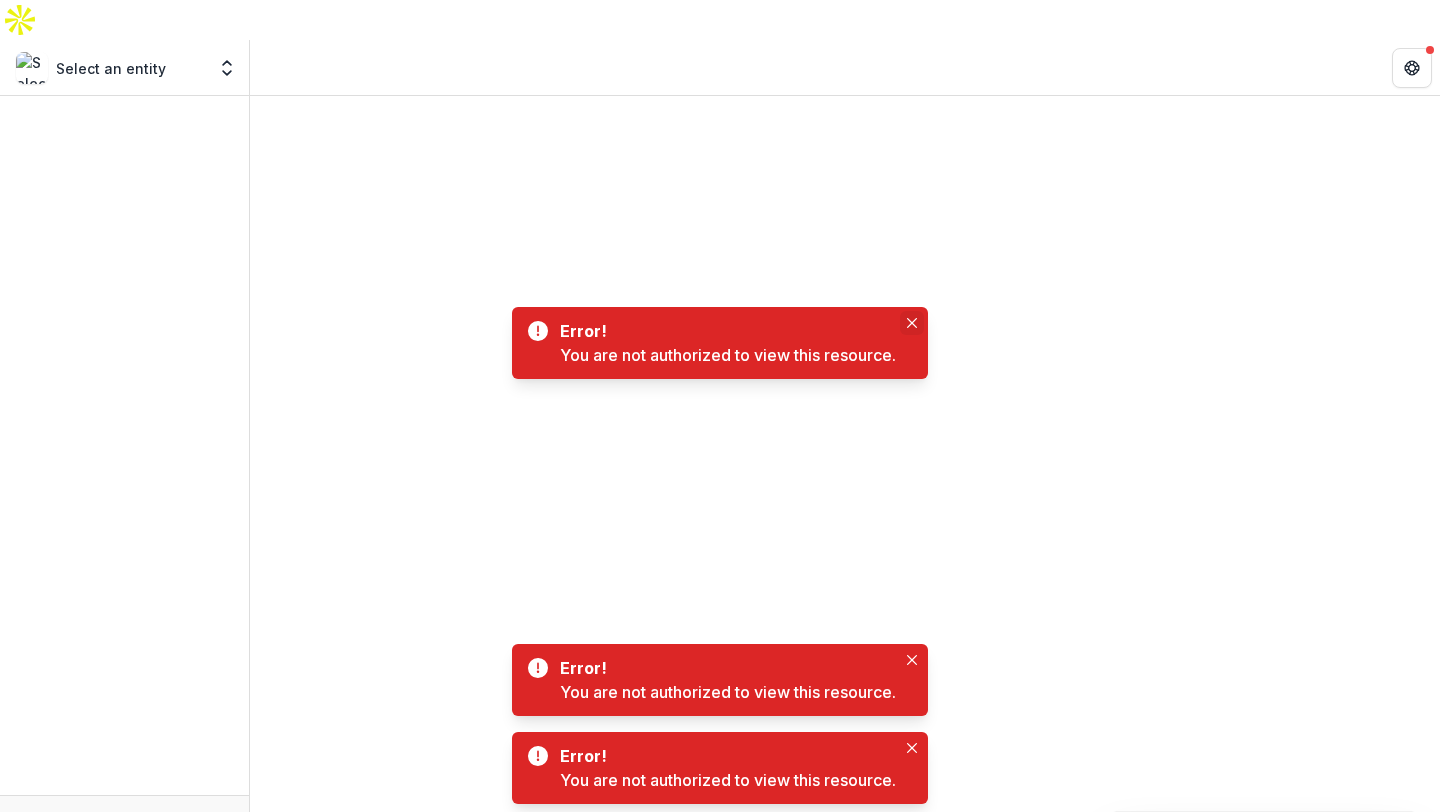 click on "Error! You are not authorized to view this resource." at bounding box center [720, 343] 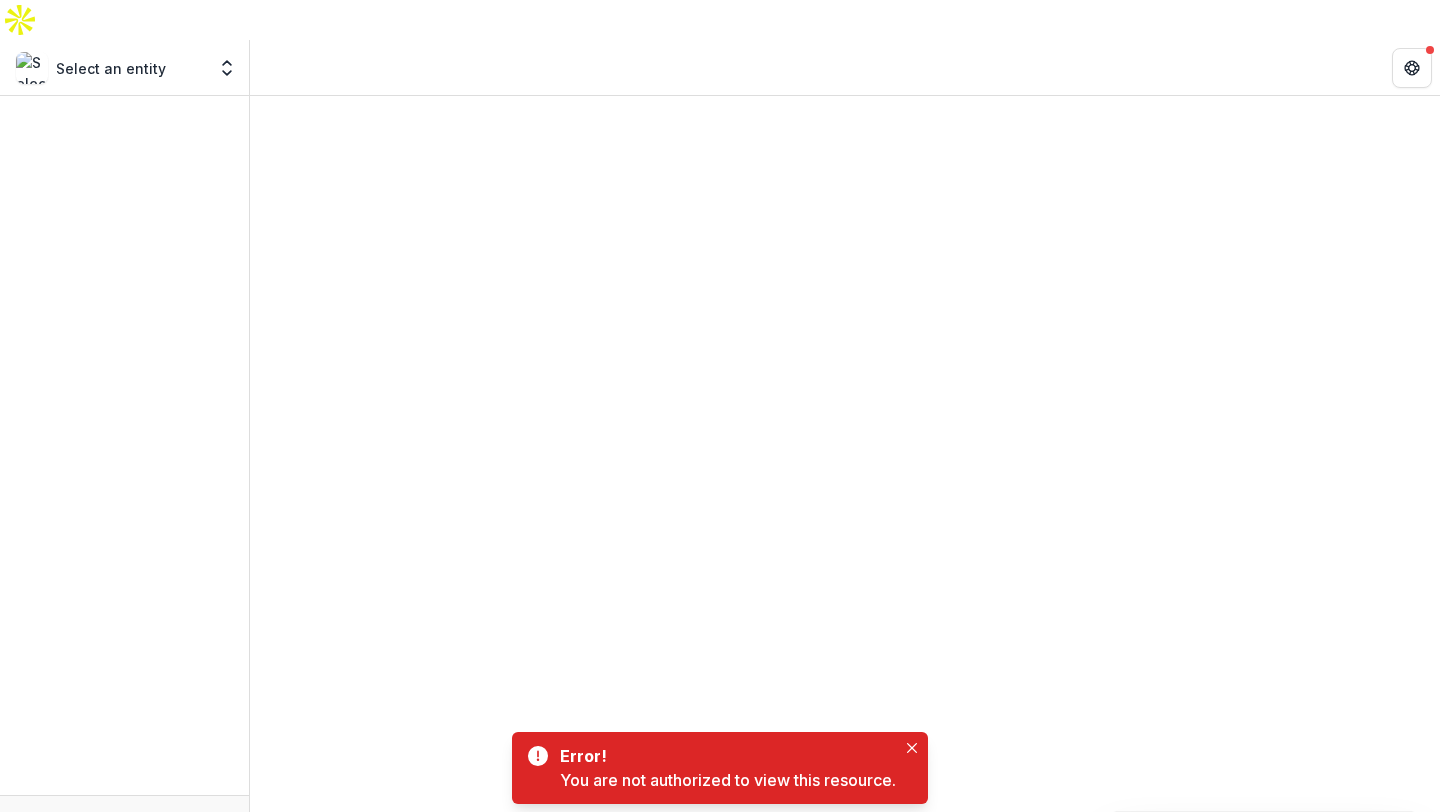 click at bounding box center (845, 474) 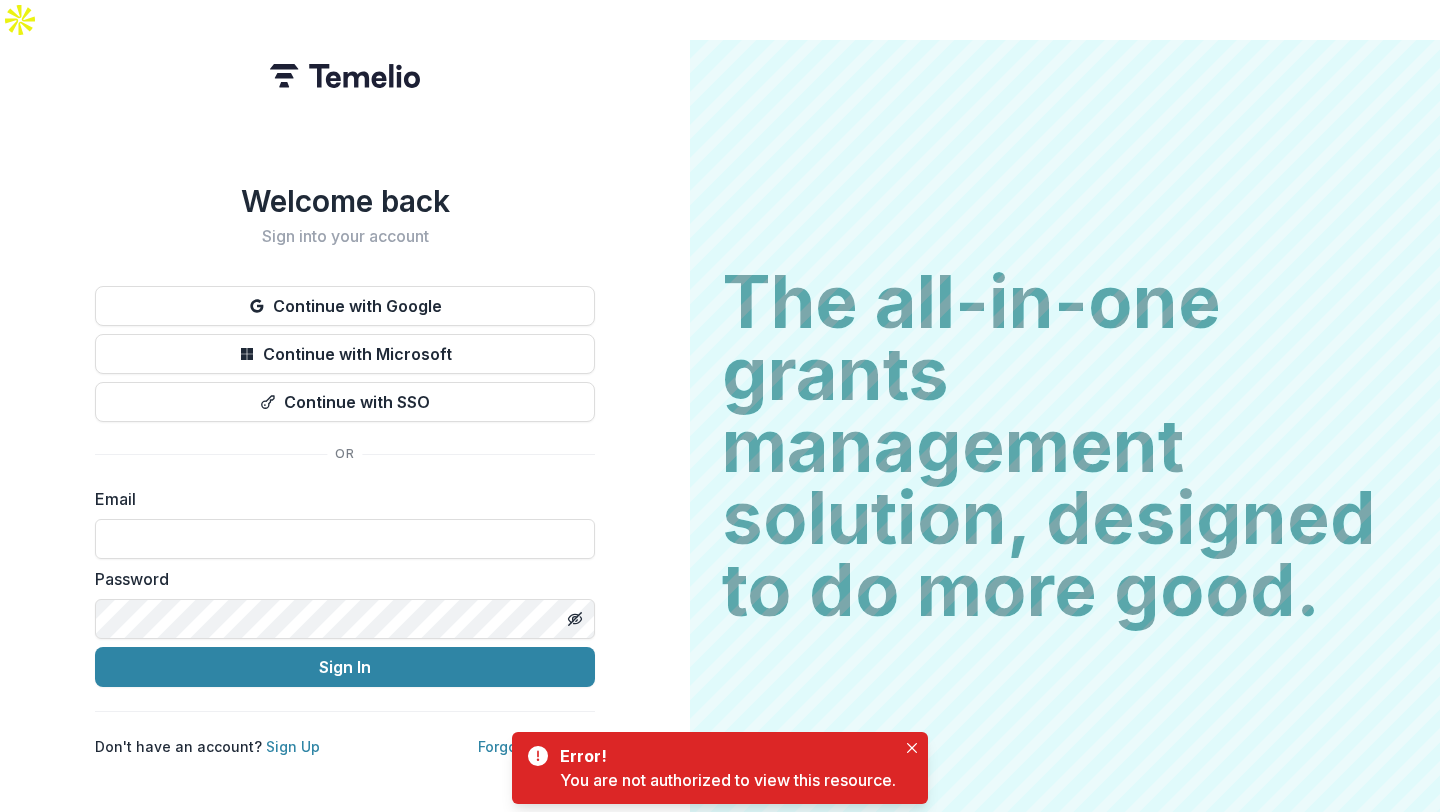 type on "**********" 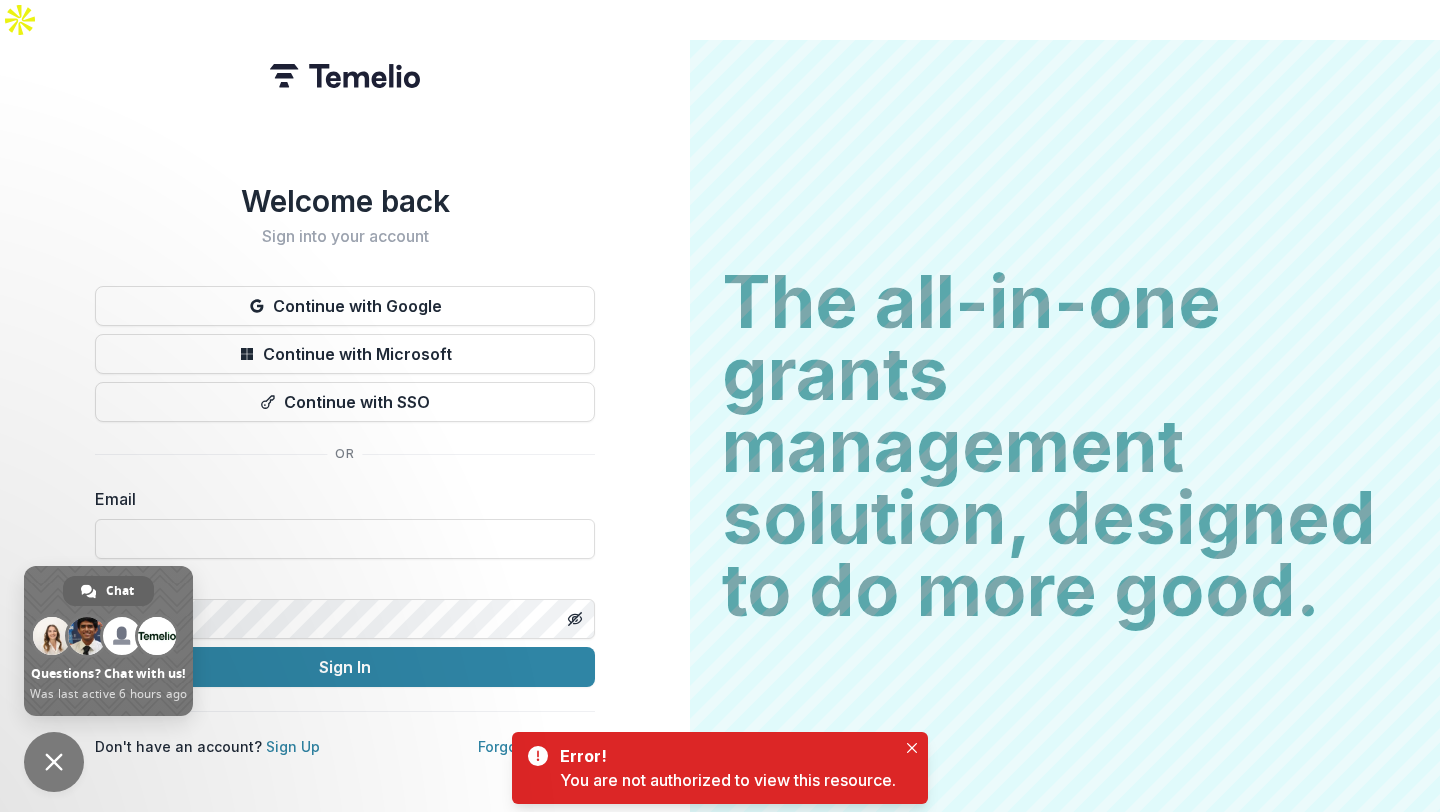 type 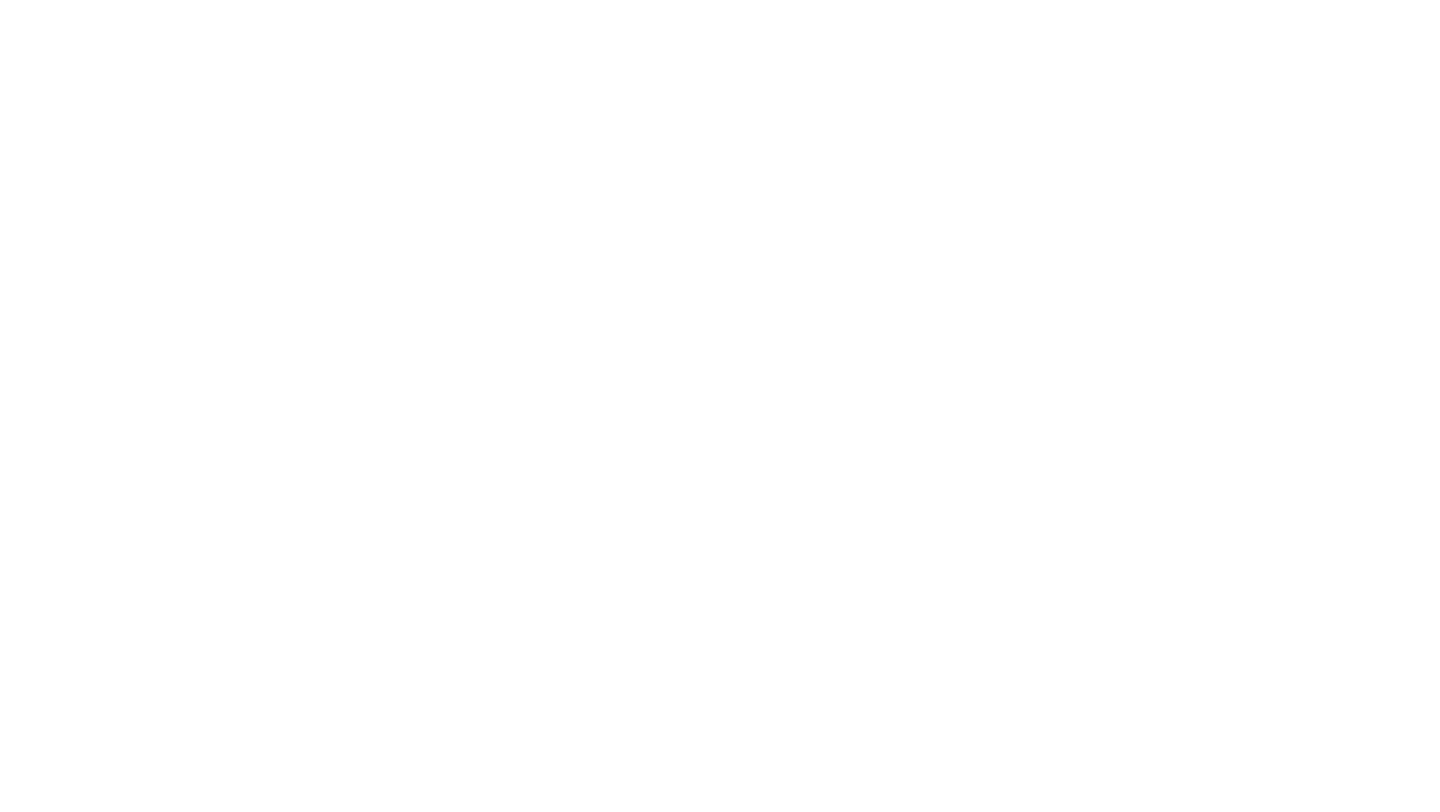 scroll, scrollTop: 0, scrollLeft: 0, axis: both 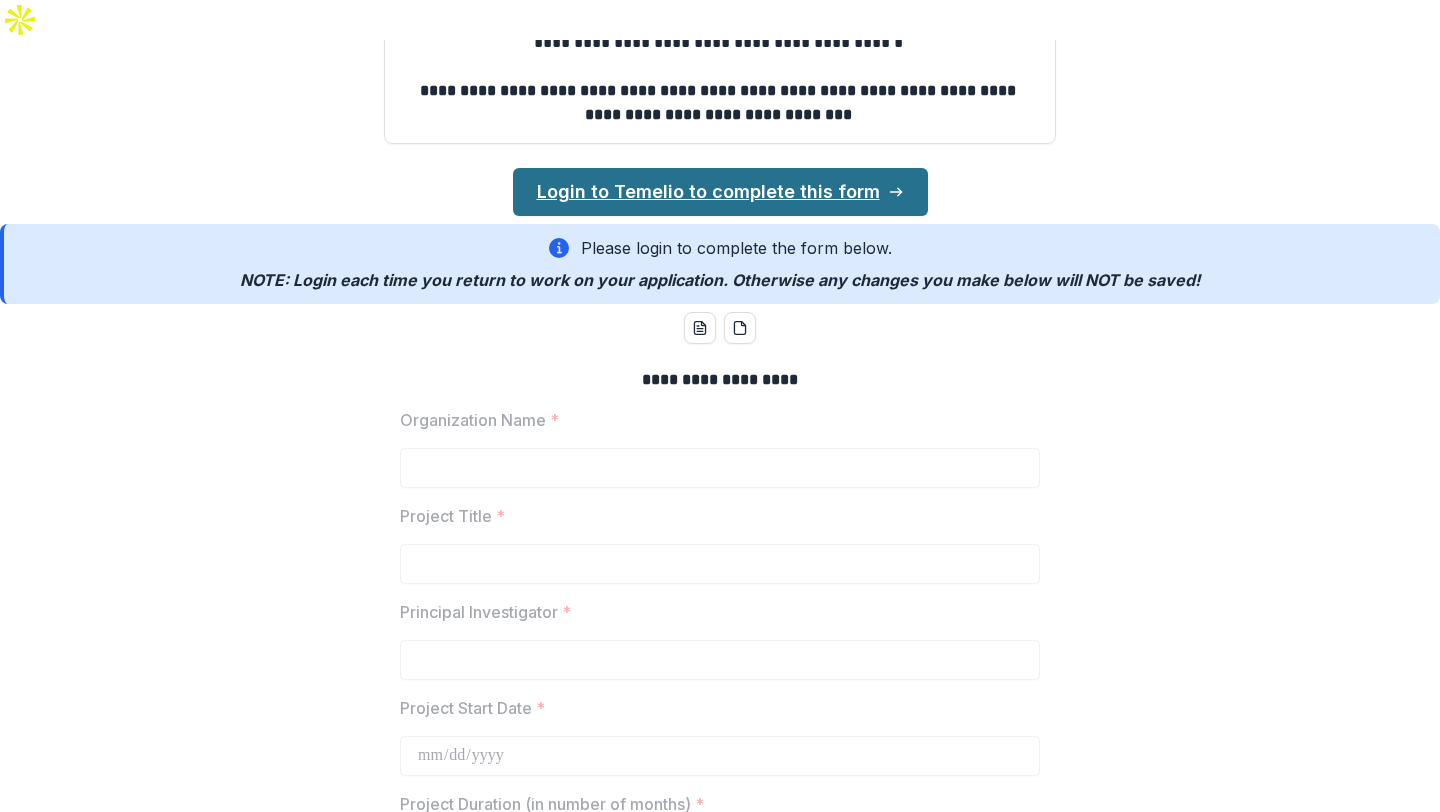 click on "Login to Temelio to complete this form" at bounding box center [720, 192] 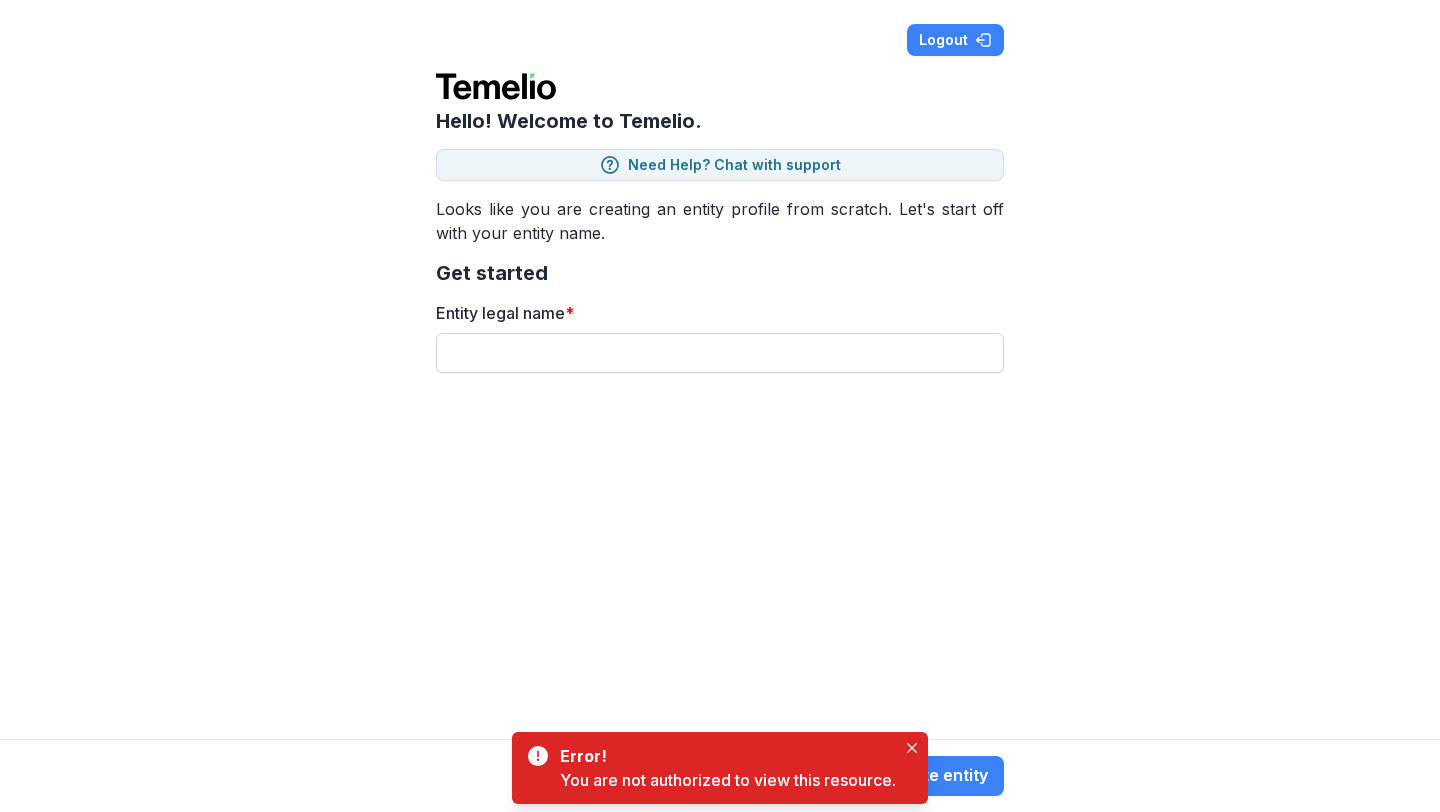 click on "Entity legal name *" at bounding box center (720, 353) 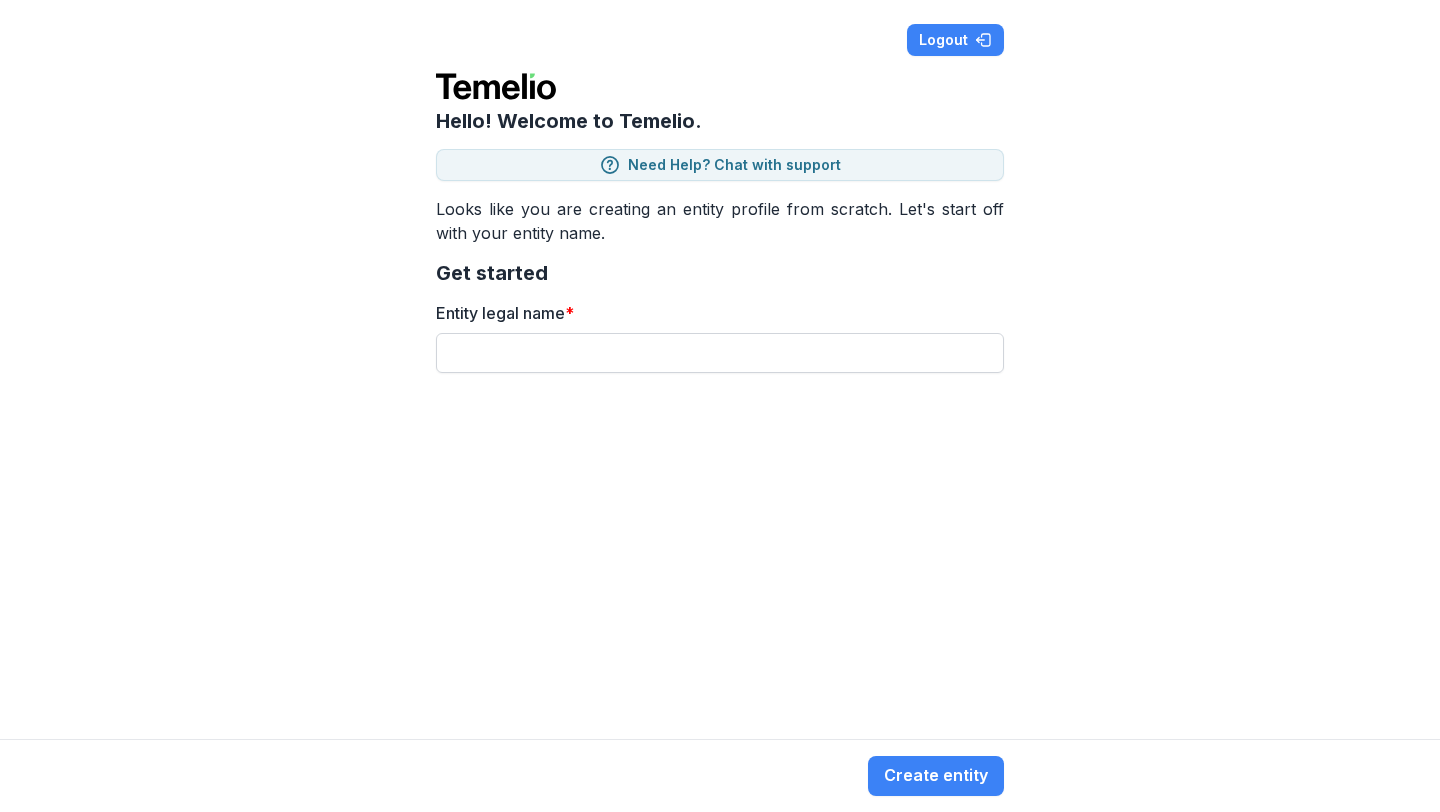 type on "**********" 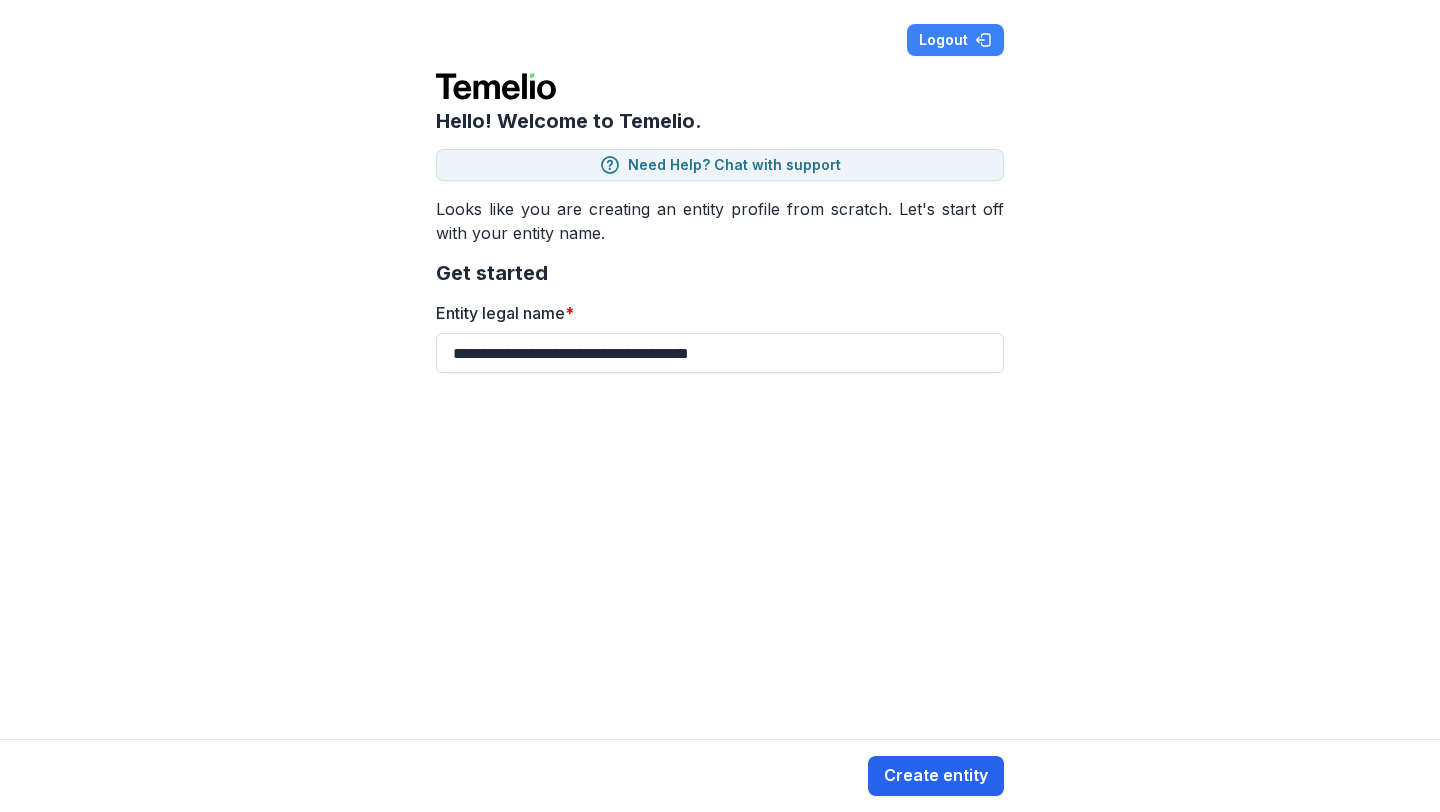 click on "Create entity" at bounding box center [936, 776] 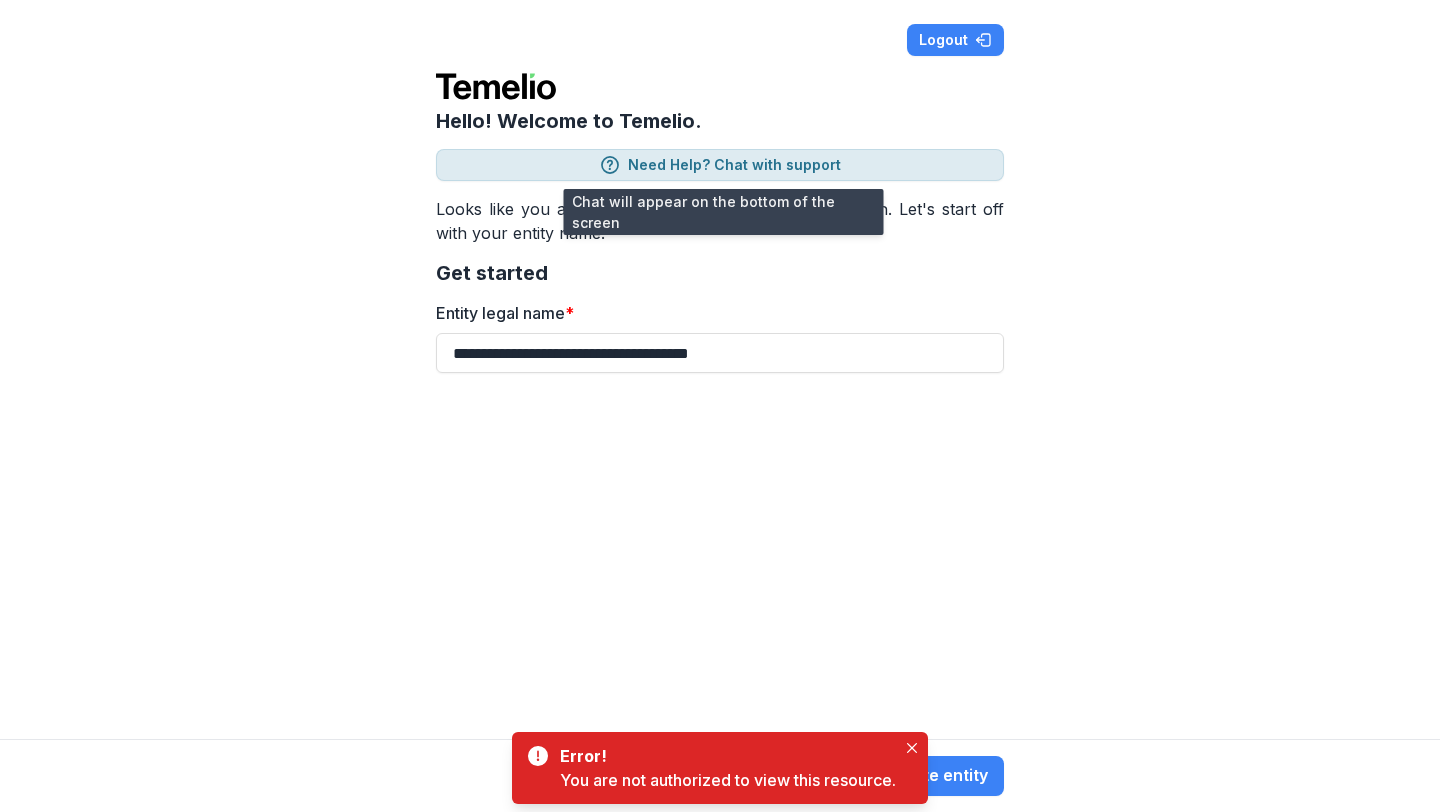click on "Need Help? Chat with support" at bounding box center (720, 165) 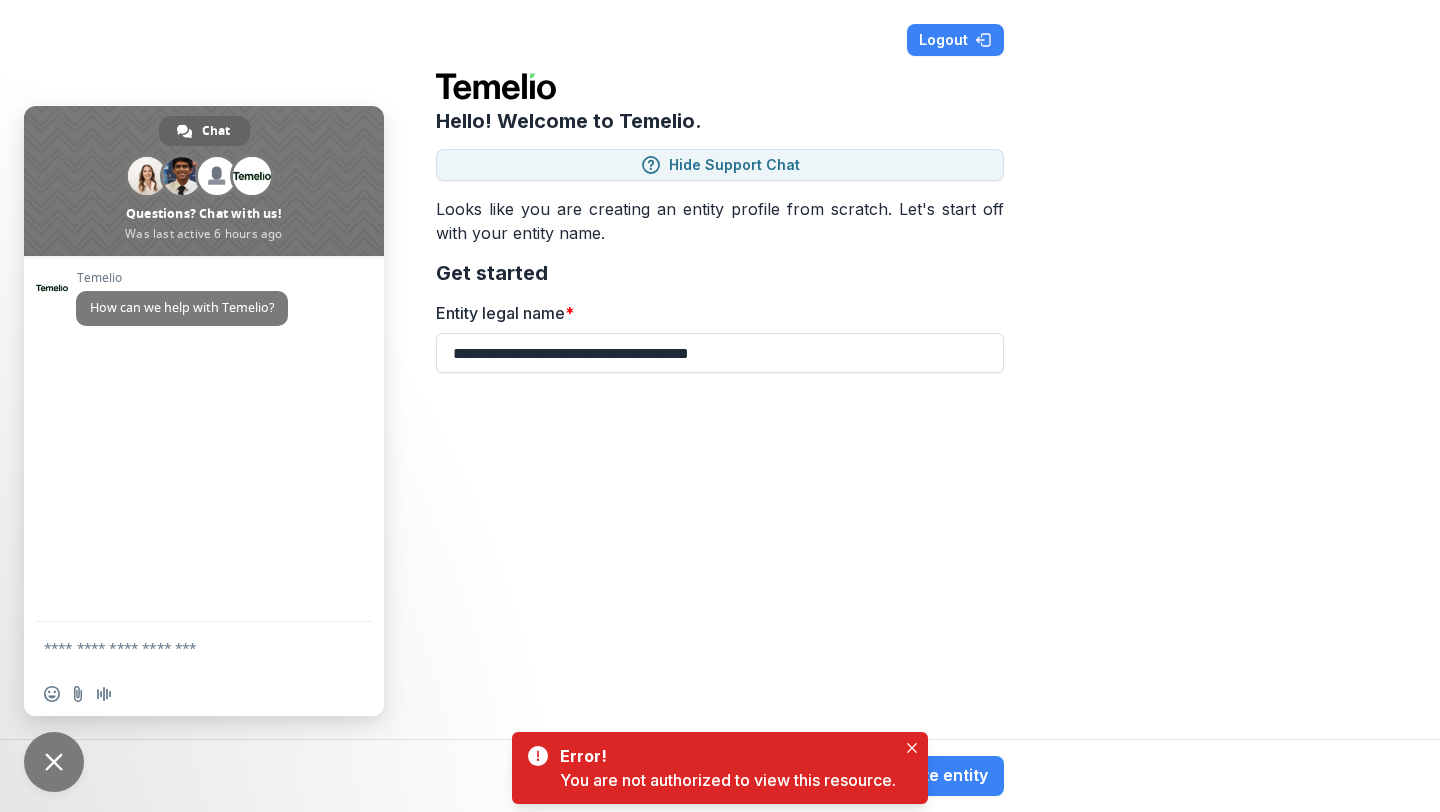 click at bounding box center (184, 647) 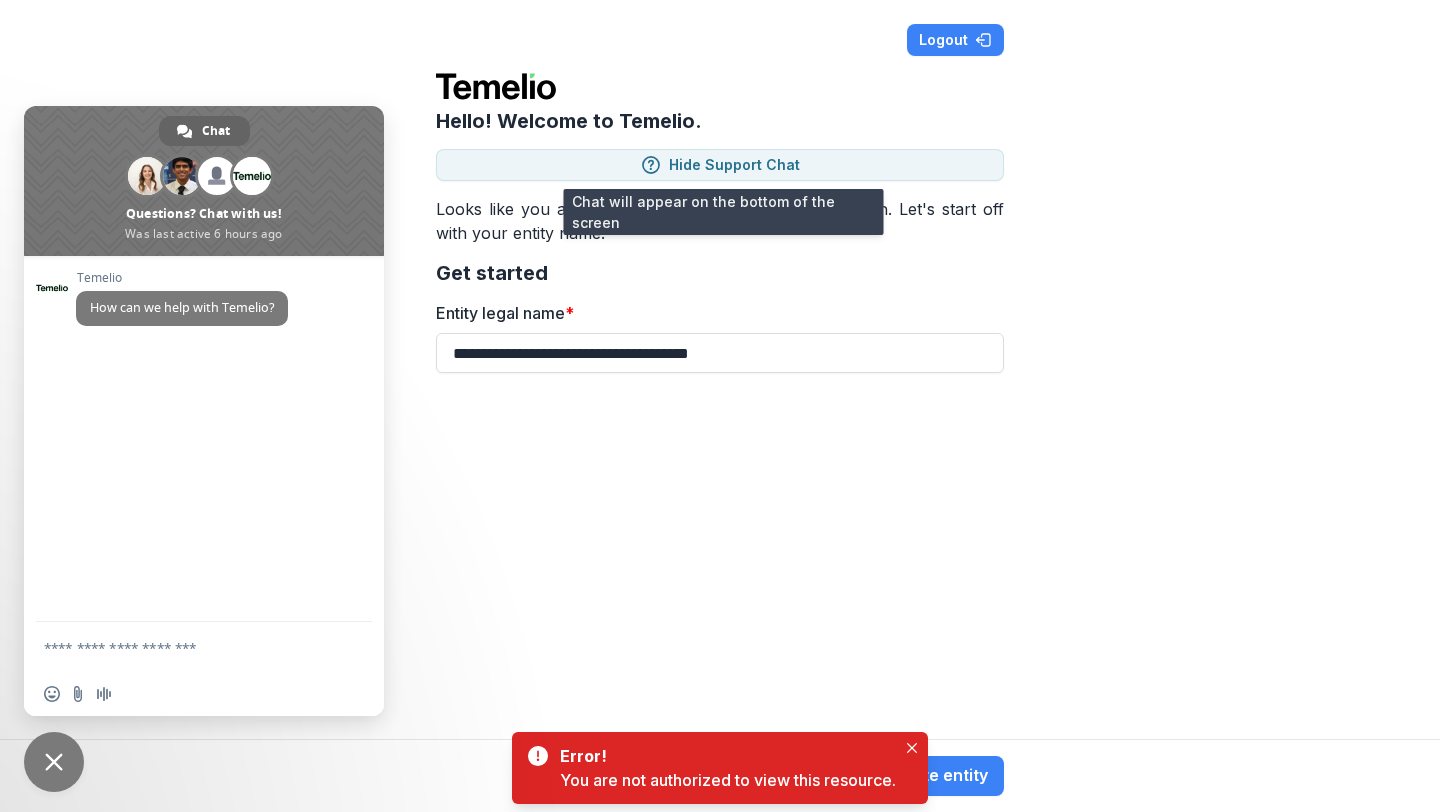 click at bounding box center (184, 647) 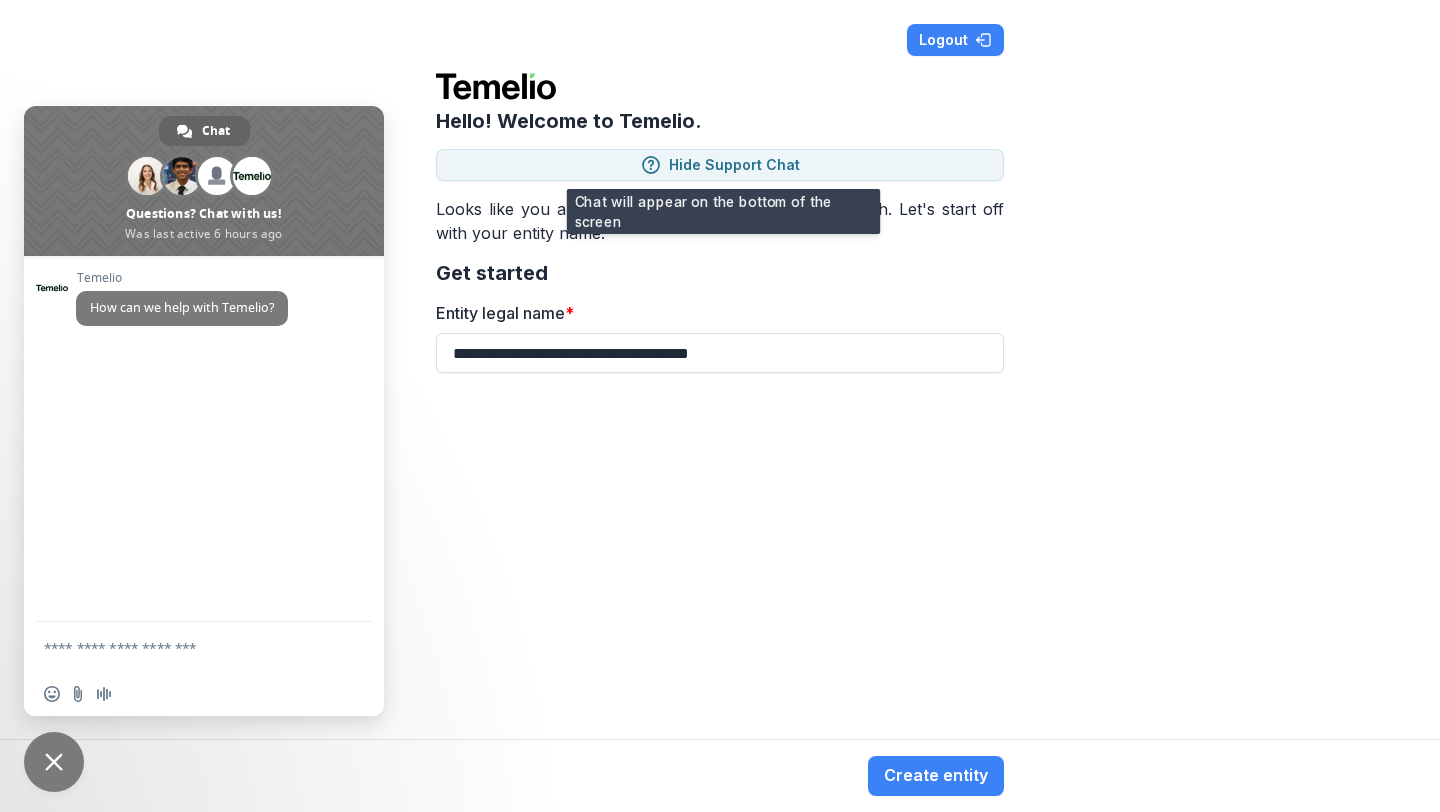 click at bounding box center (184, 647) 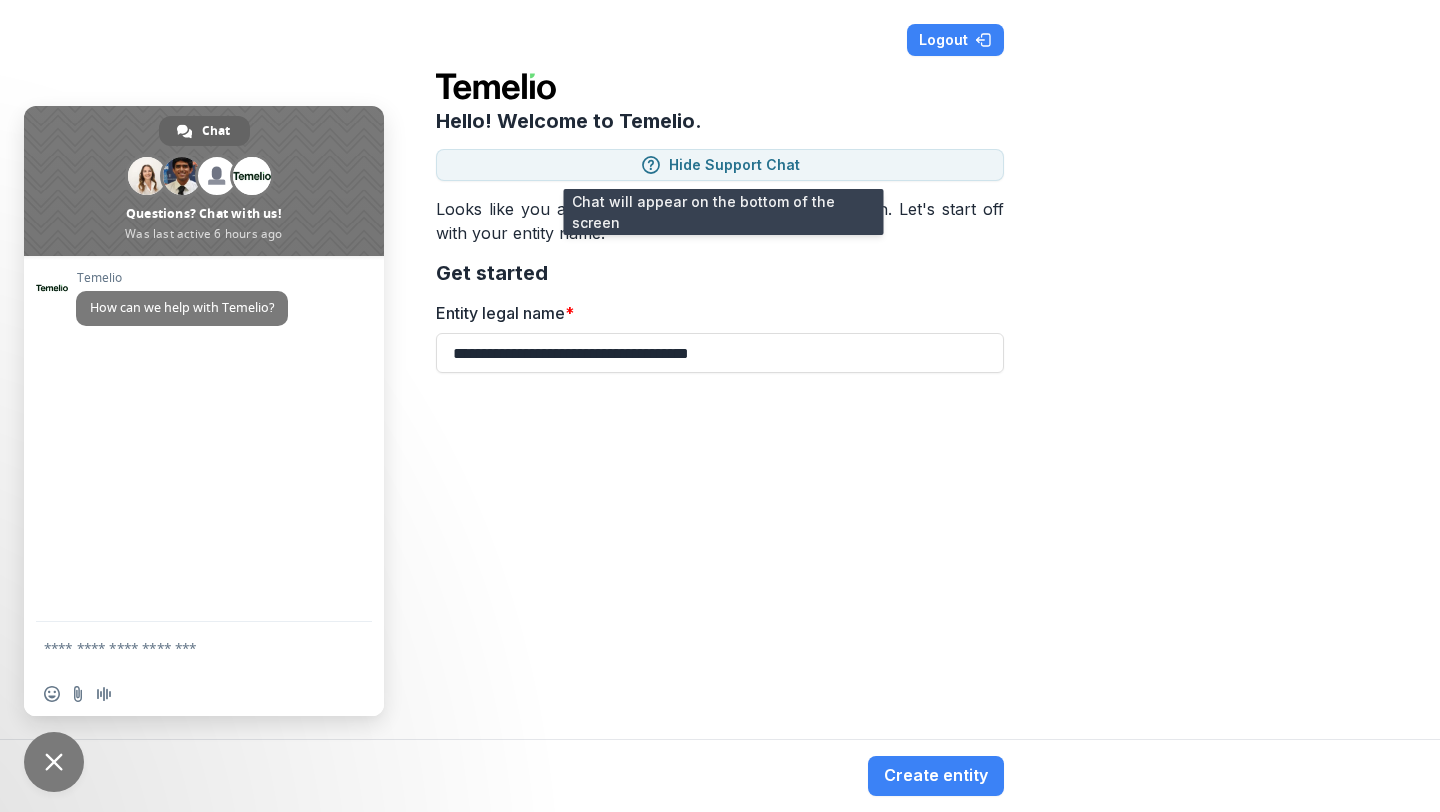 type 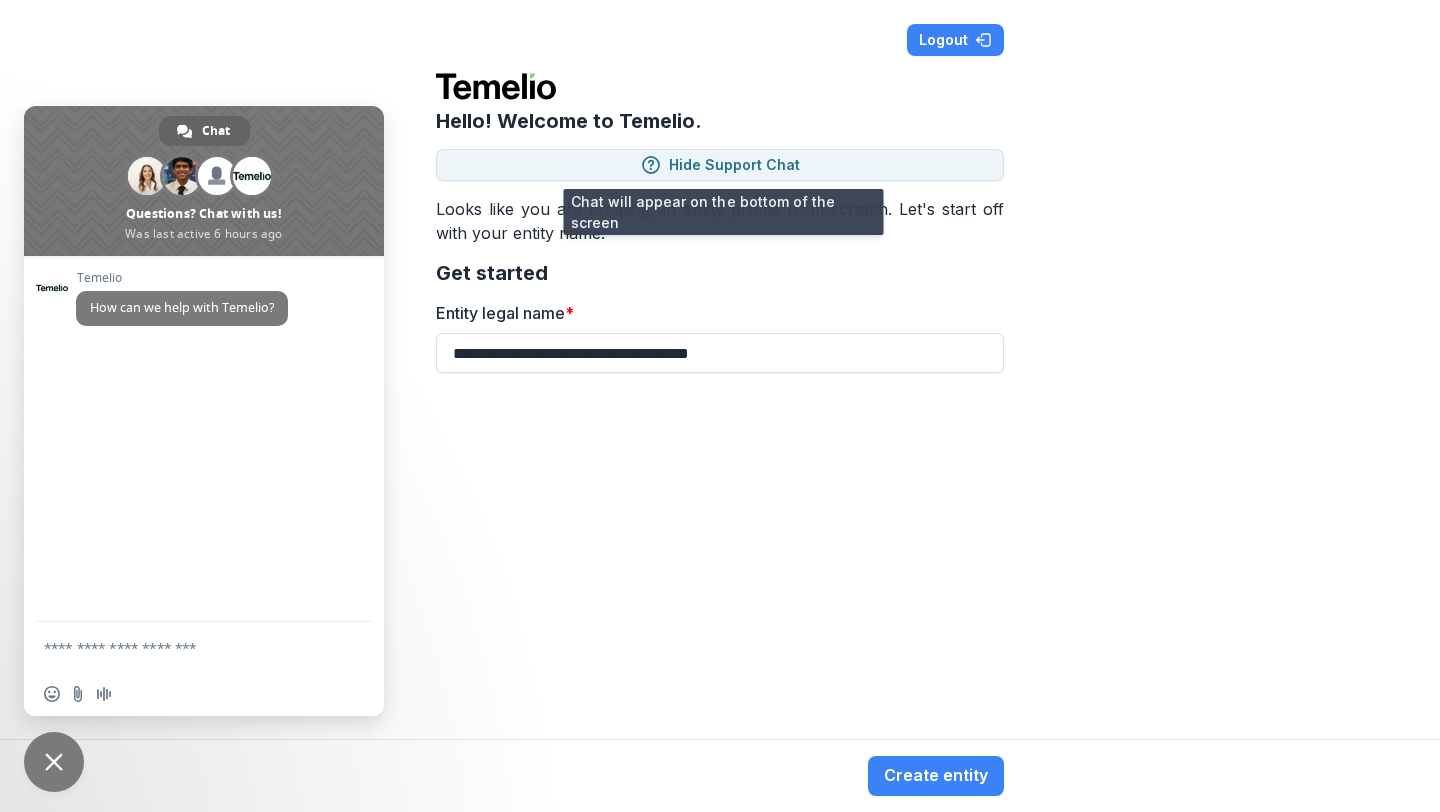 click at bounding box center (184, 647) 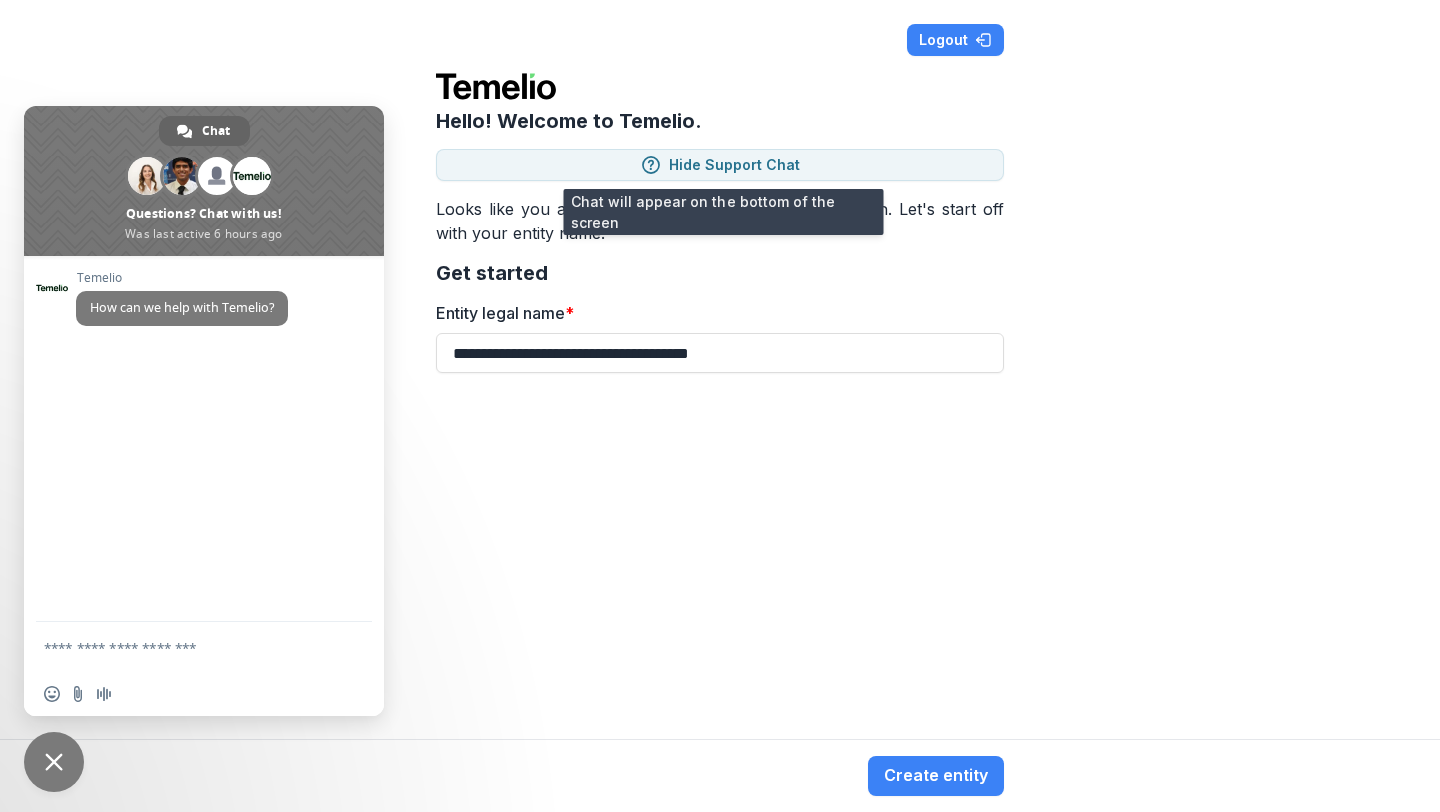 click at bounding box center [184, 647] 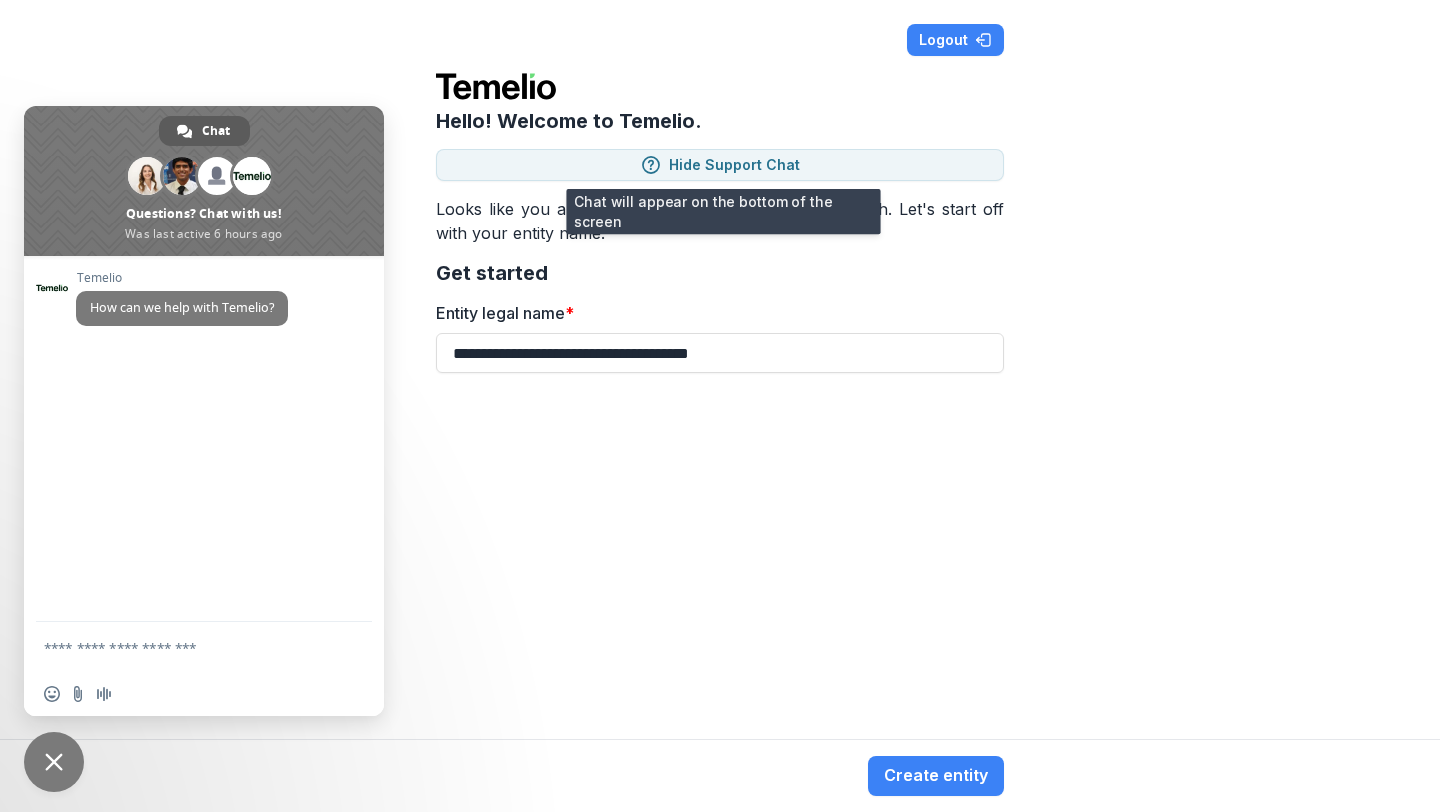click at bounding box center (184, 131) 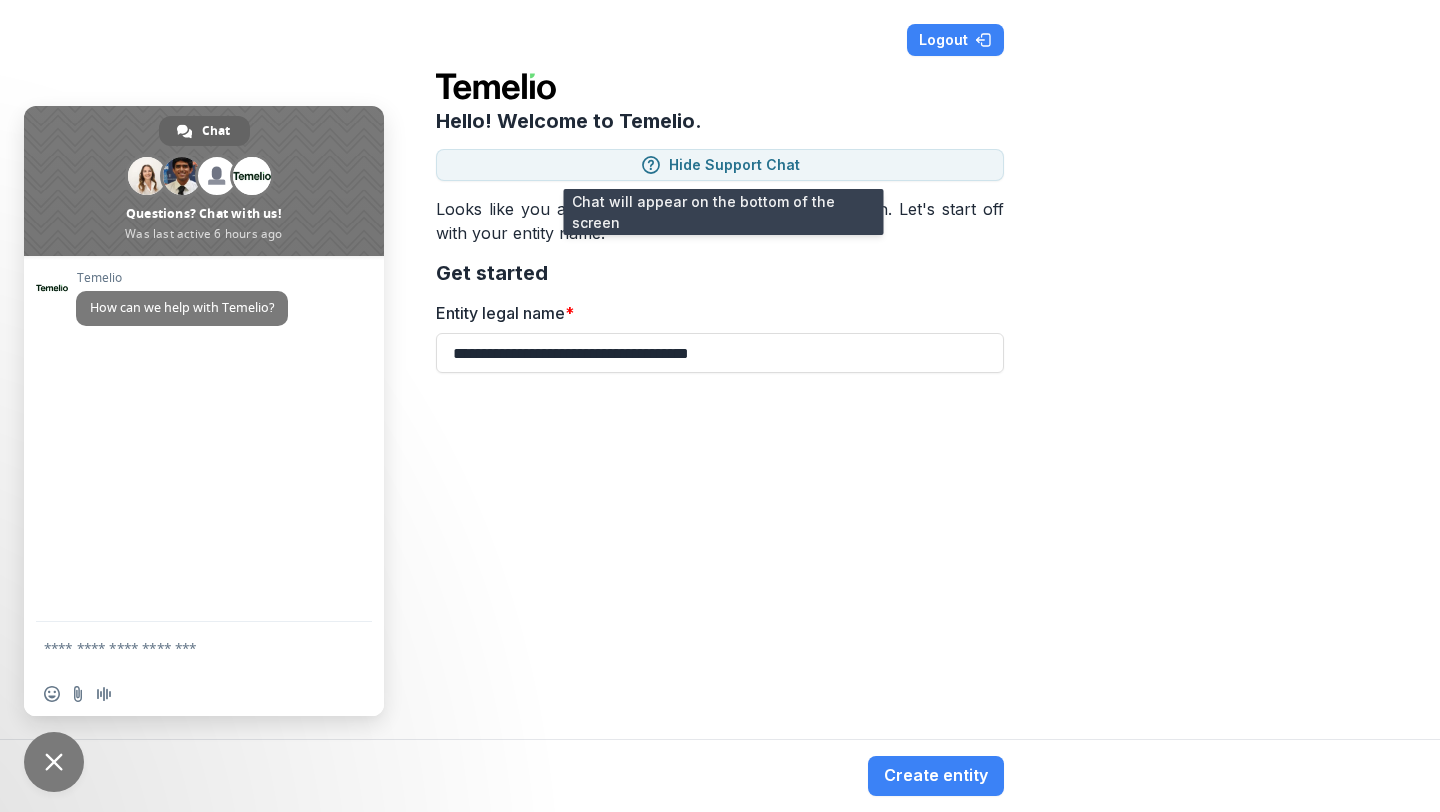 click on "How can we help with Temelio?" at bounding box center (182, 307) 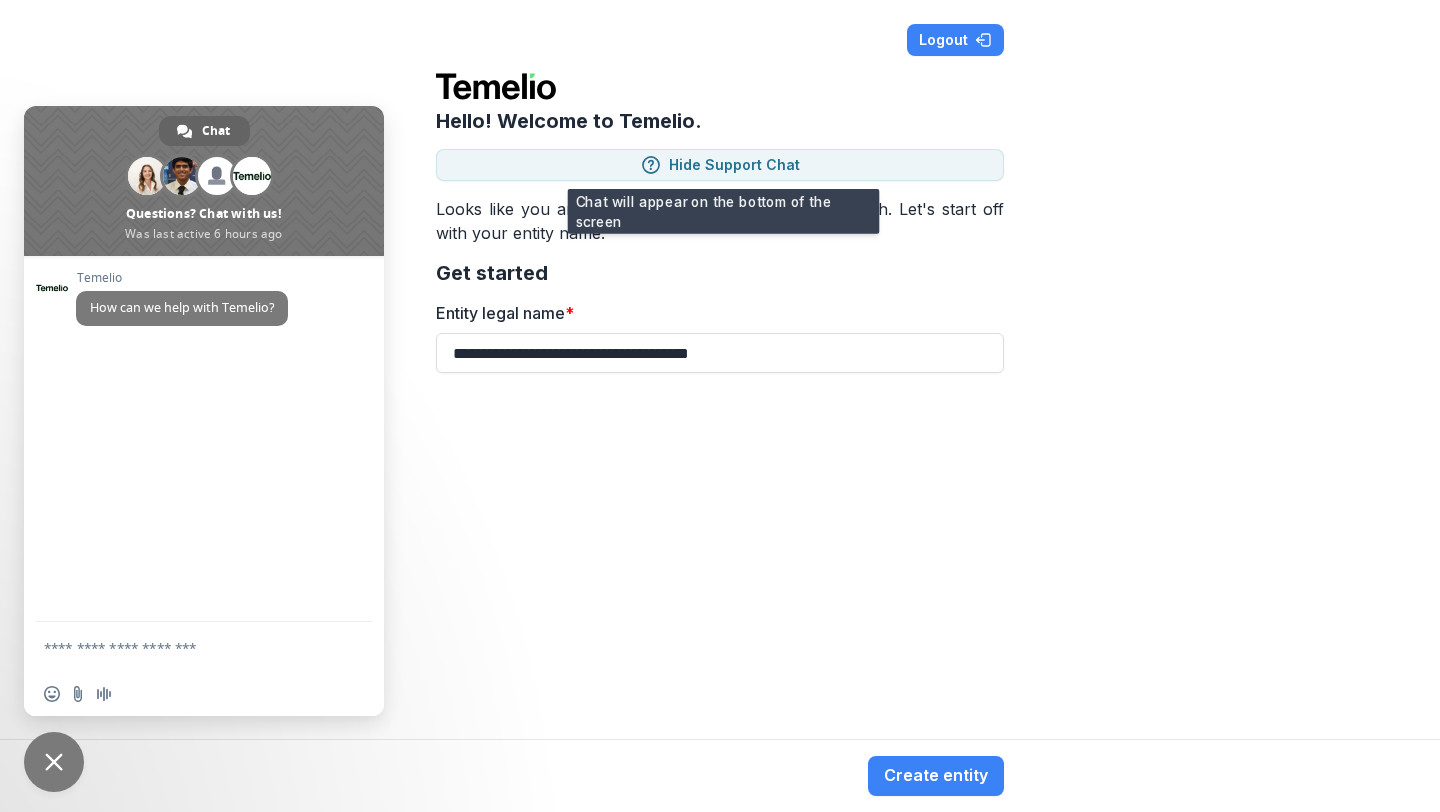click at bounding box center [184, 647] 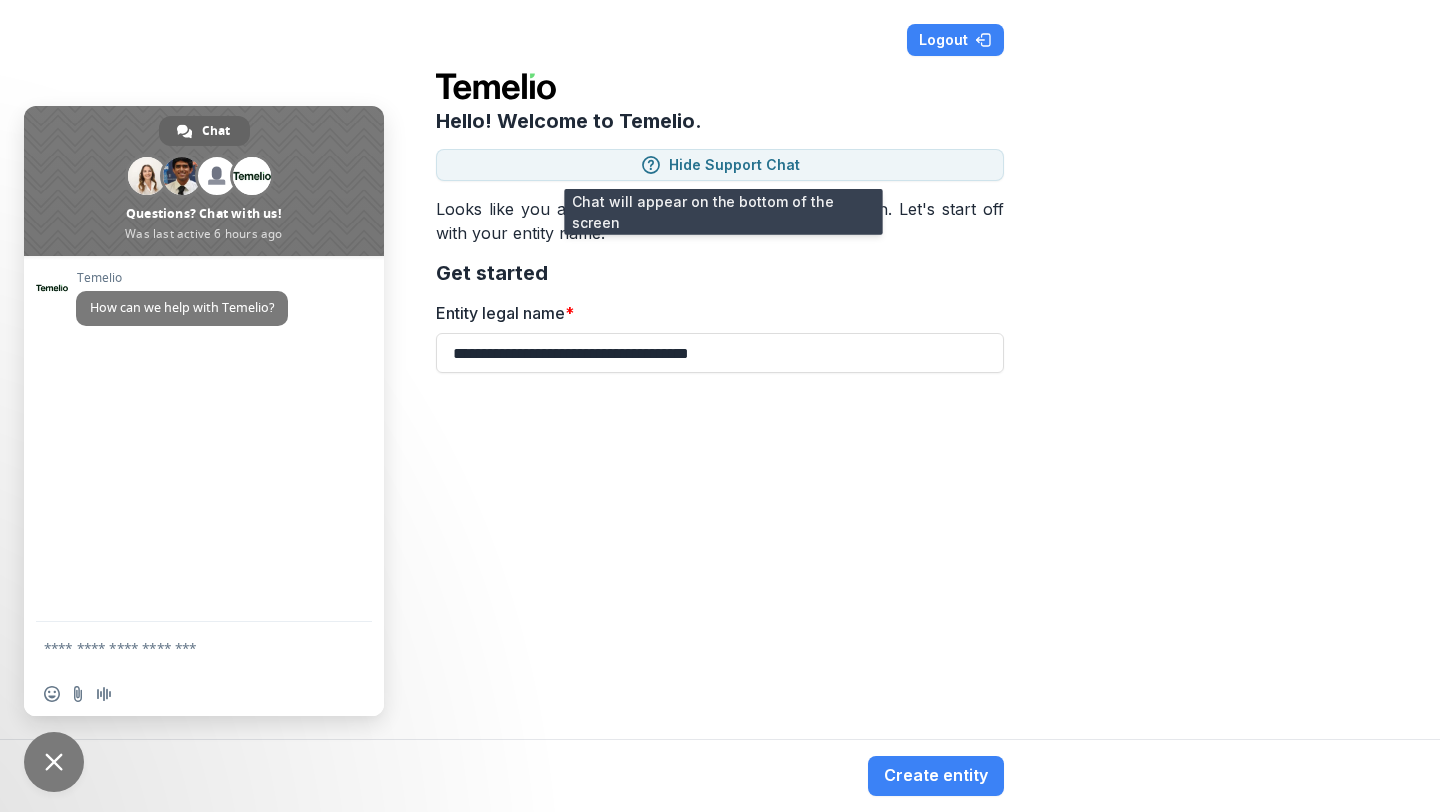 click at bounding box center [184, 647] 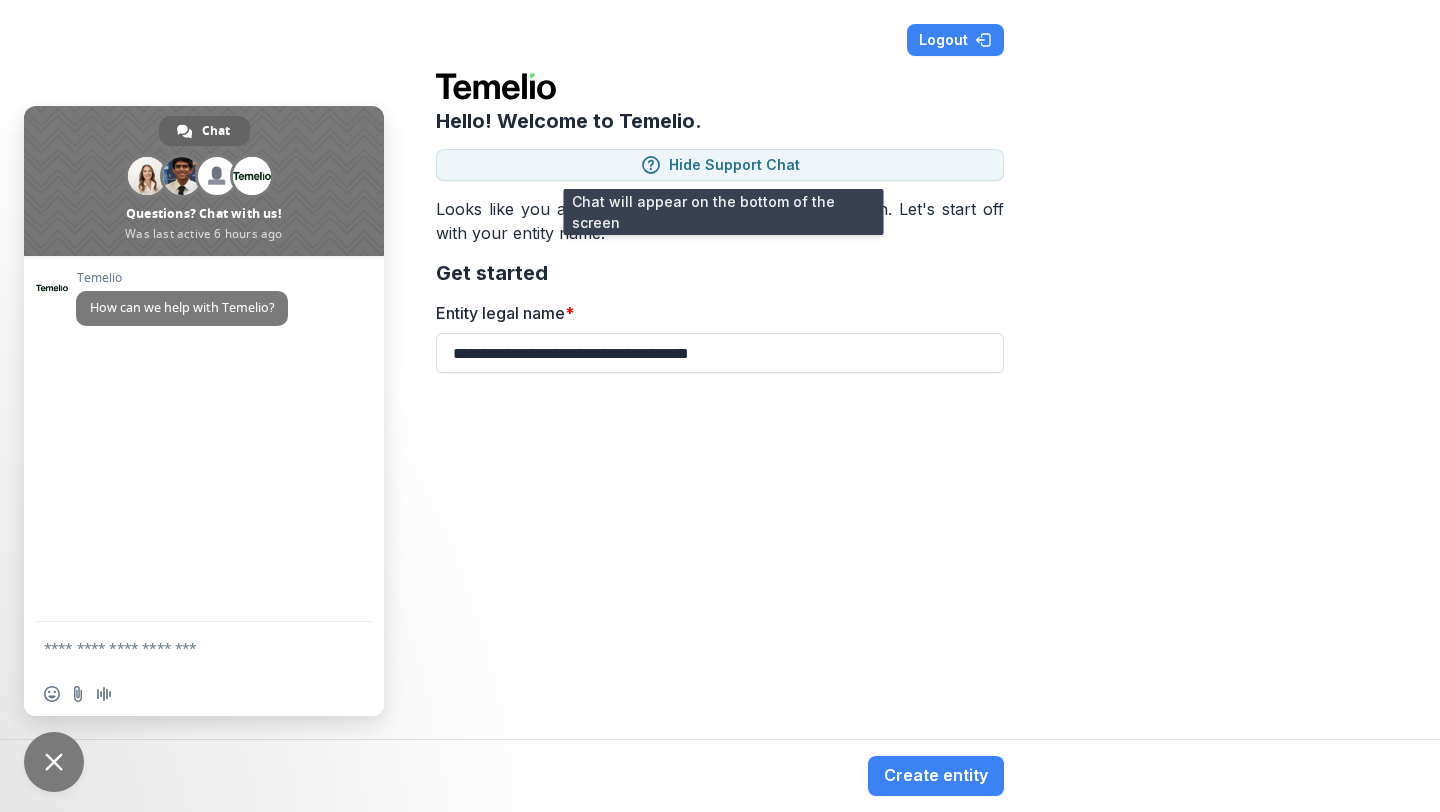 click at bounding box center (184, 647) 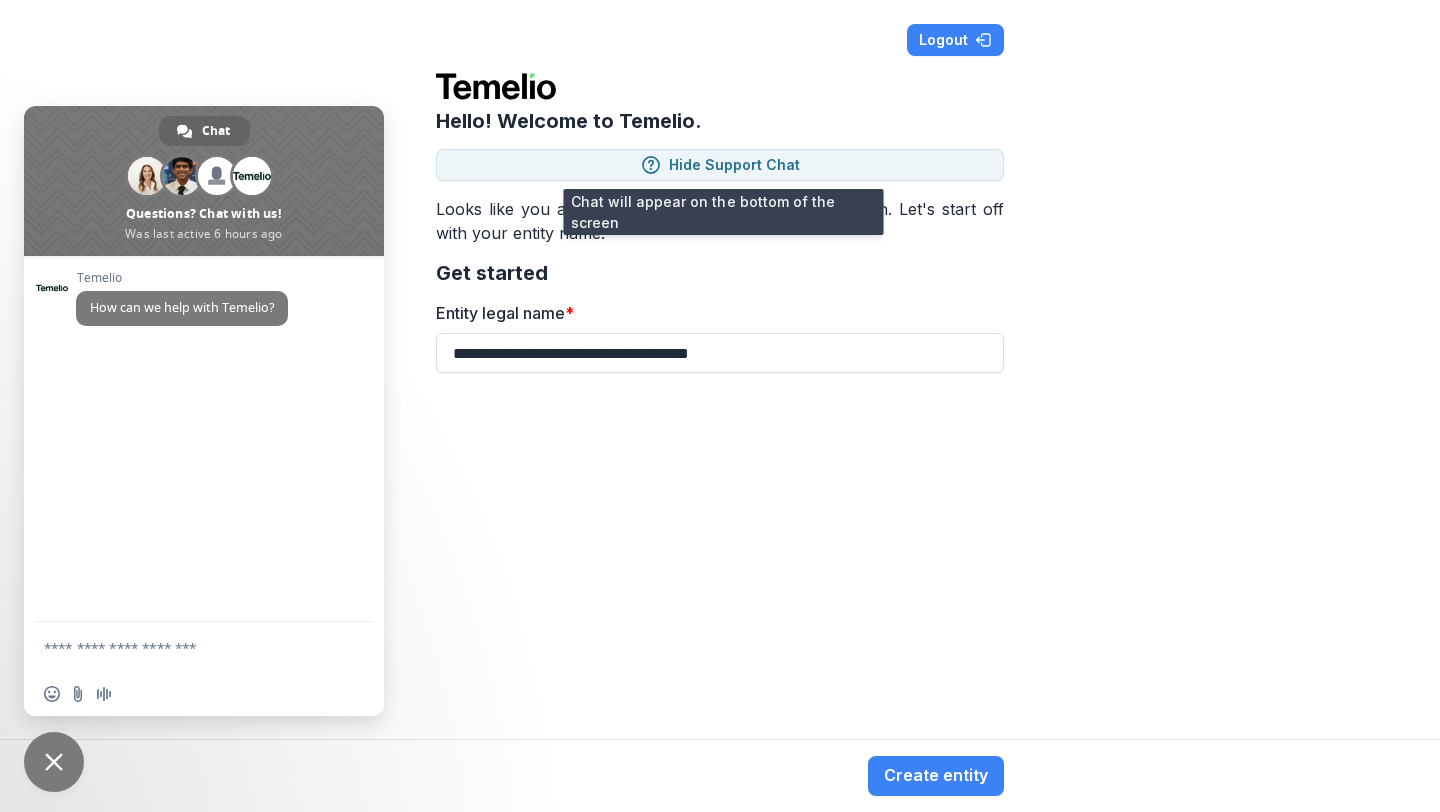 click at bounding box center [184, 647] 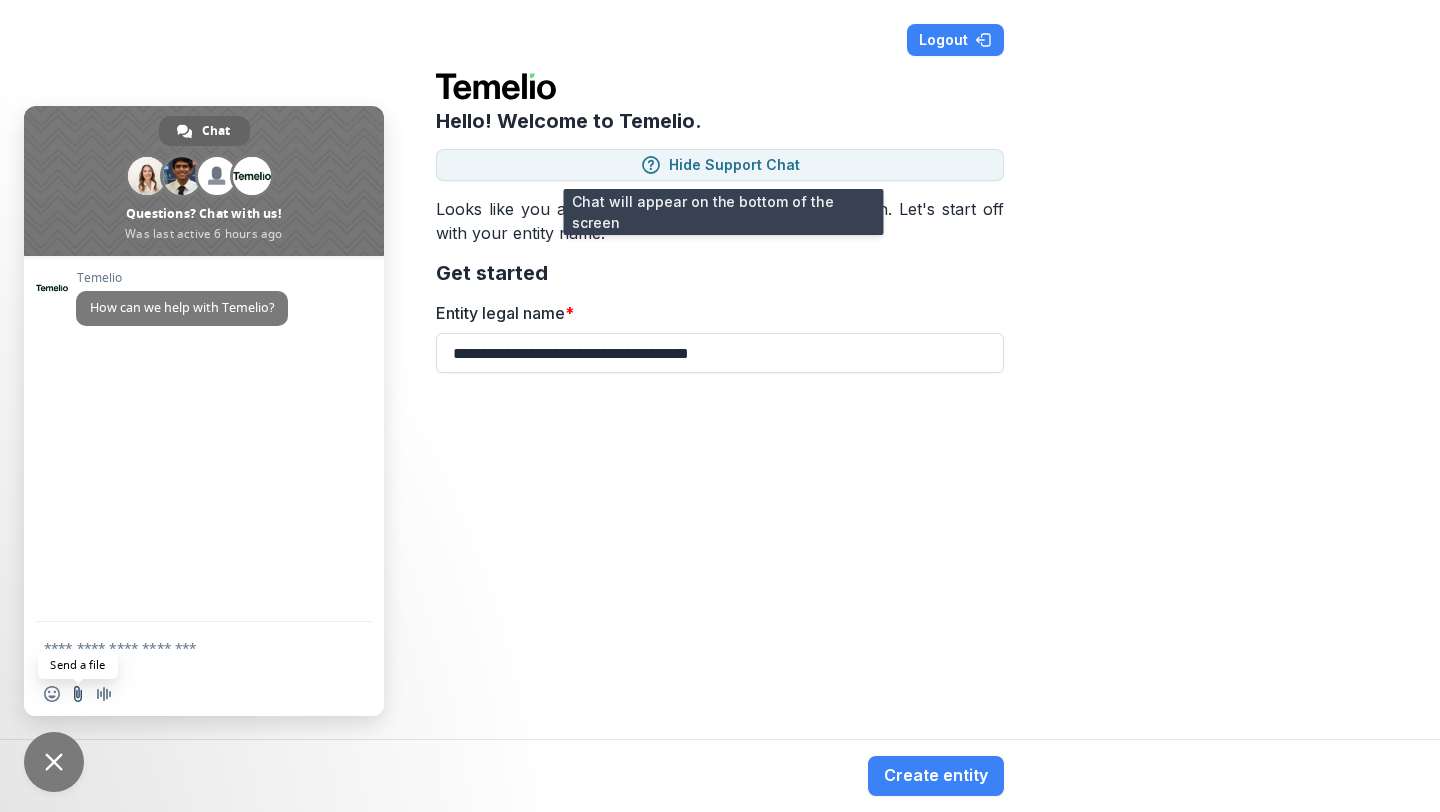 click at bounding box center [78, 694] 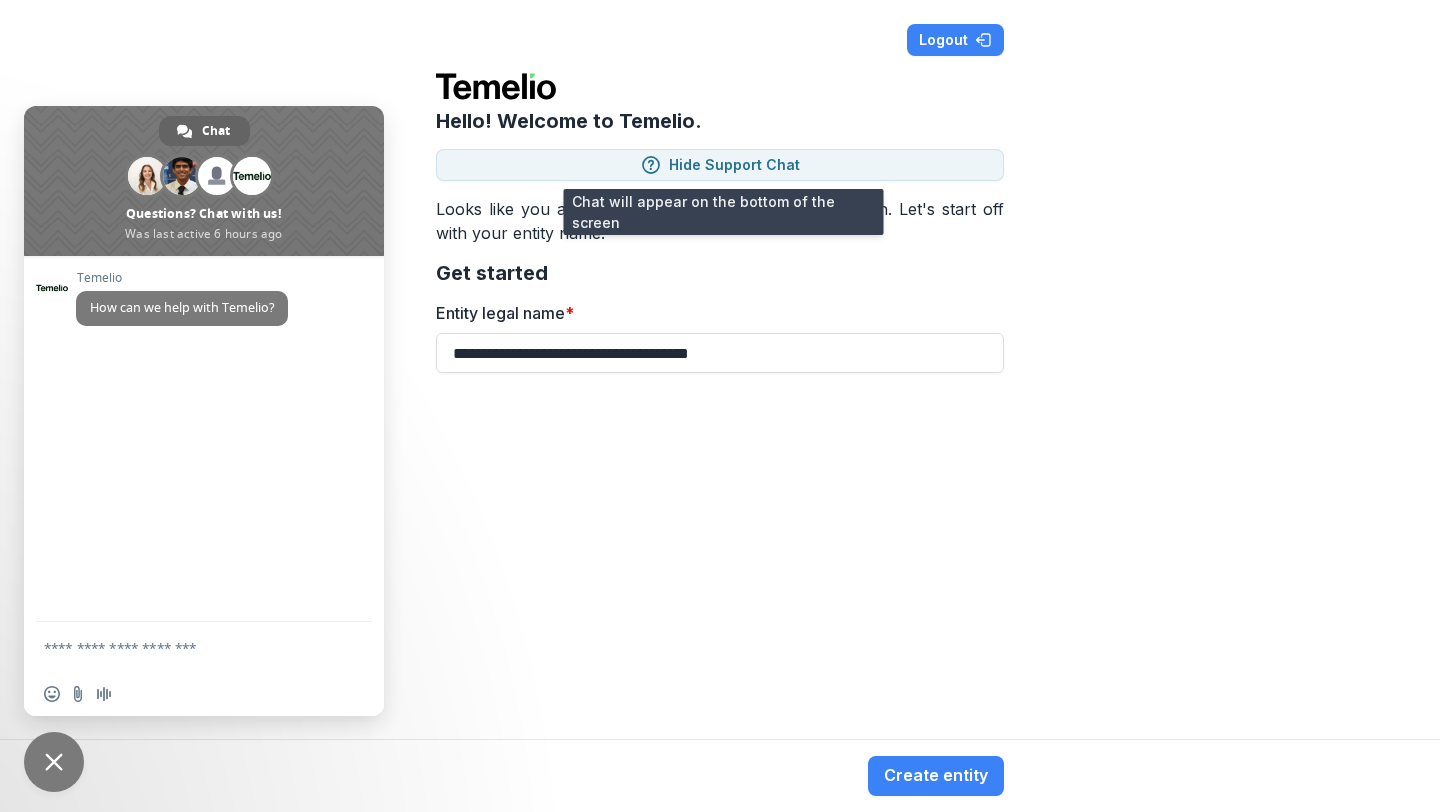 click on "Temelio How can we help with Temelio?" at bounding box center (204, 439) 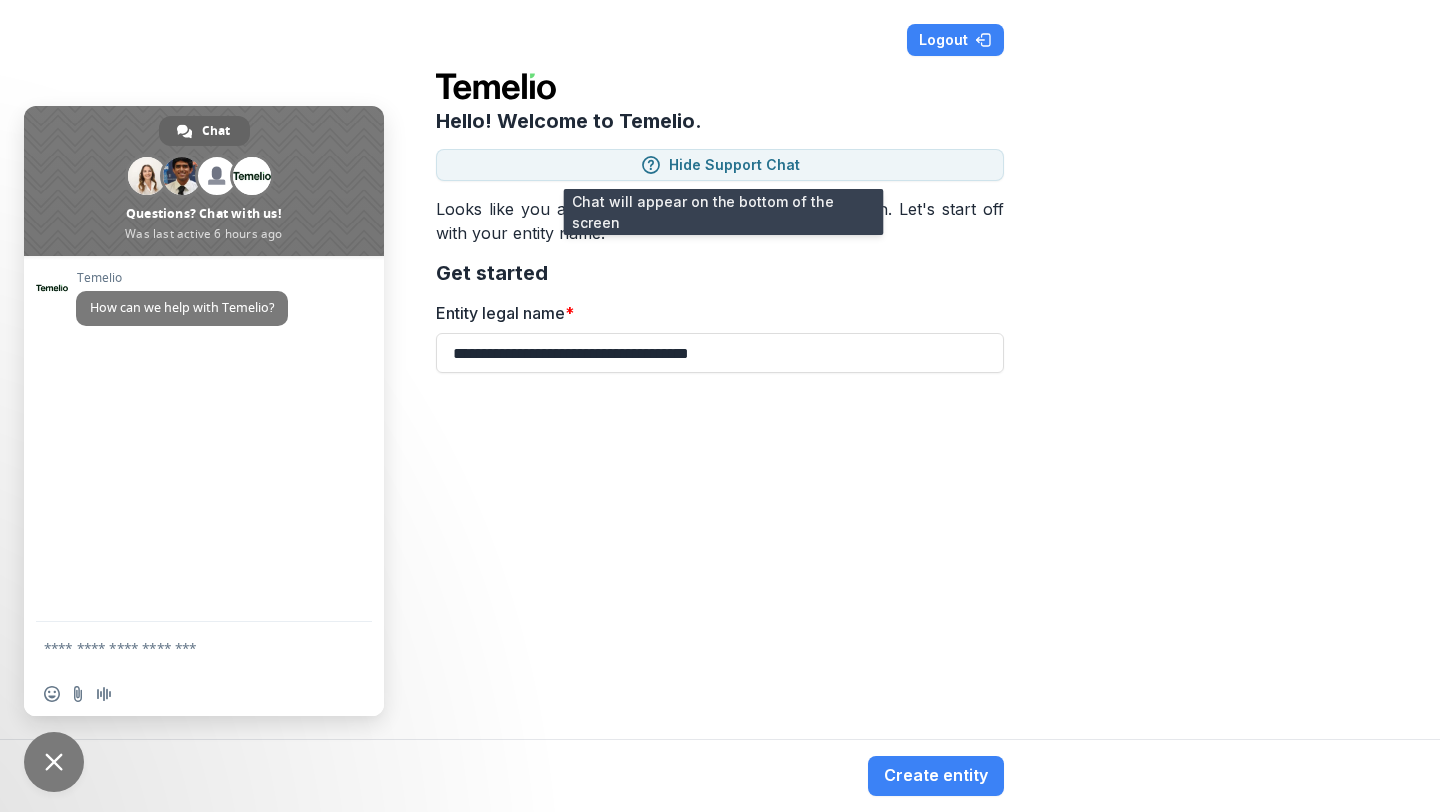 click at bounding box center [184, 647] 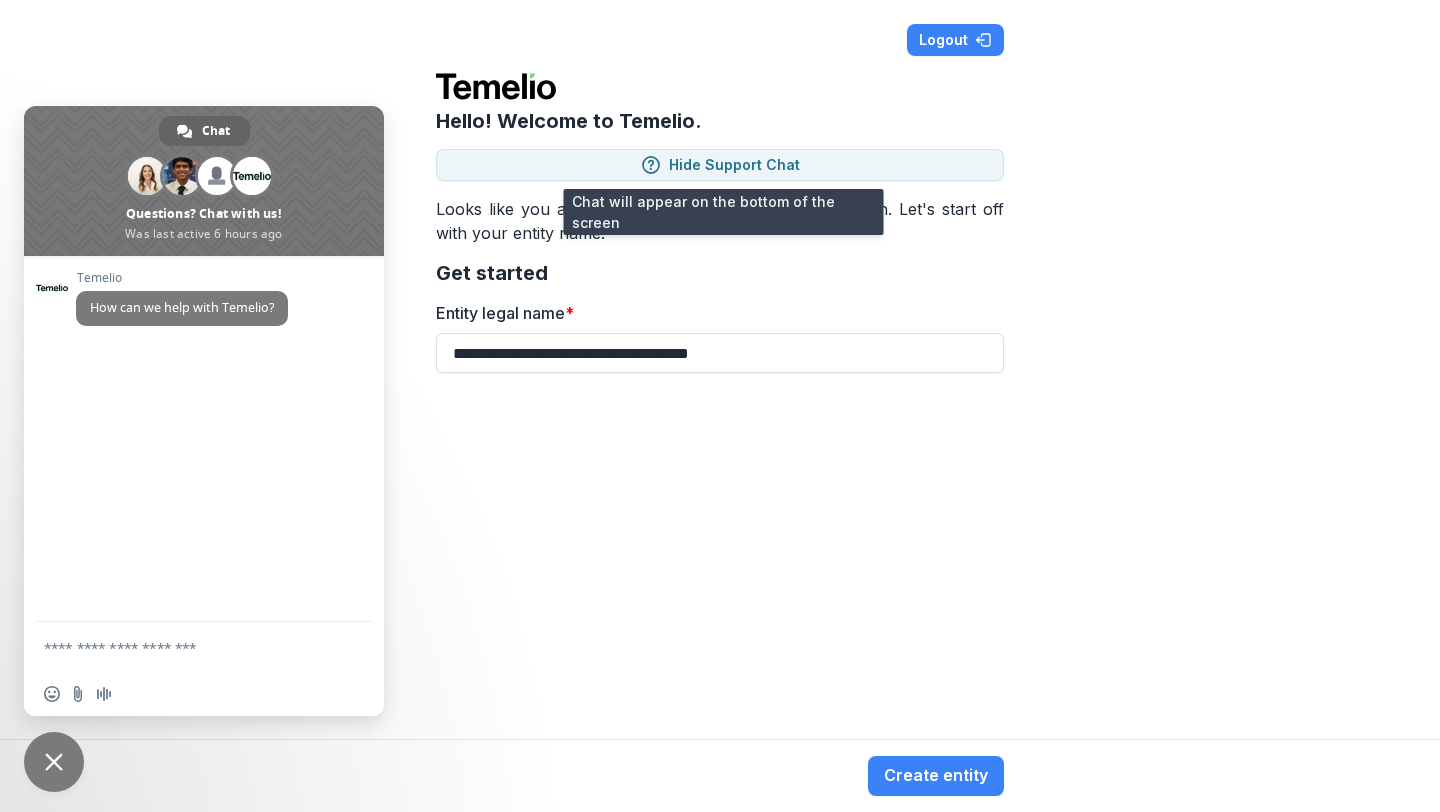 click at bounding box center [184, 647] 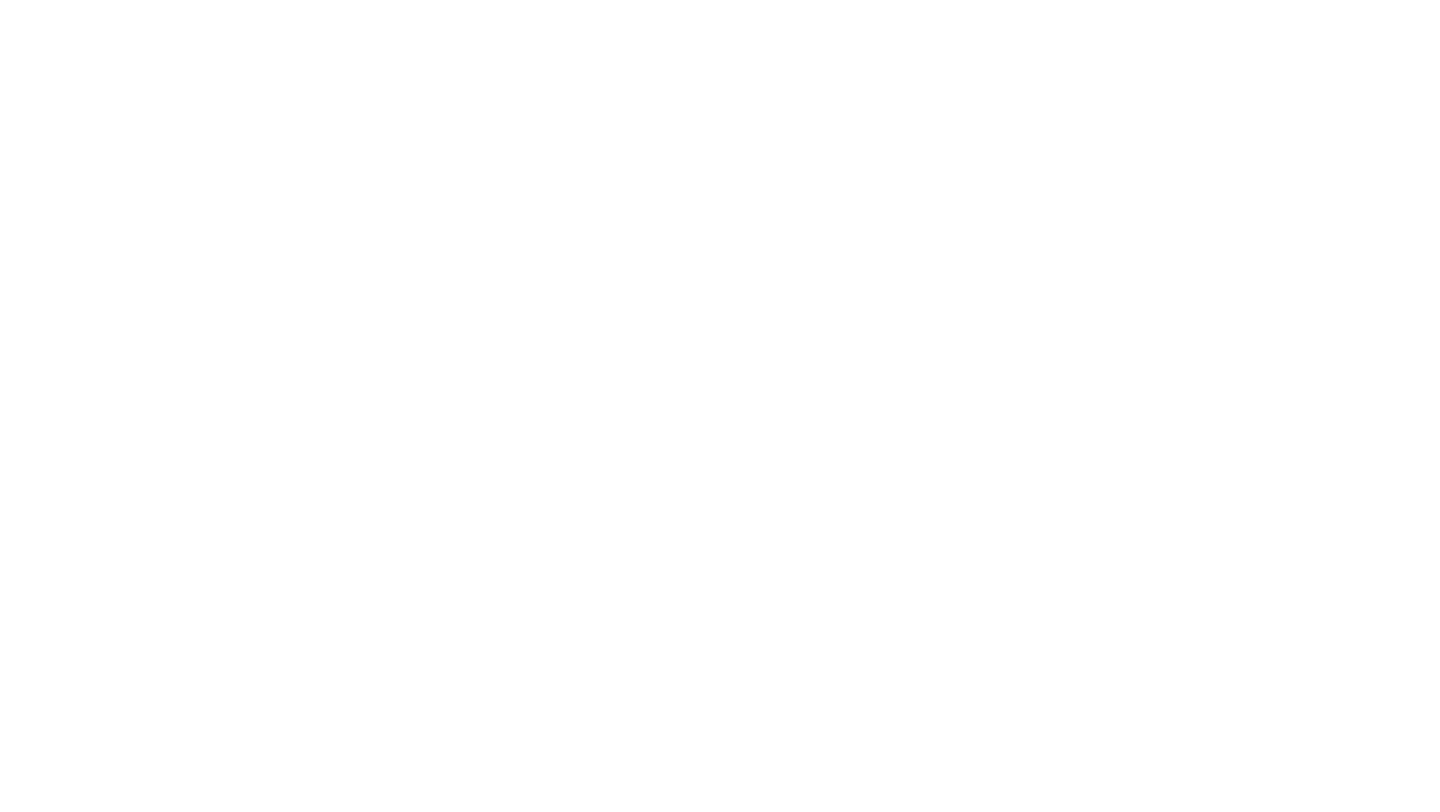 scroll, scrollTop: 0, scrollLeft: 0, axis: both 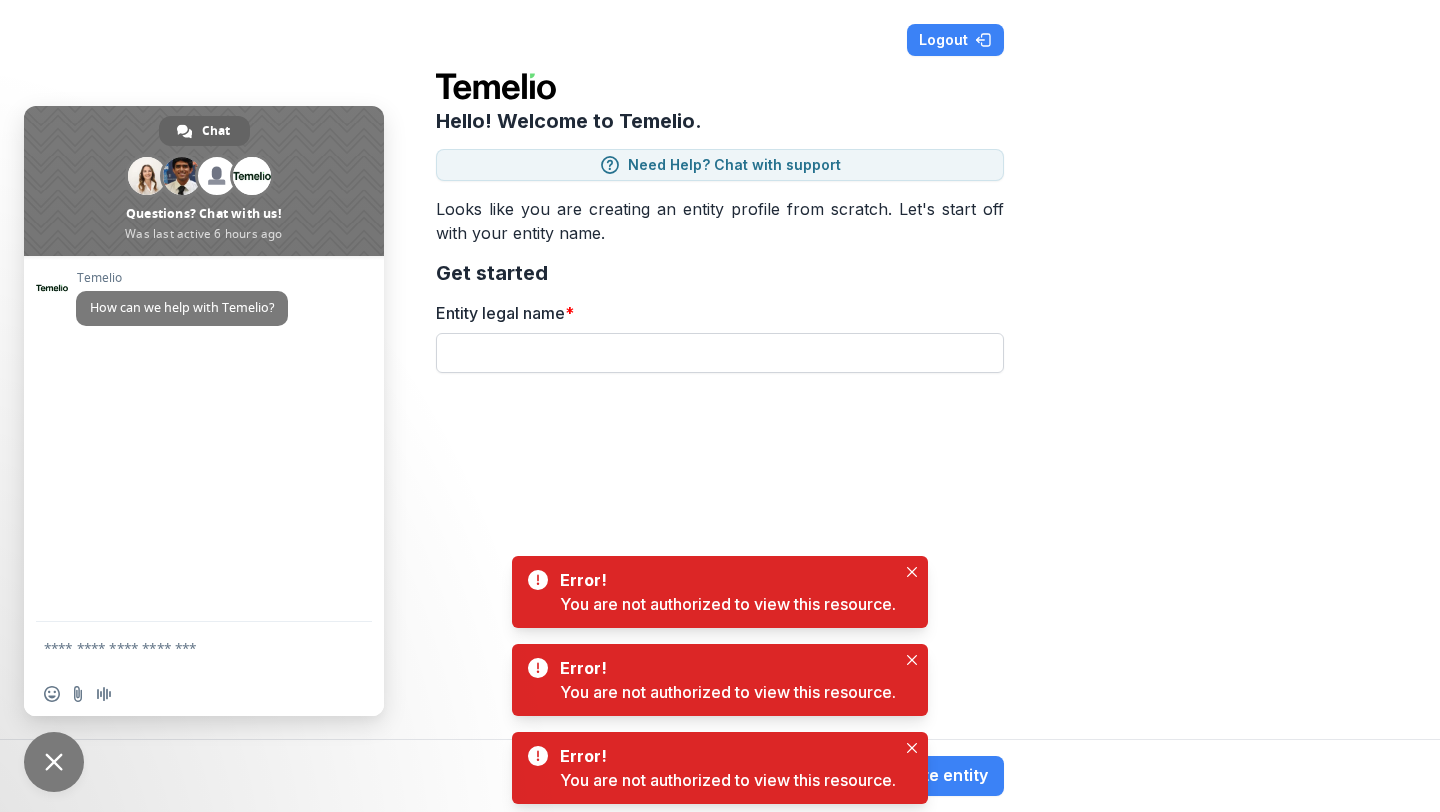 click on "Entity legal name *" at bounding box center [720, 353] 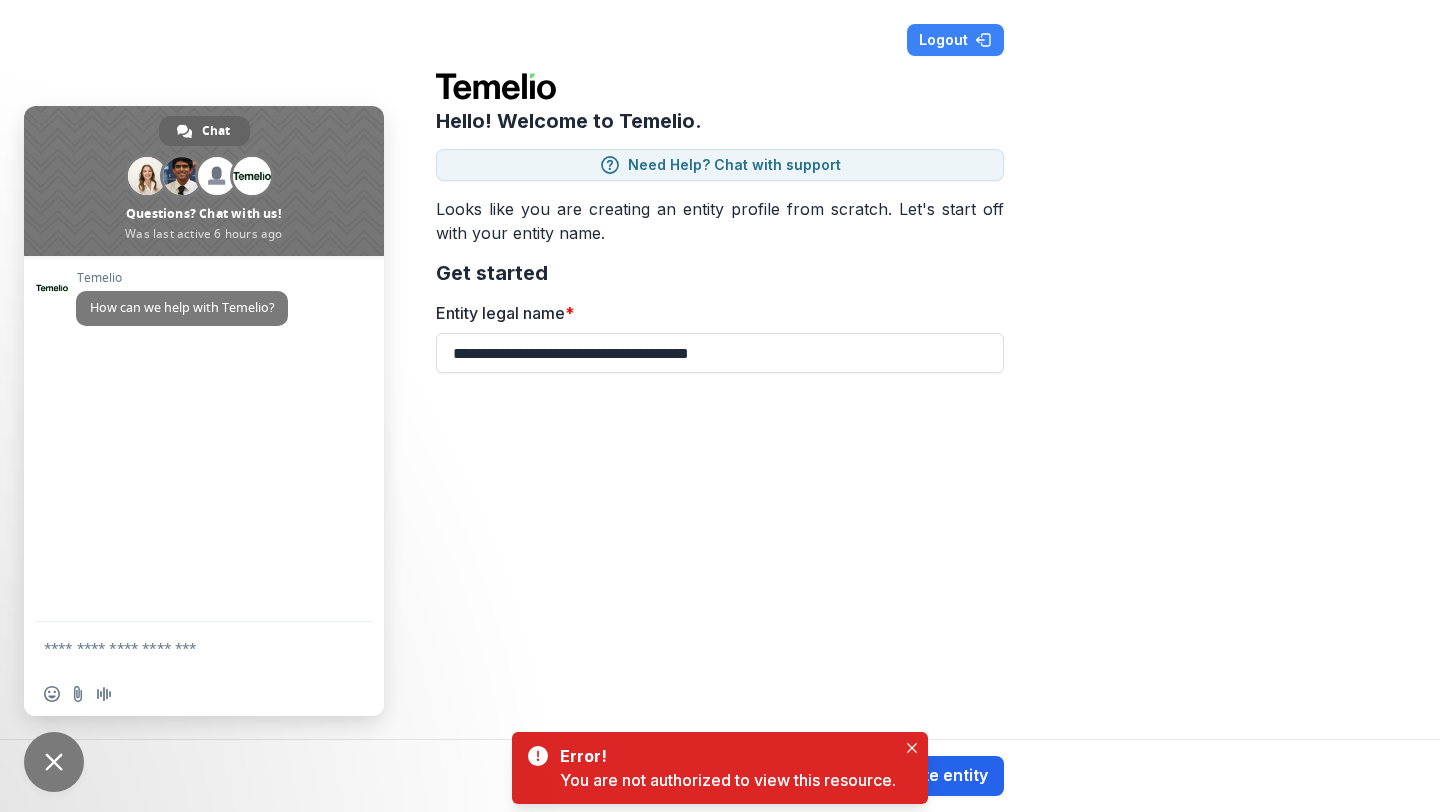click on "Create entity" at bounding box center [936, 776] 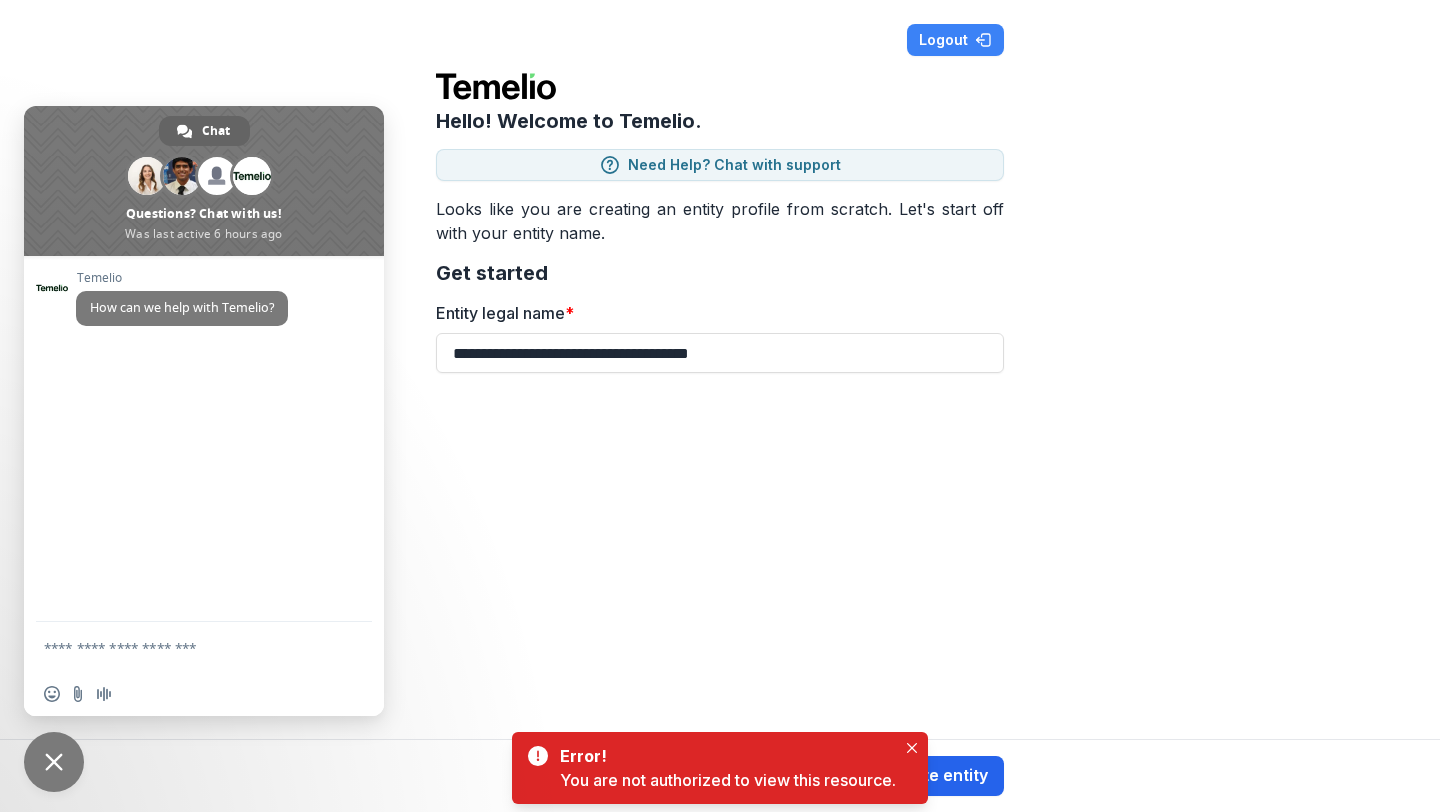 click on "Create entity" at bounding box center [936, 776] 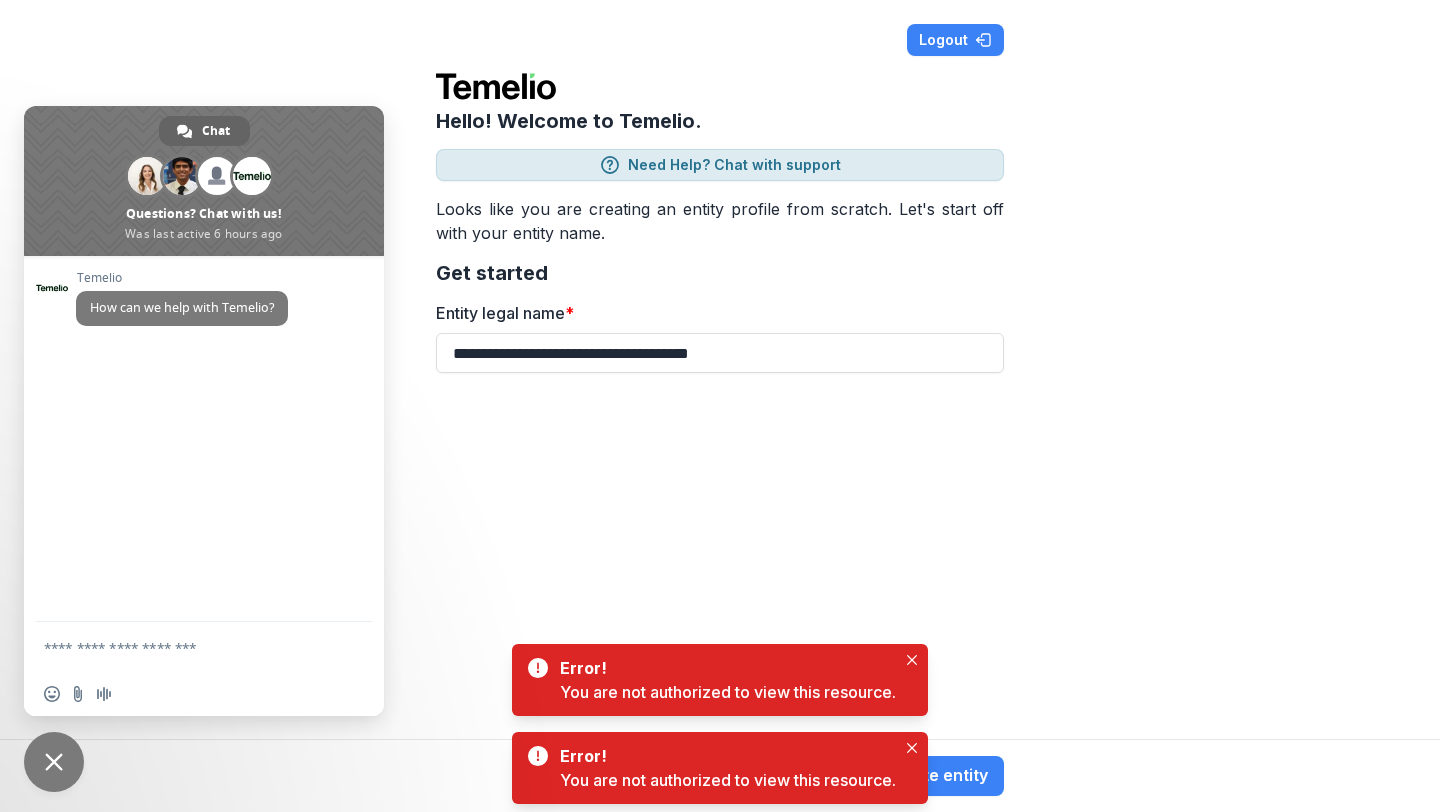 click on "Need Help? Chat with support" at bounding box center [720, 165] 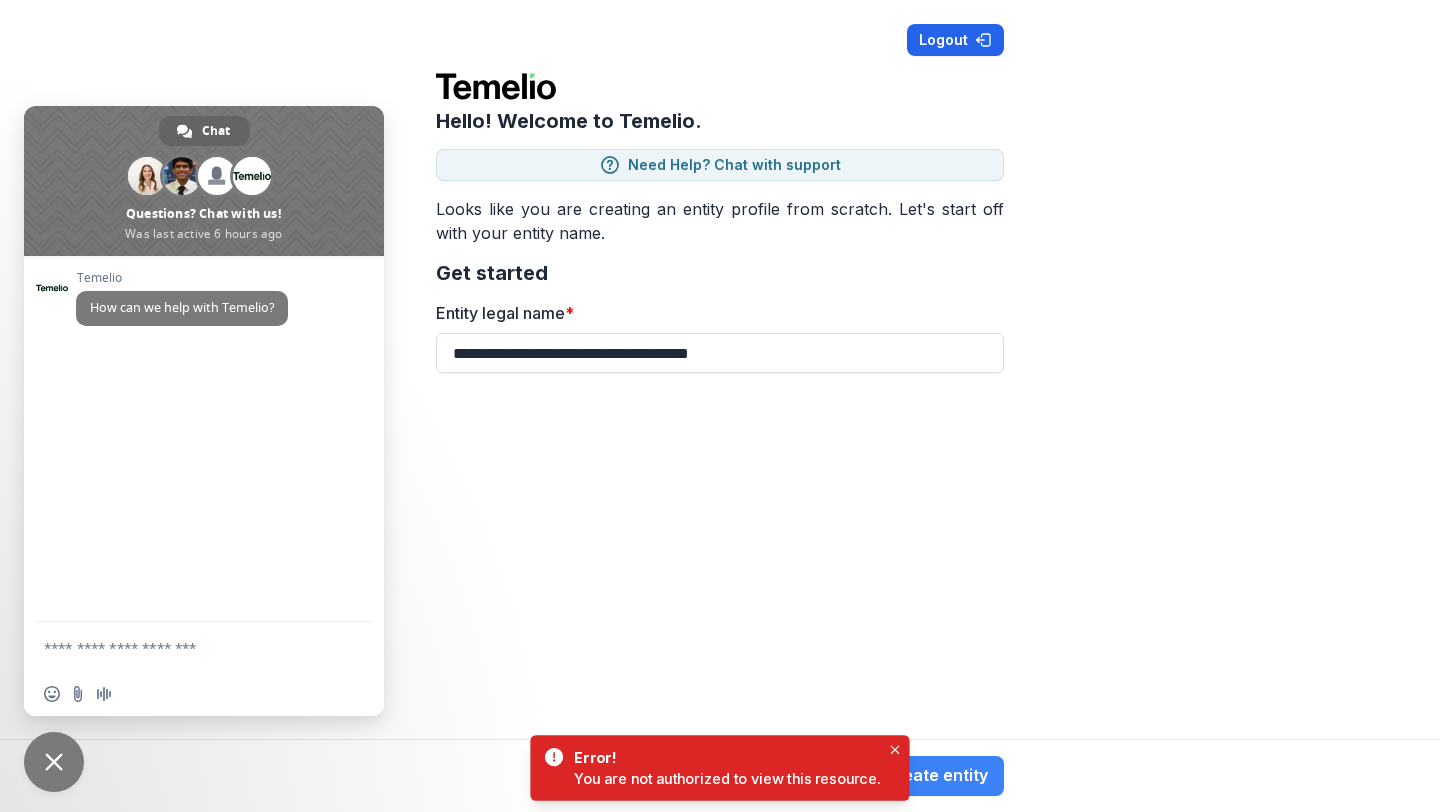 click on "Logout" at bounding box center [955, 40] 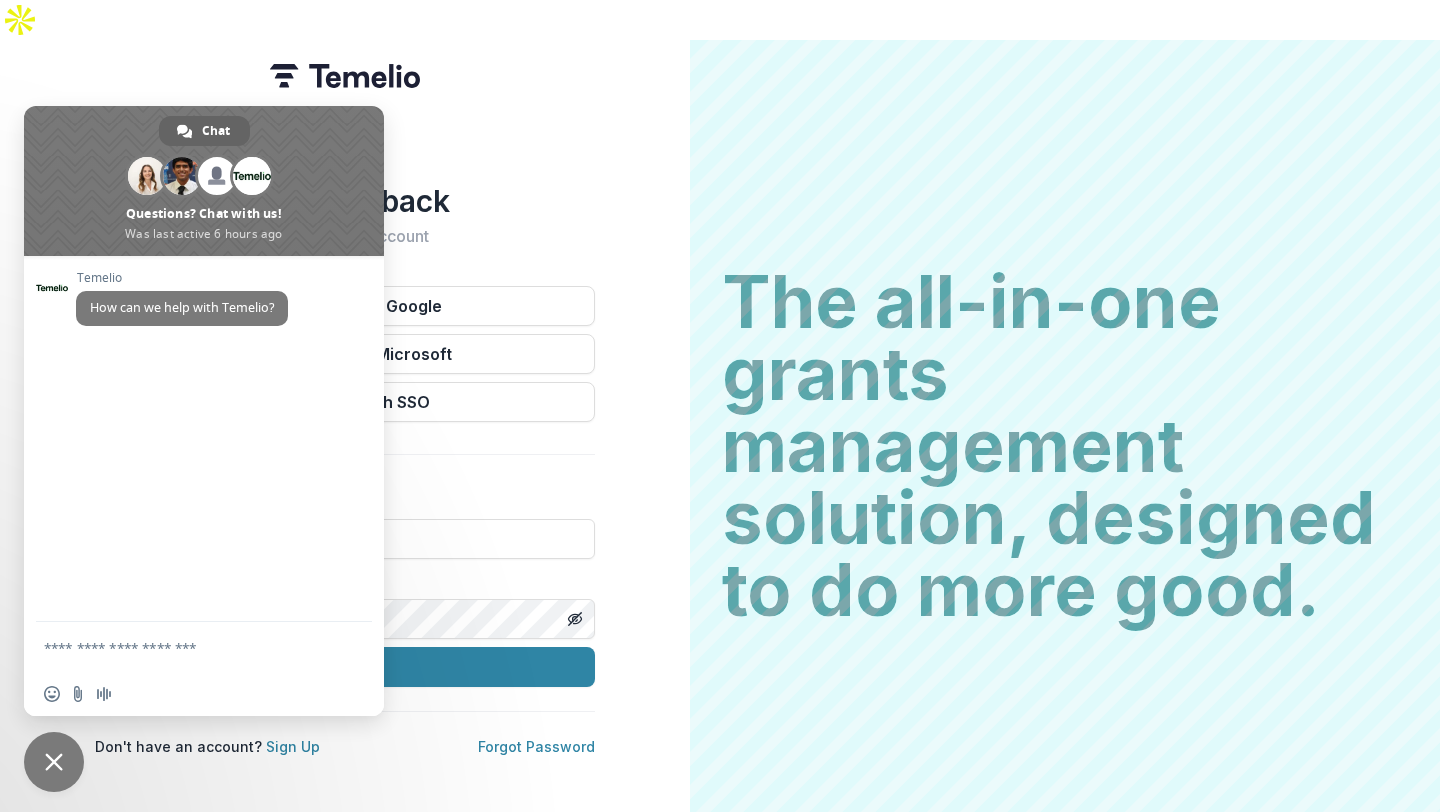 click at bounding box center (54, 762) 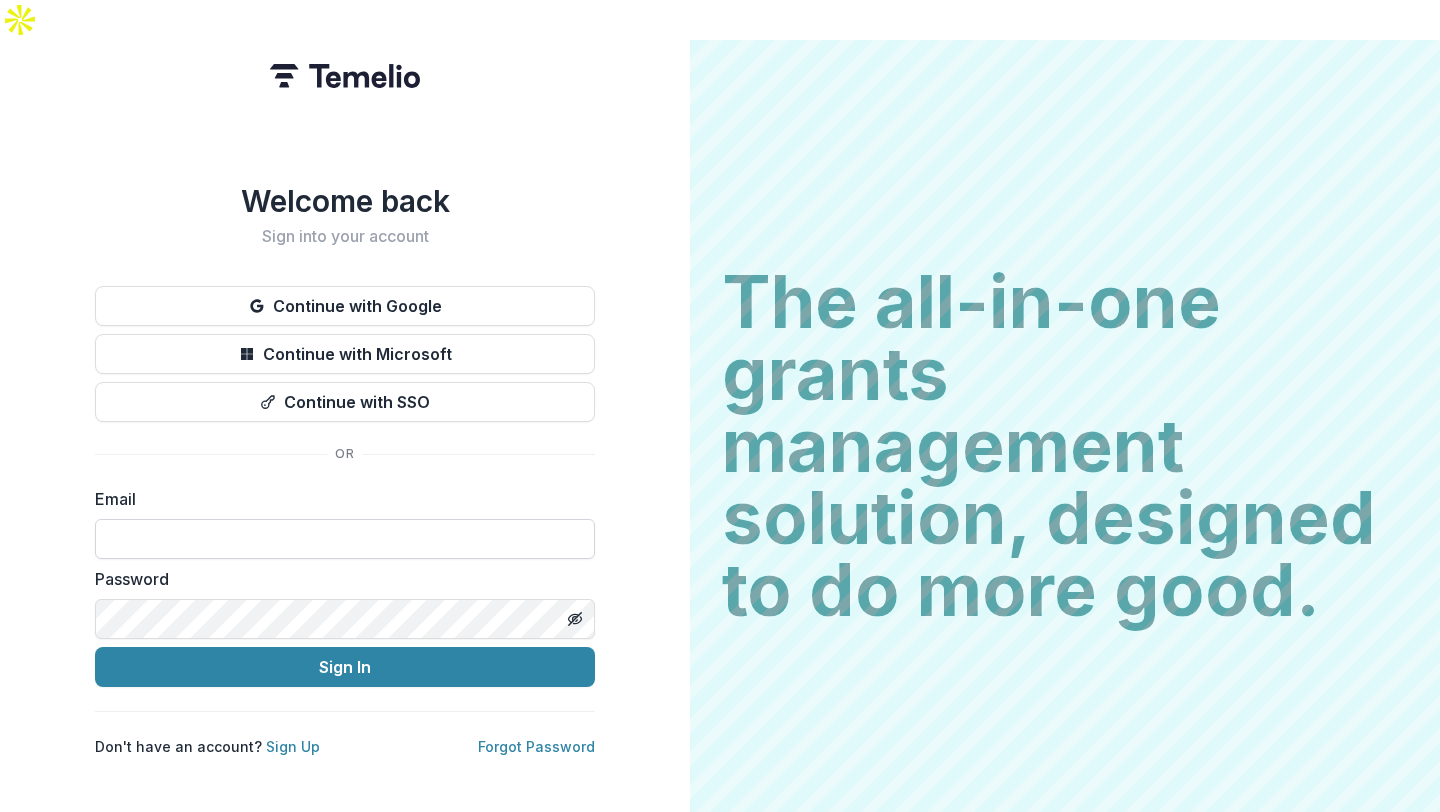 click at bounding box center [345, 539] 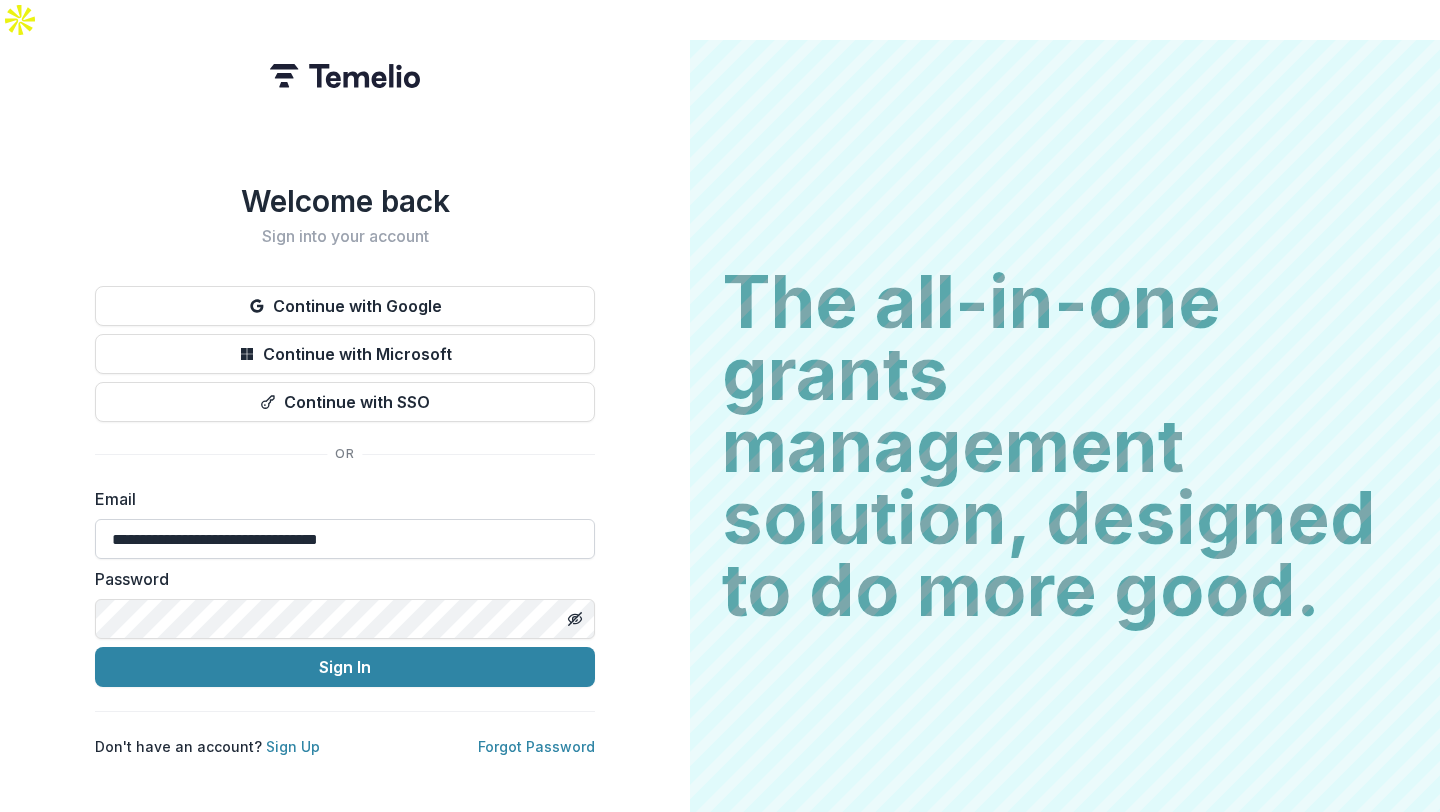 drag, startPoint x: 420, startPoint y: 497, endPoint x: 191, endPoint y: 495, distance: 229.00873 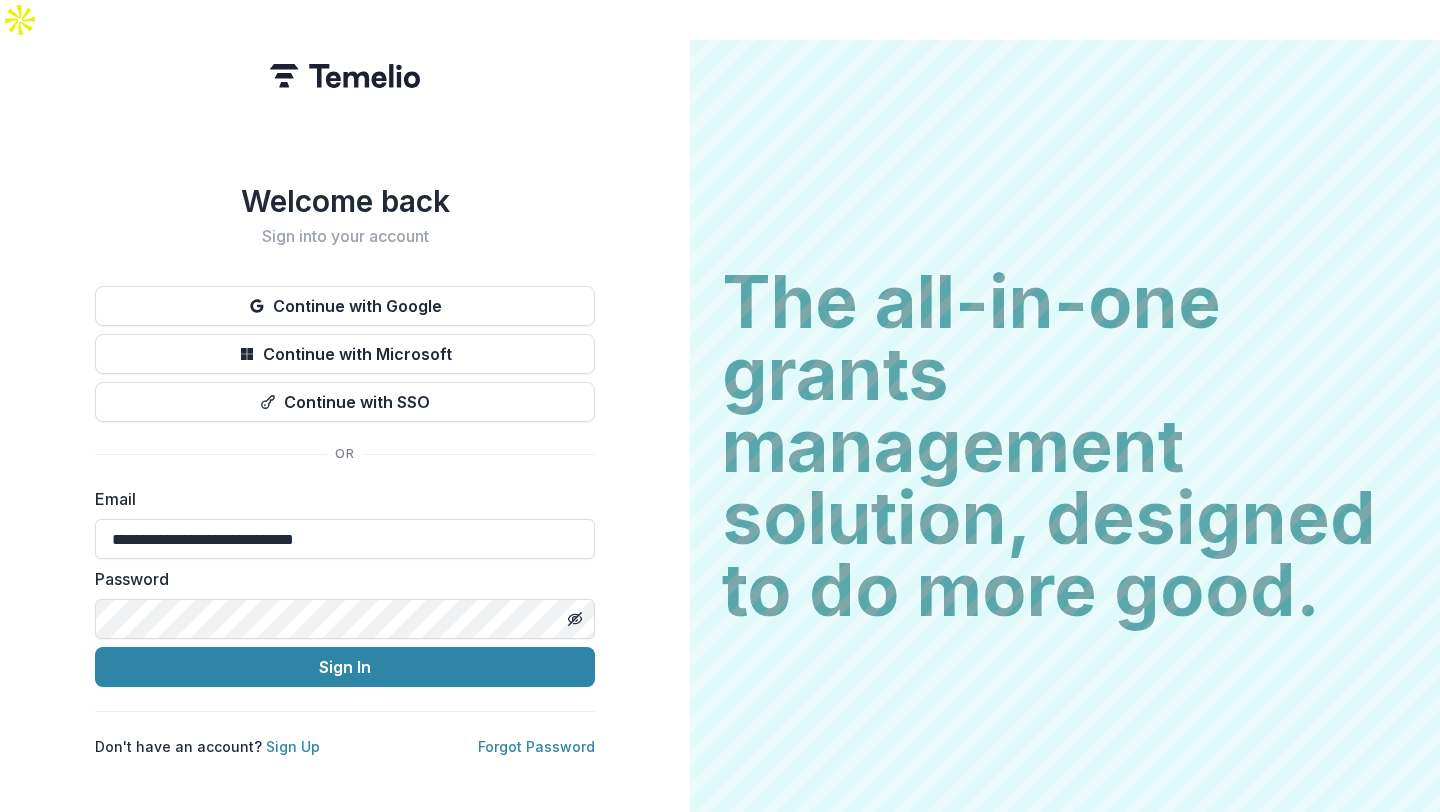 type on "**********" 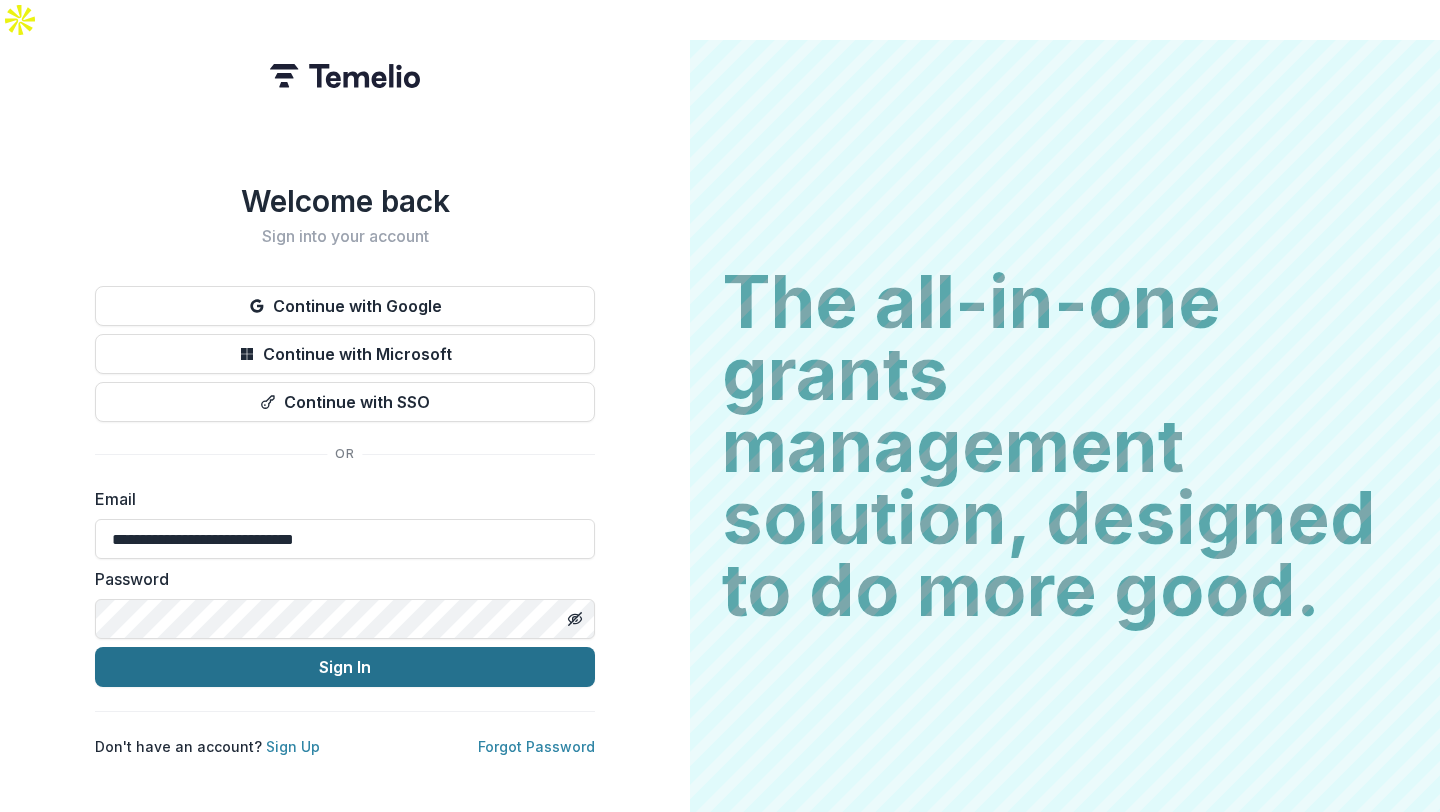 click on "Sign In" at bounding box center [345, 667] 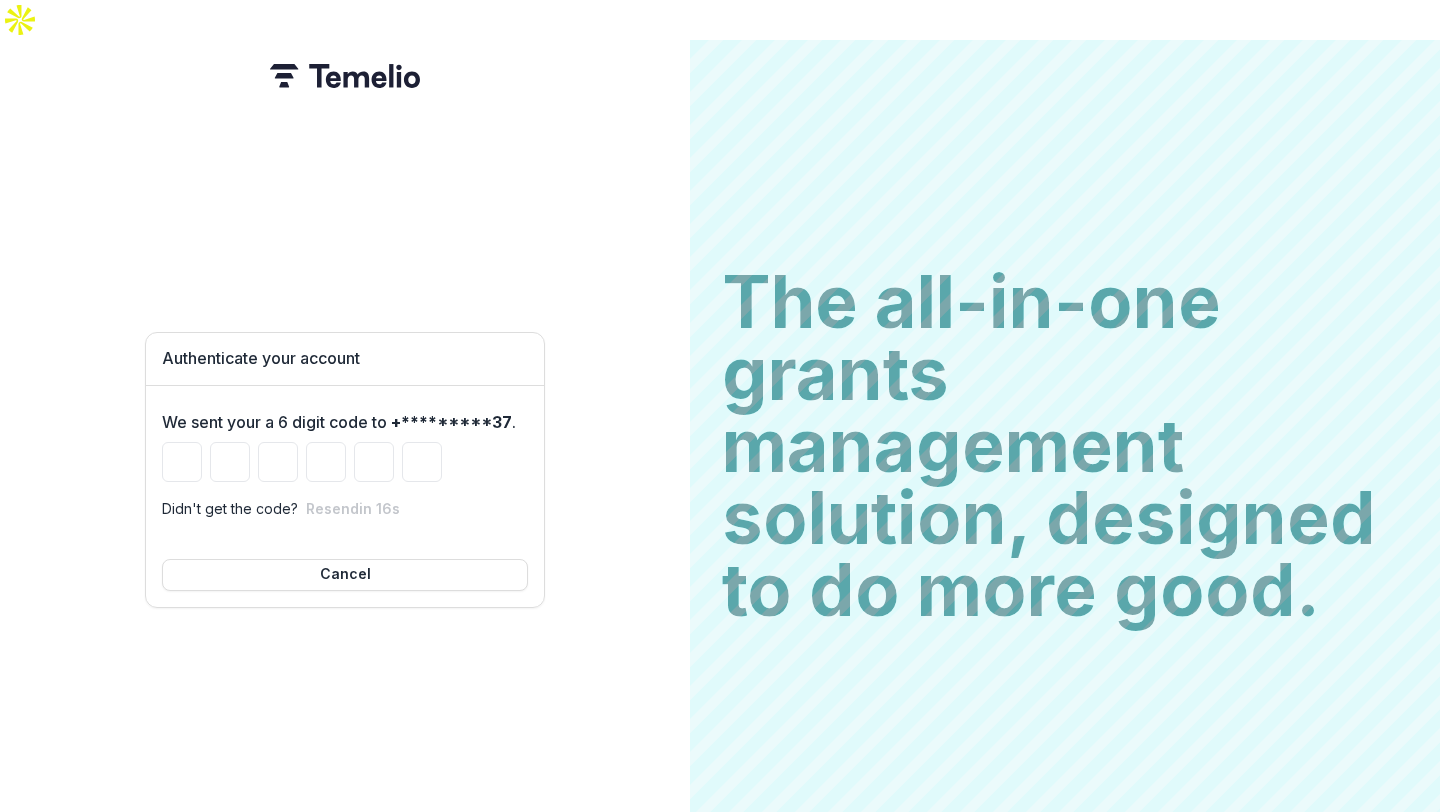 type on "*" 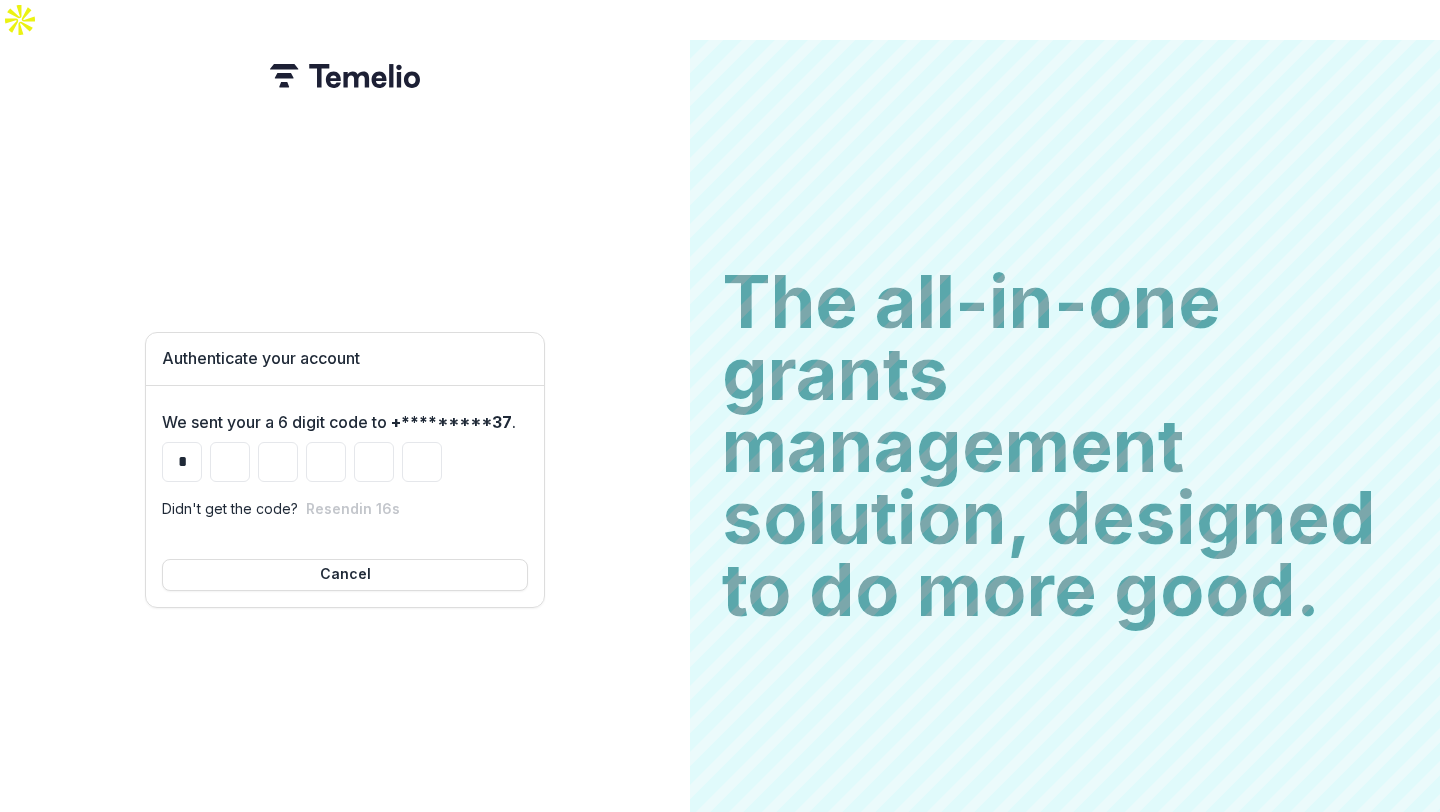 type on "*" 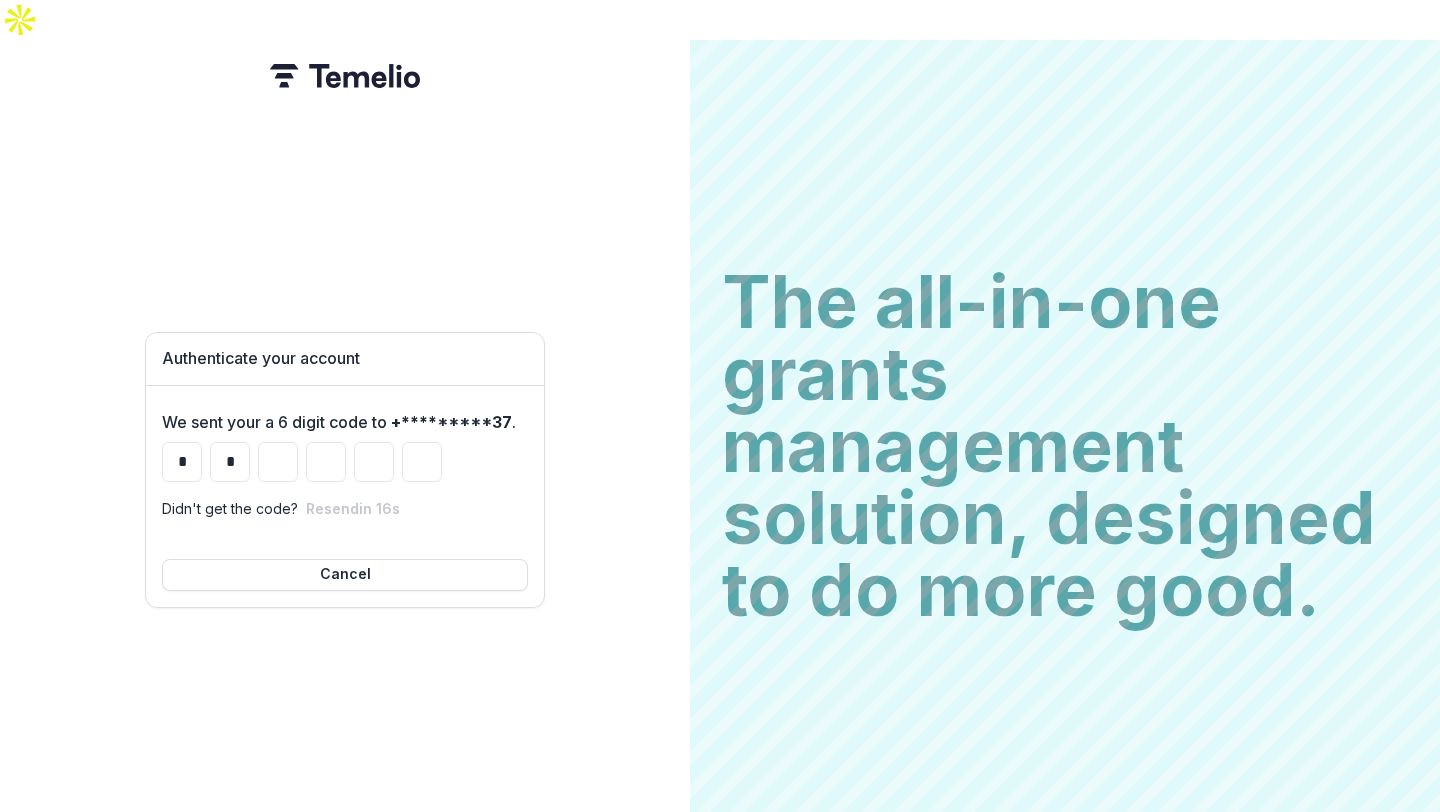 type on "*" 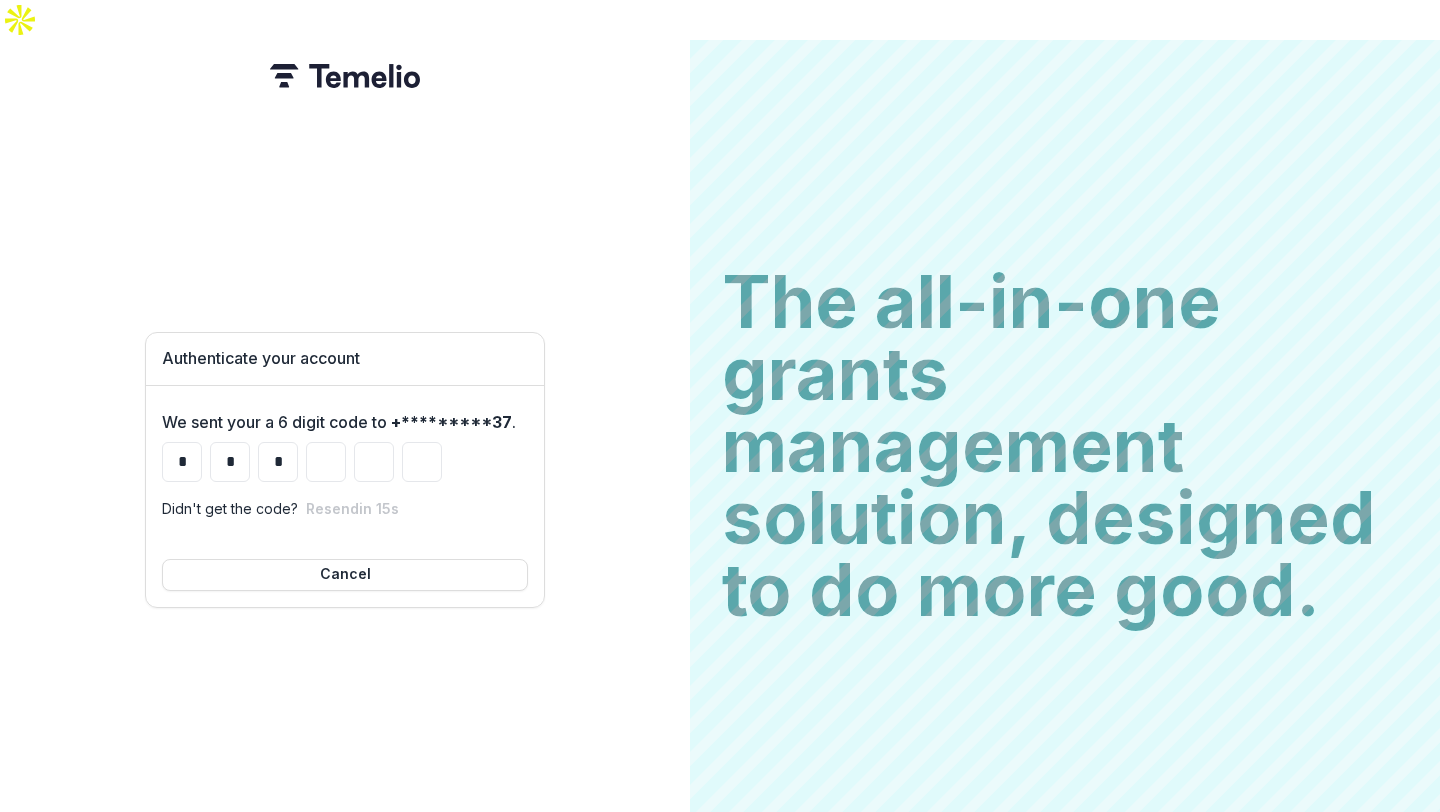 type on "*" 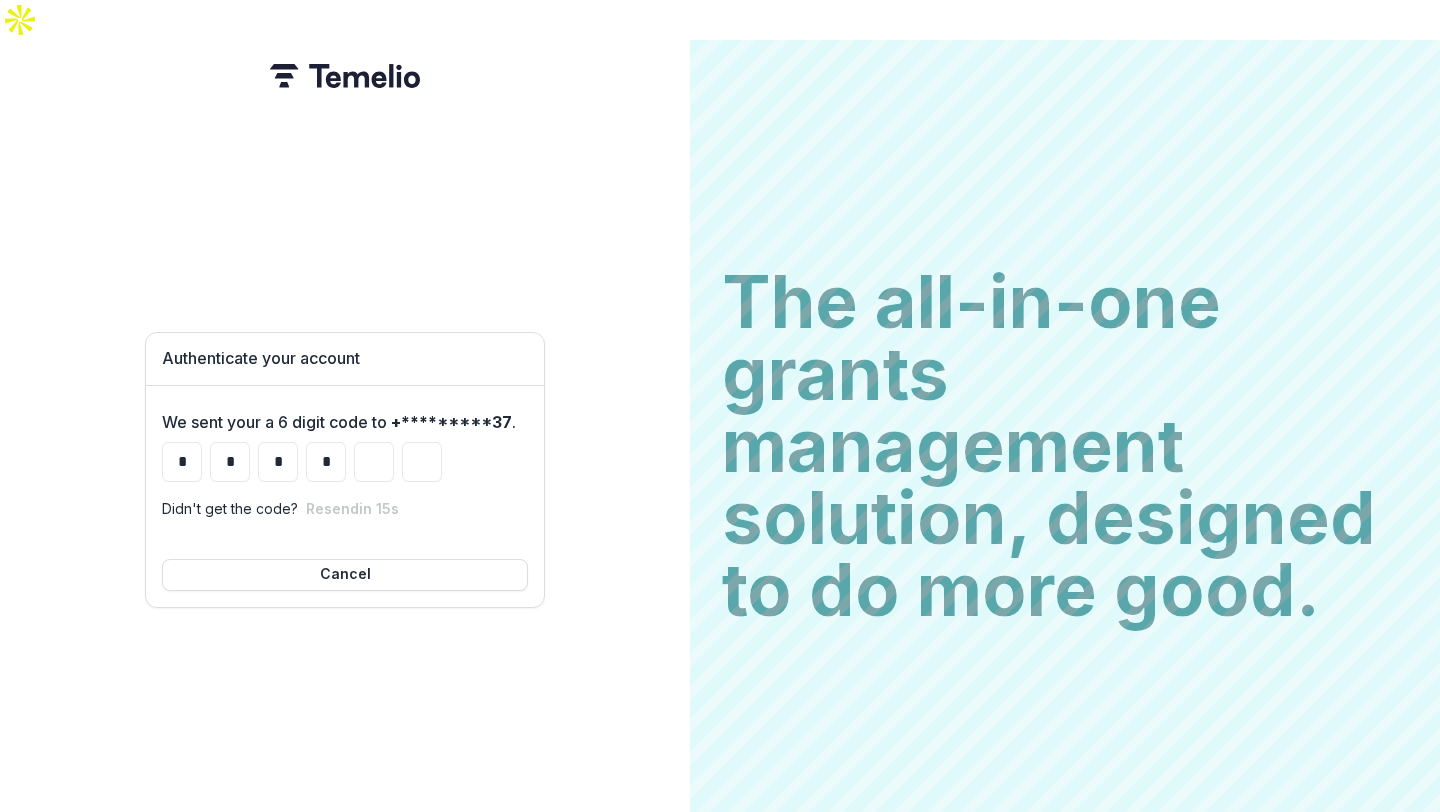 type on "*" 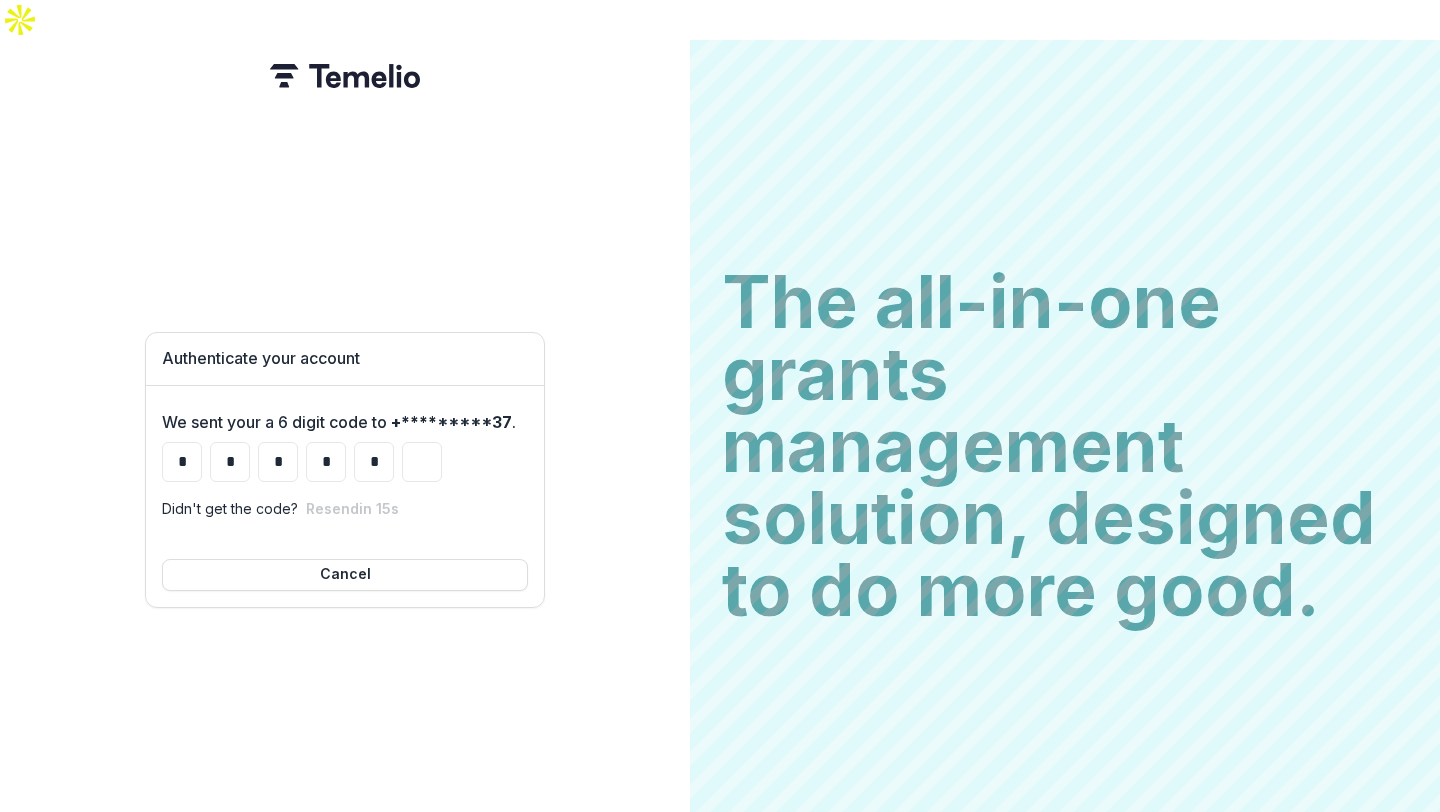 type on "*" 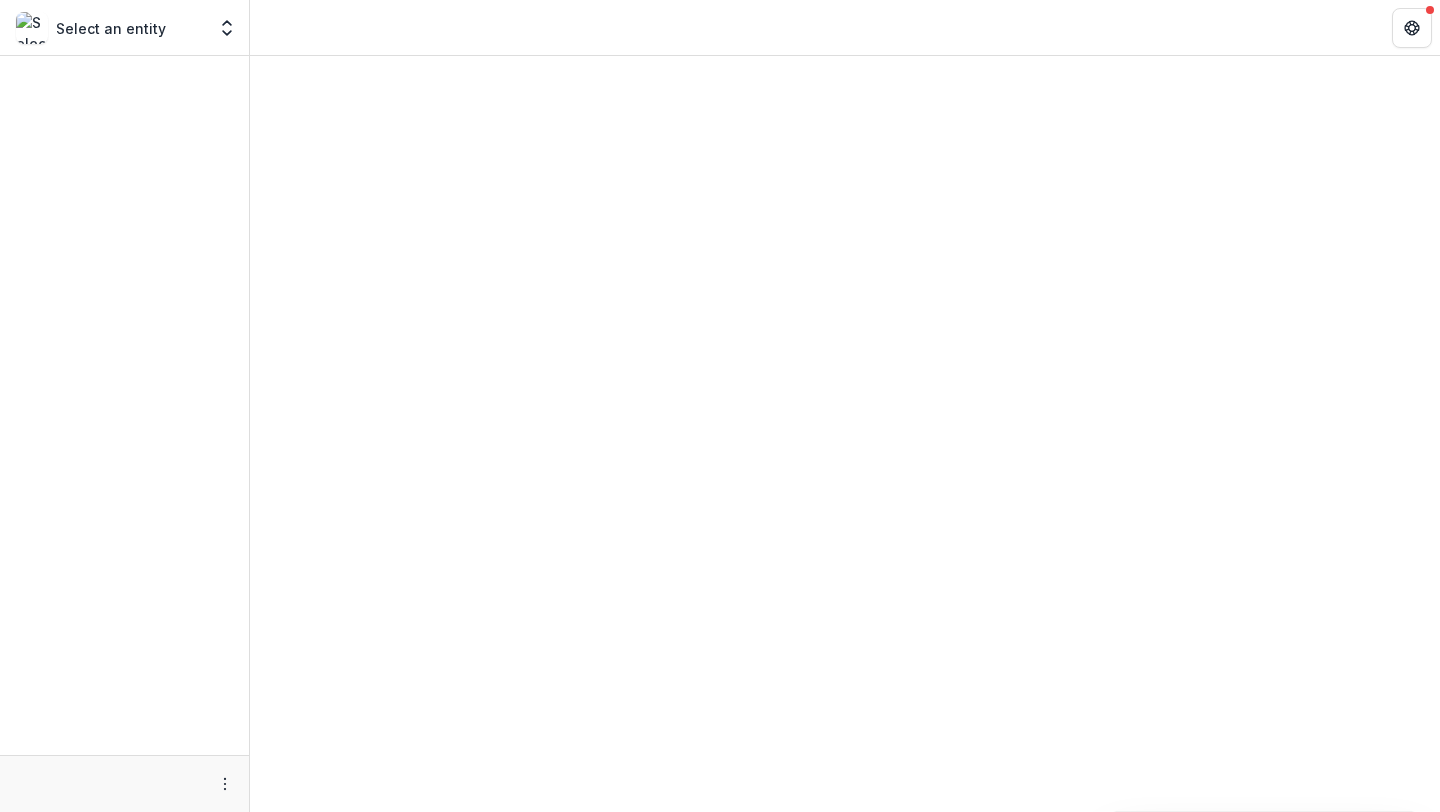 scroll, scrollTop: 0, scrollLeft: 0, axis: both 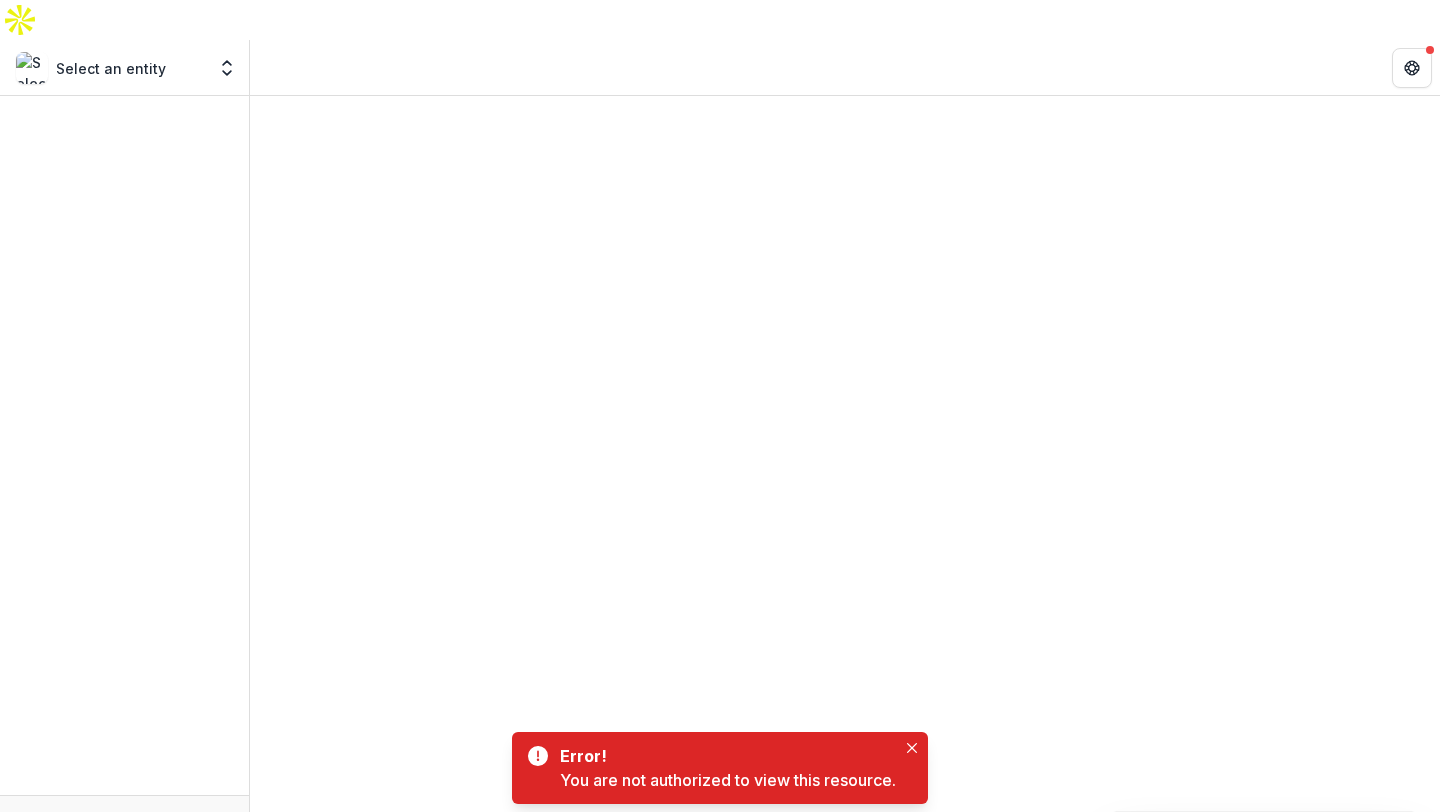 click on "Select an entity" at bounding box center [111, 68] 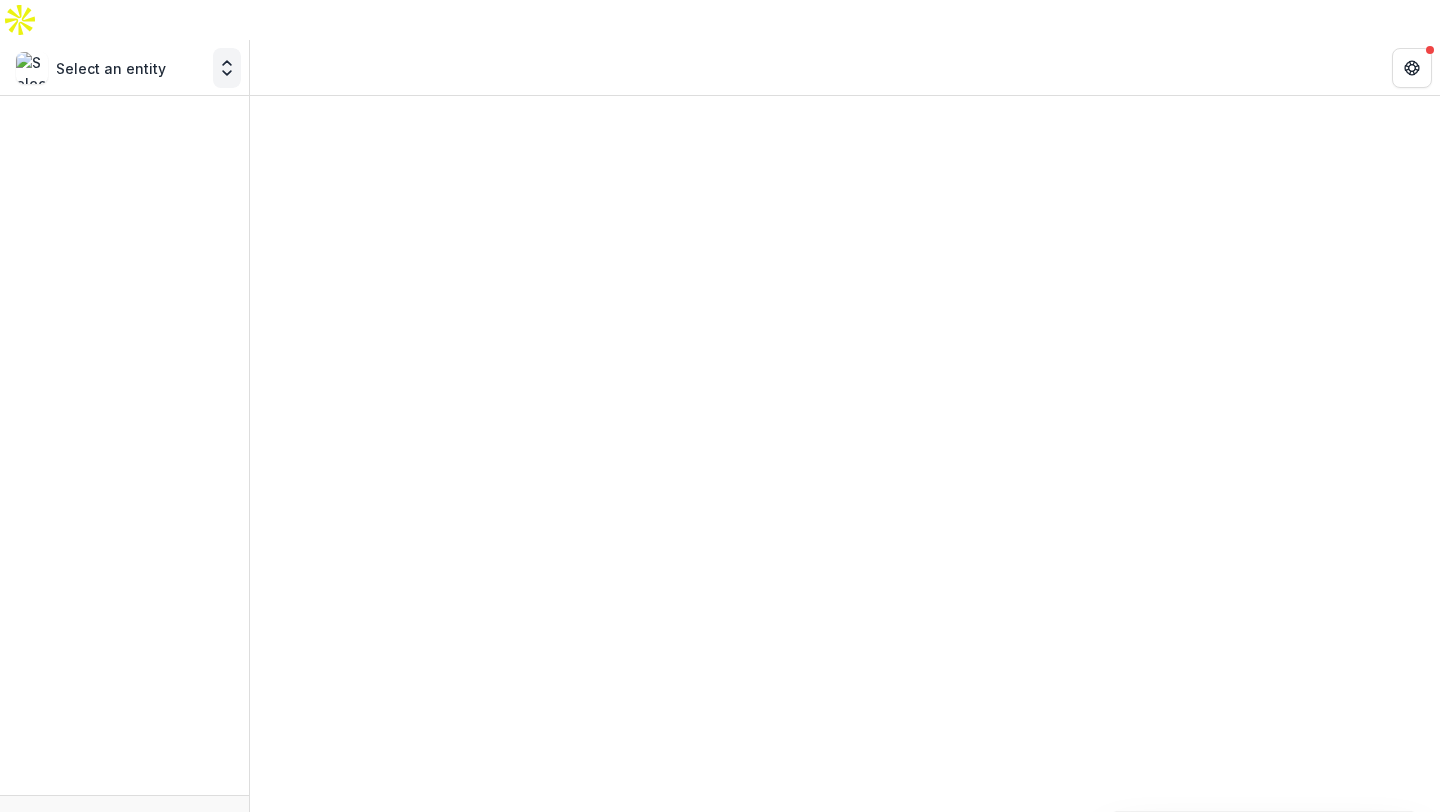 click 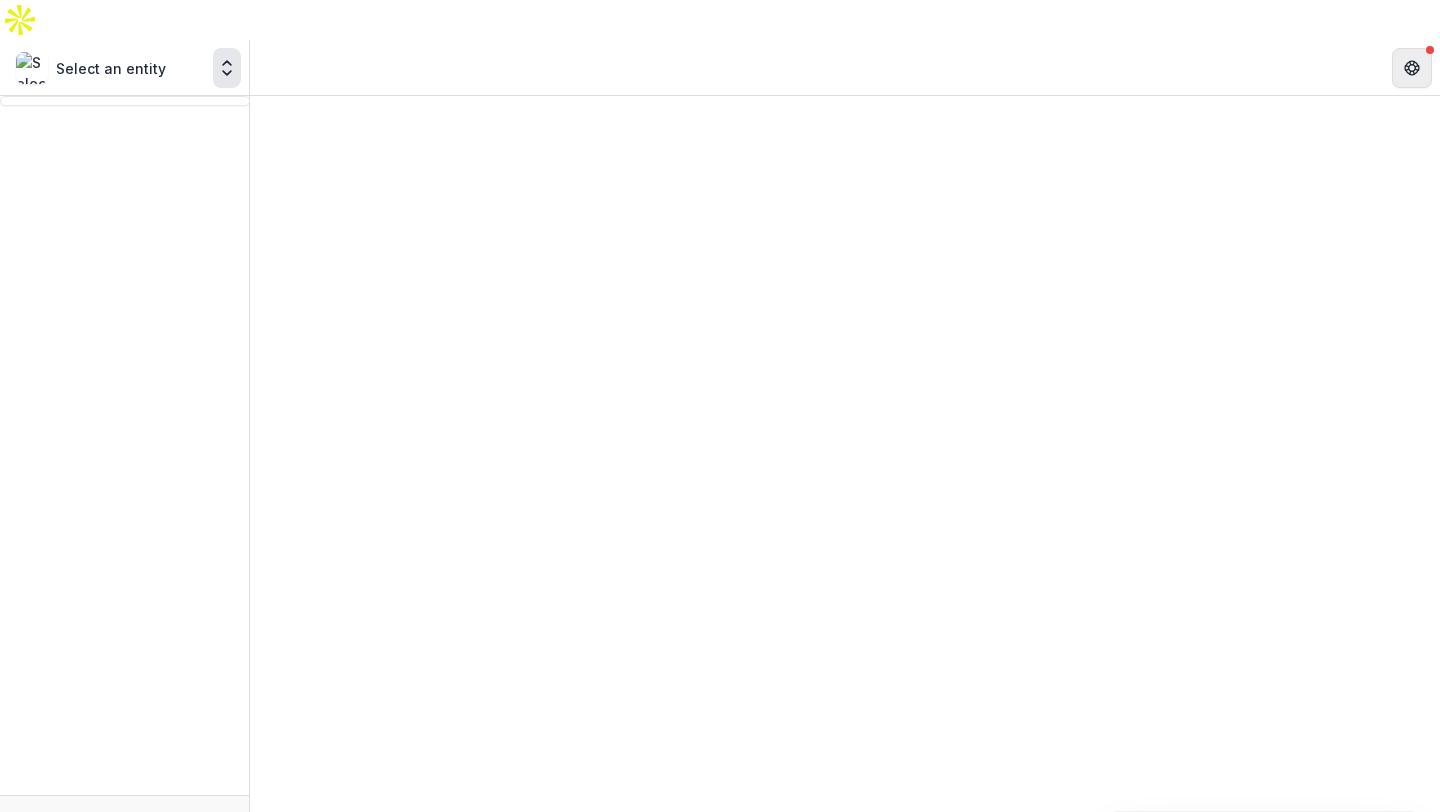 click at bounding box center [1412, 68] 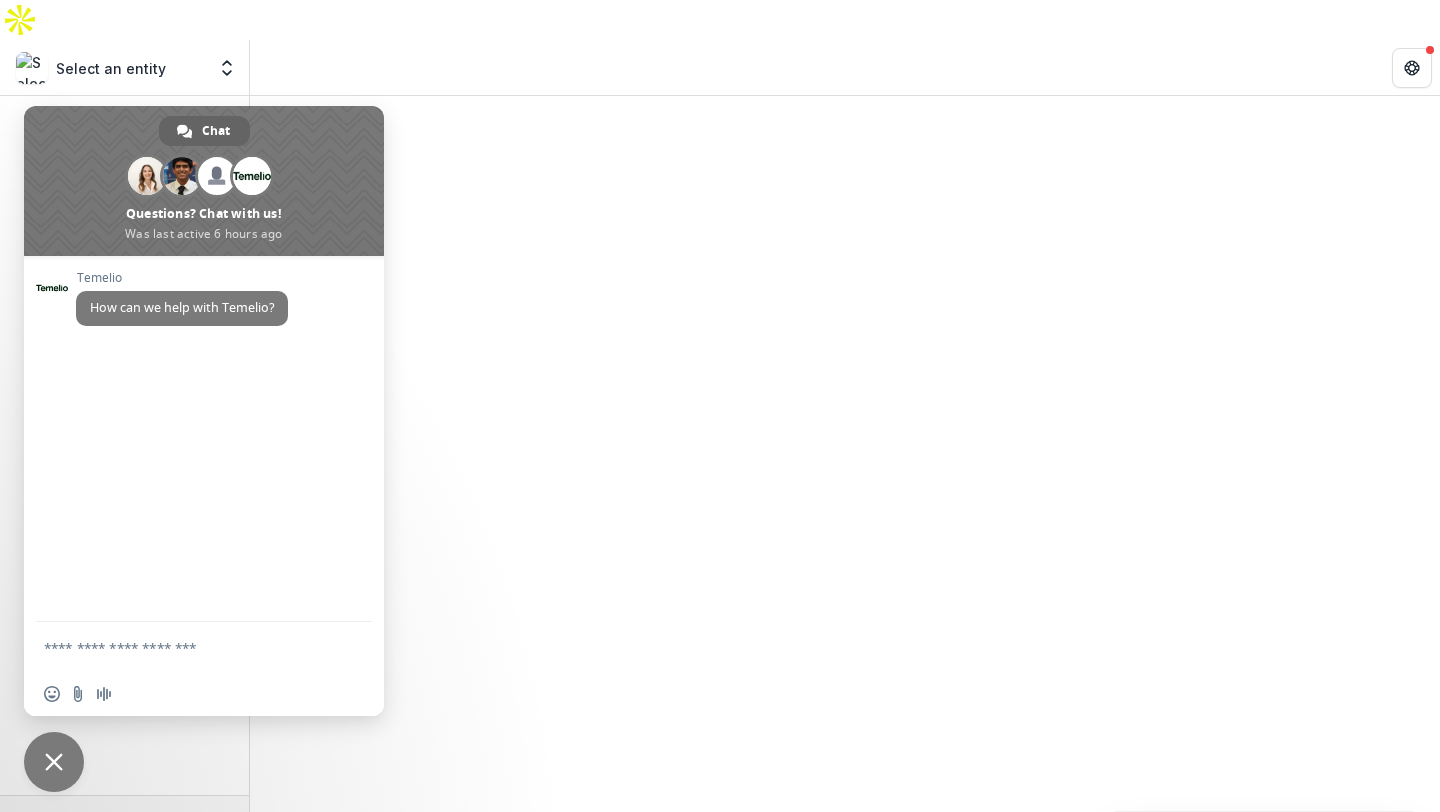 click at bounding box center (184, 647) 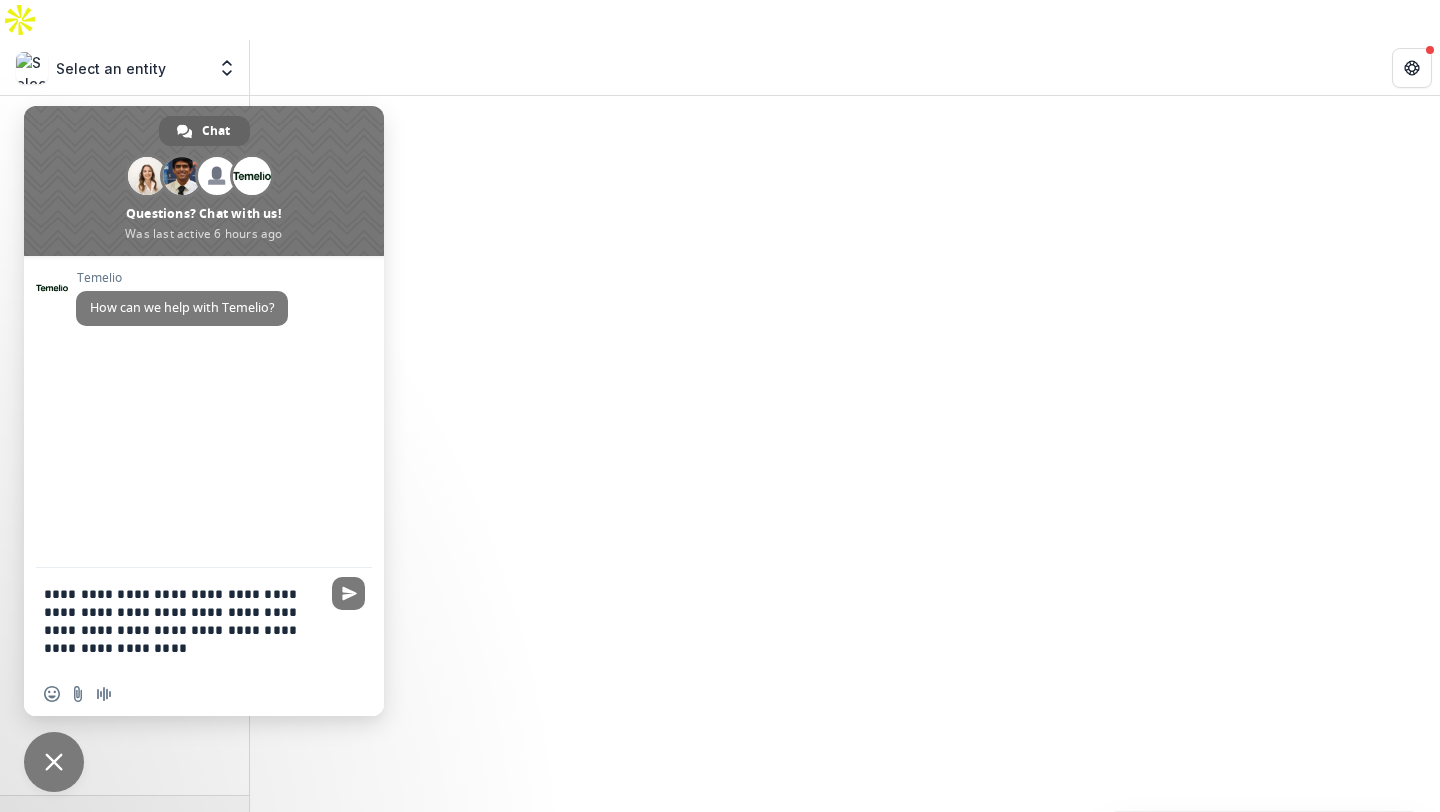type on "**********" 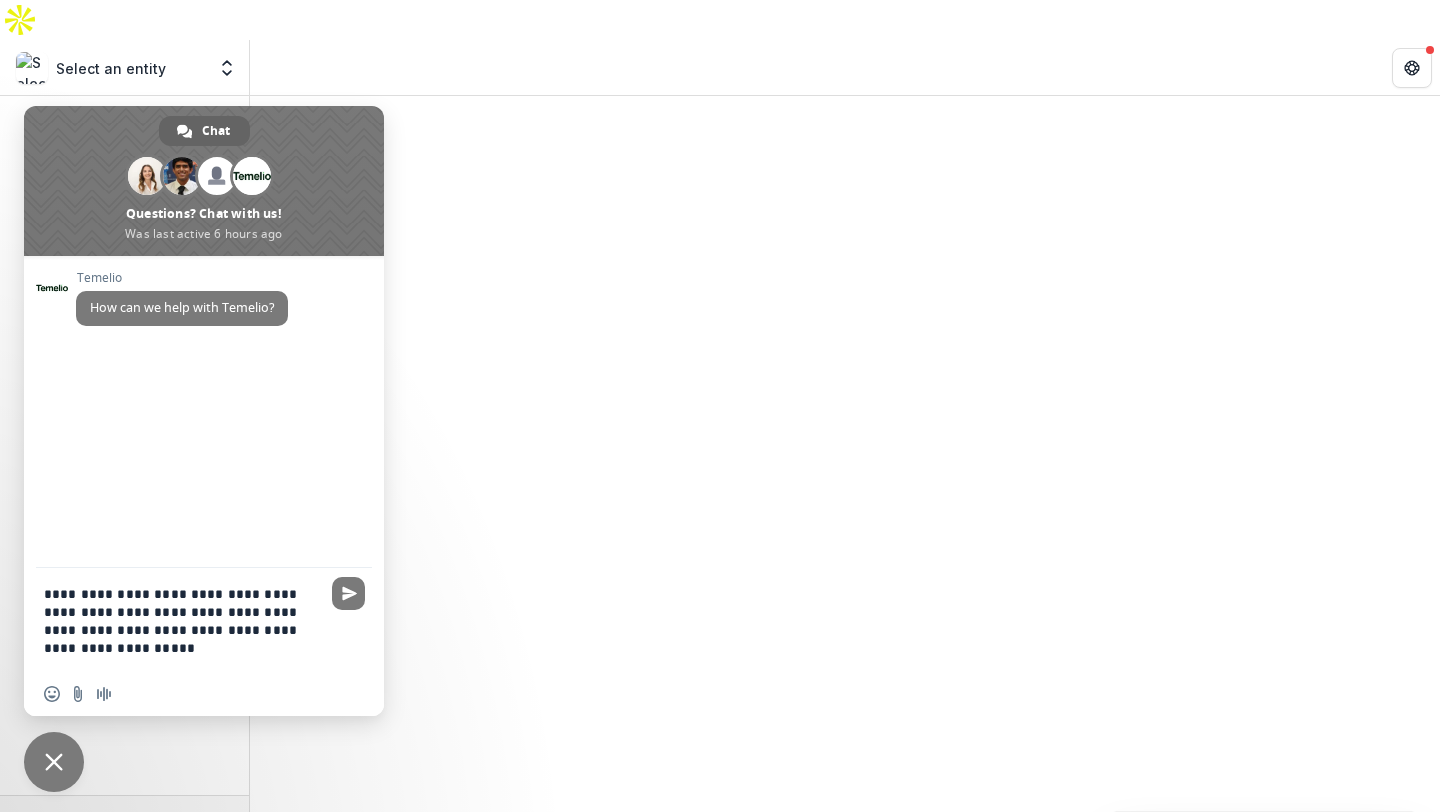 type 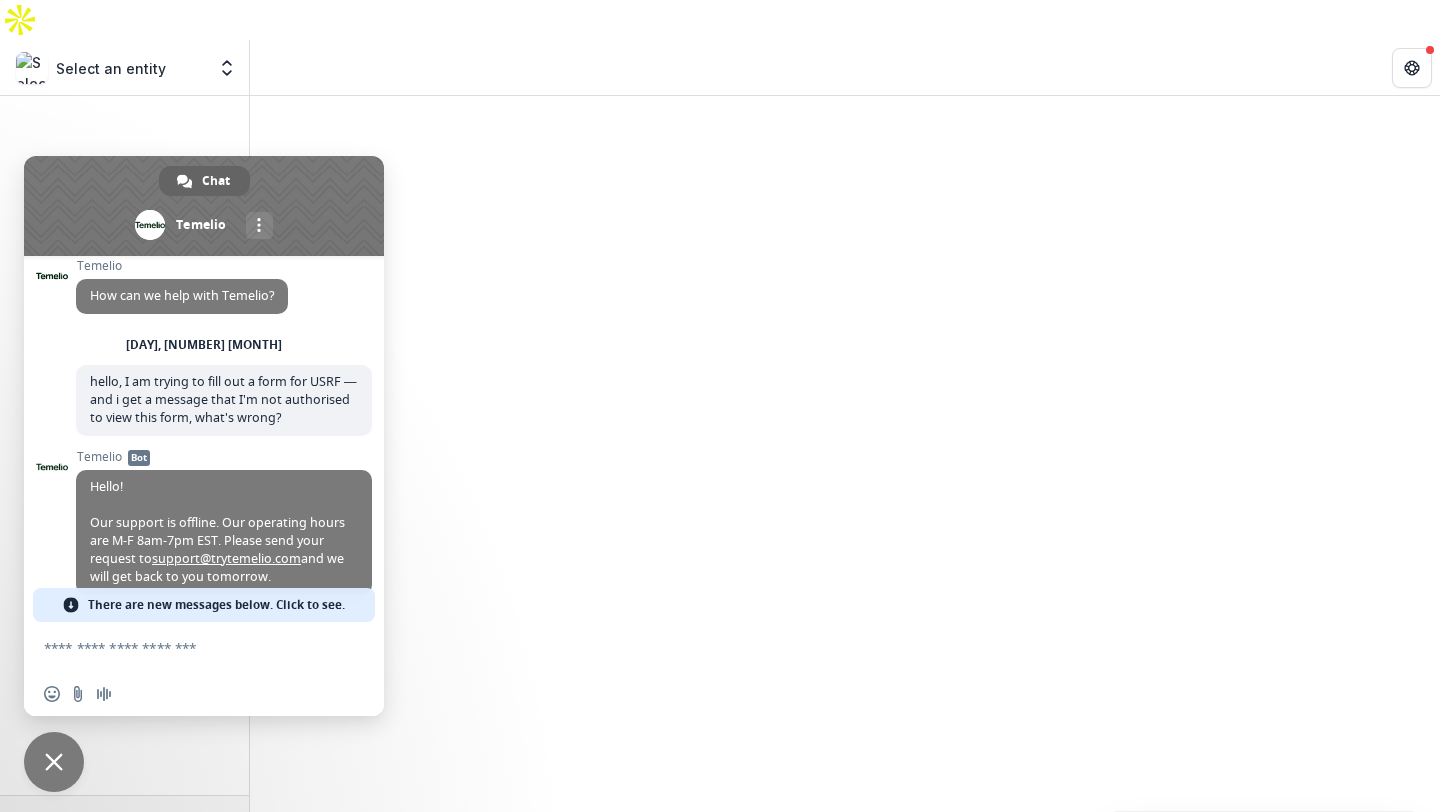 scroll, scrollTop: 46, scrollLeft: 0, axis: vertical 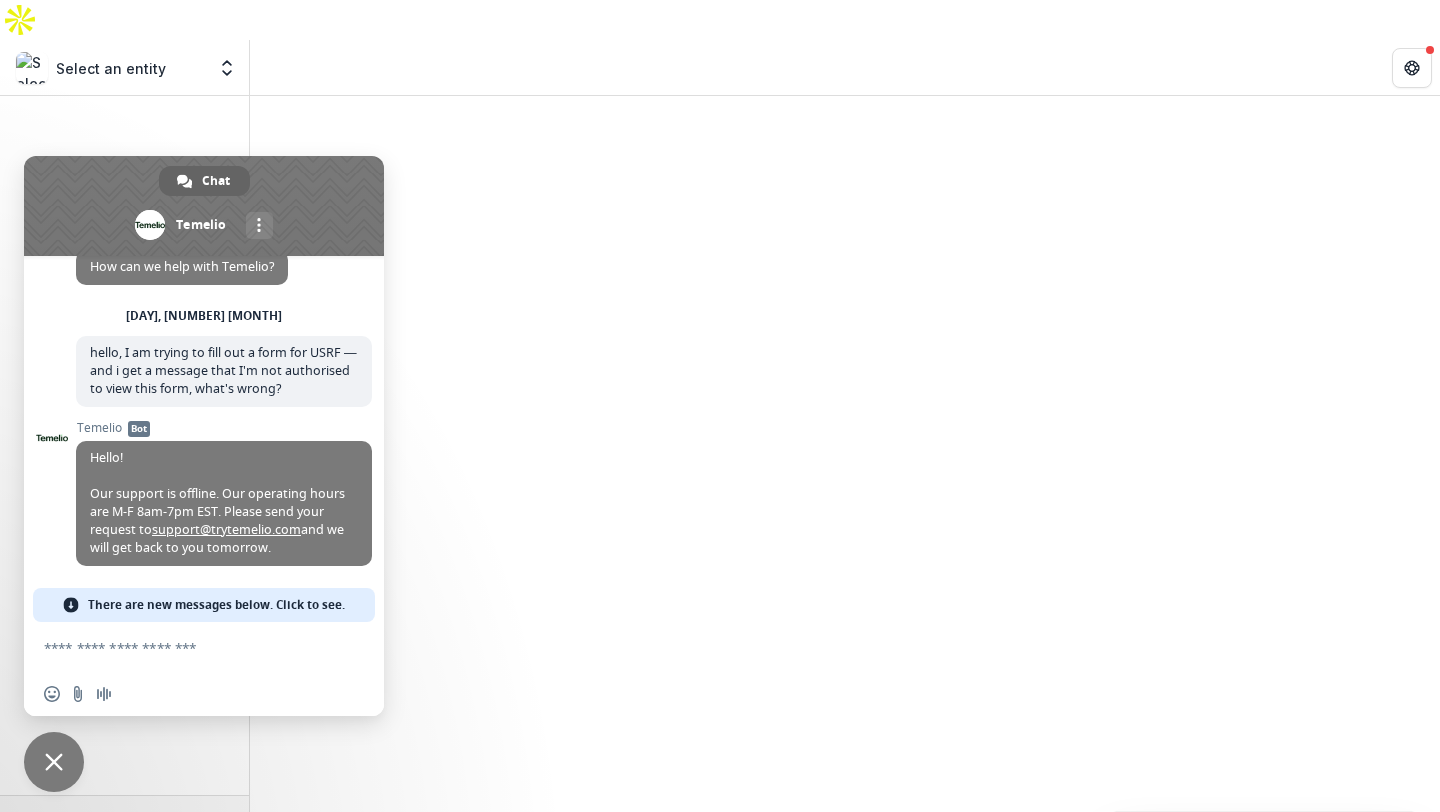 click at bounding box center [845, 474] 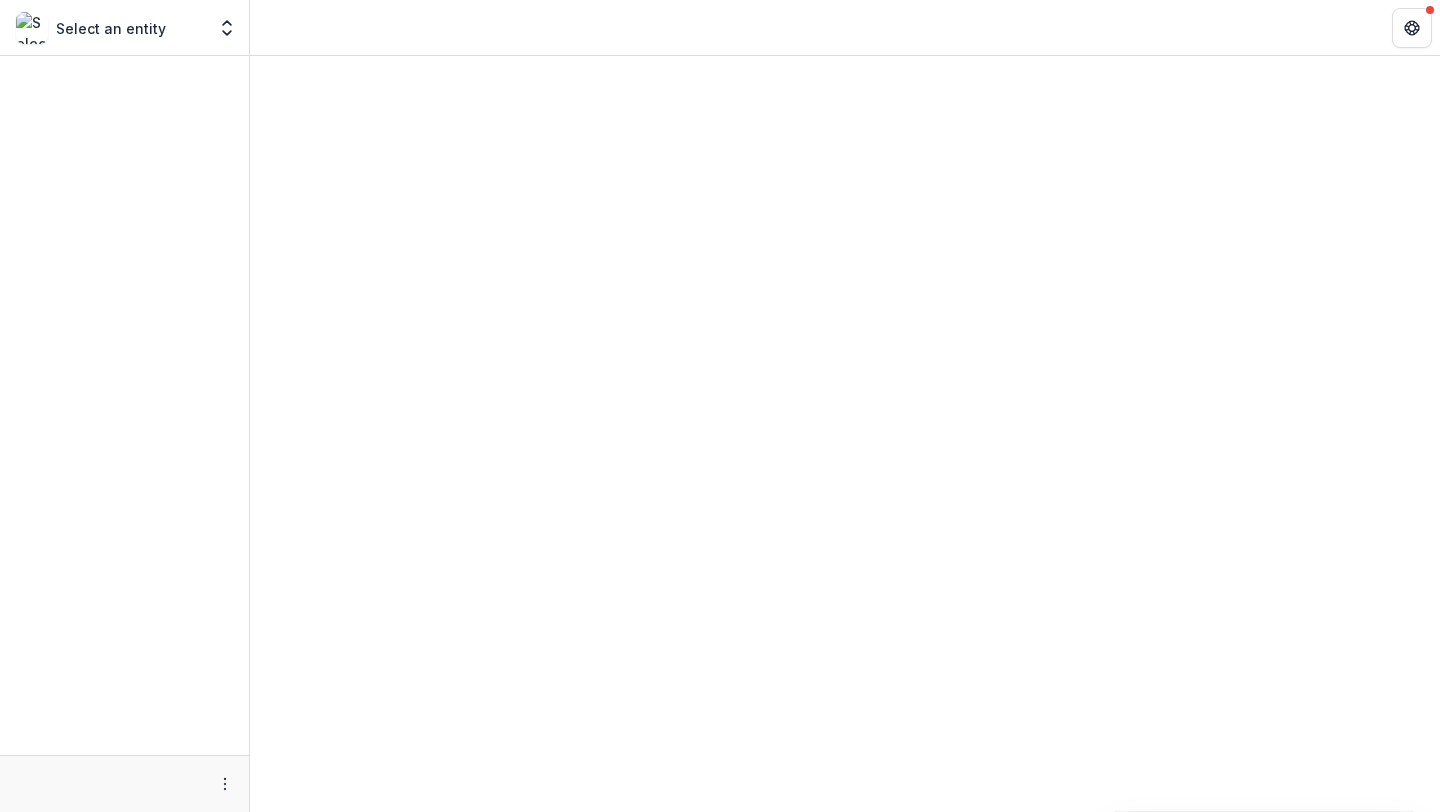 scroll, scrollTop: 0, scrollLeft: 0, axis: both 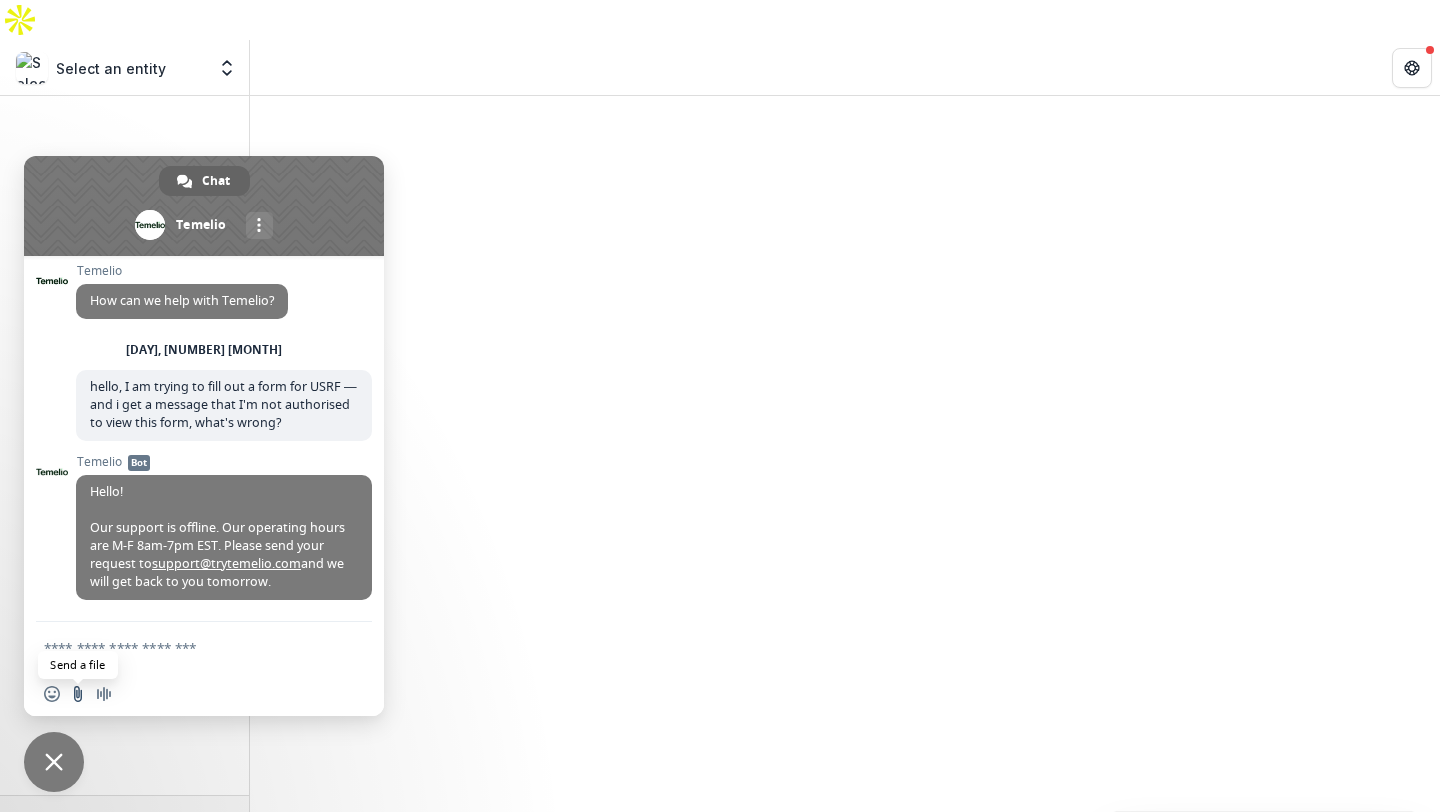 click at bounding box center [78, 694] 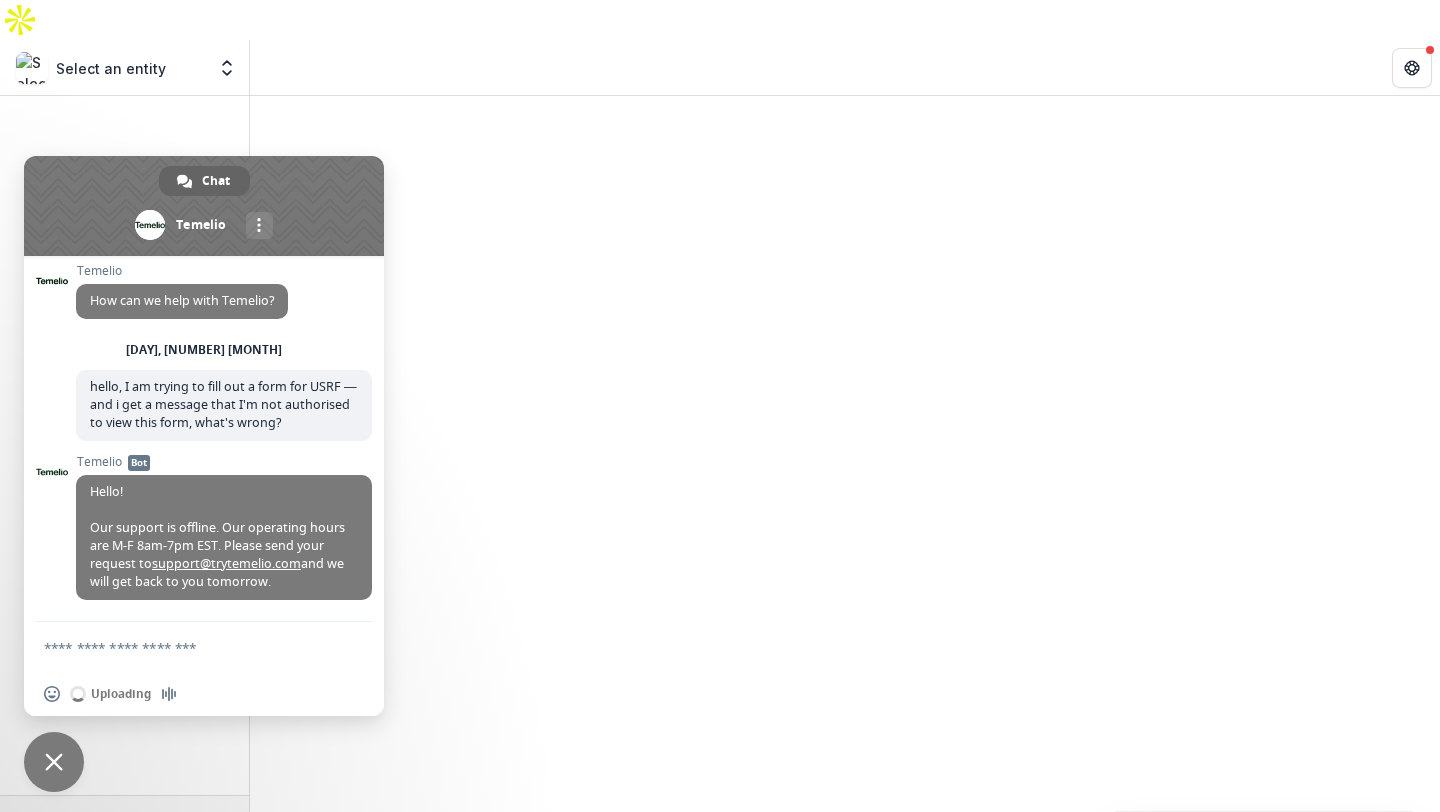 type 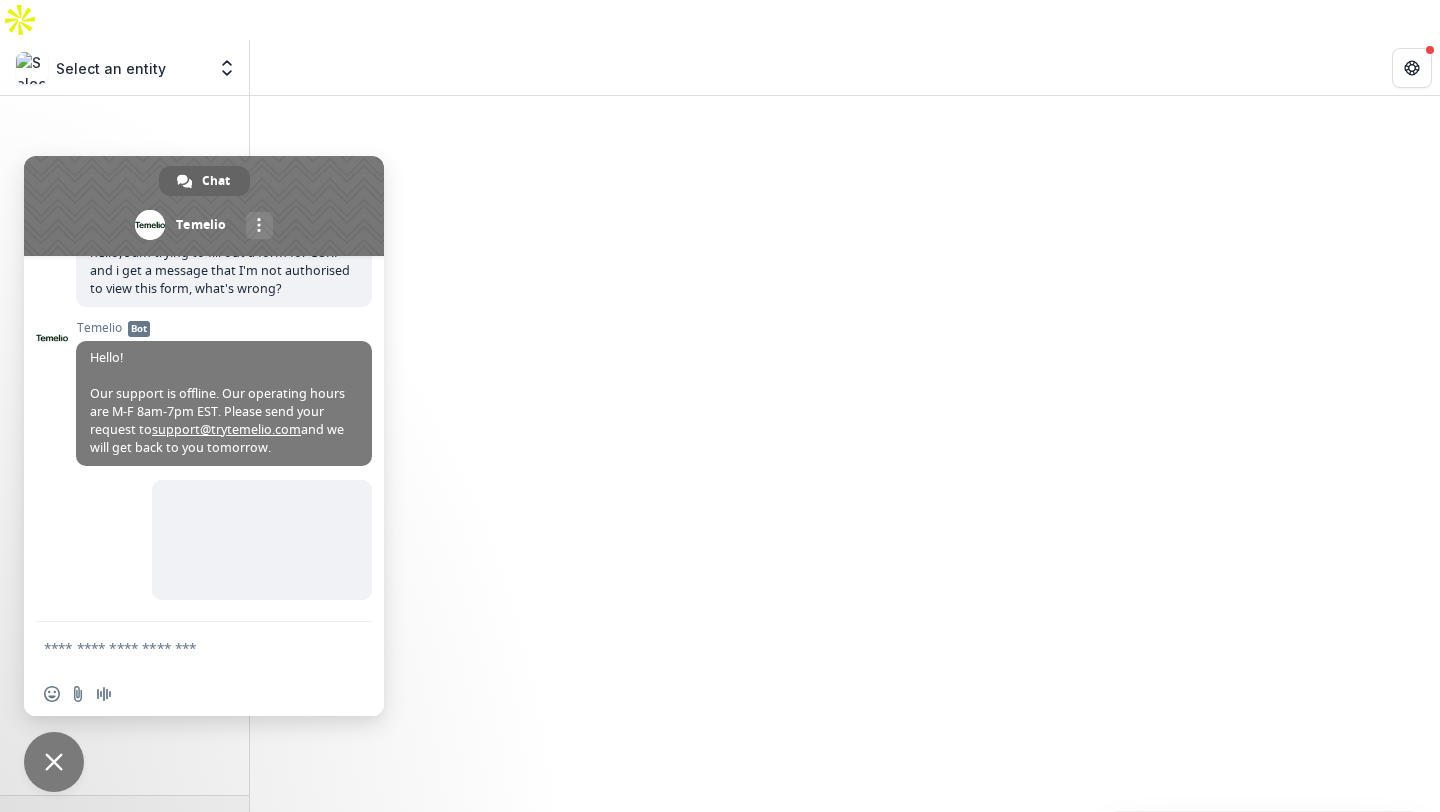 scroll, scrollTop: 146, scrollLeft: 0, axis: vertical 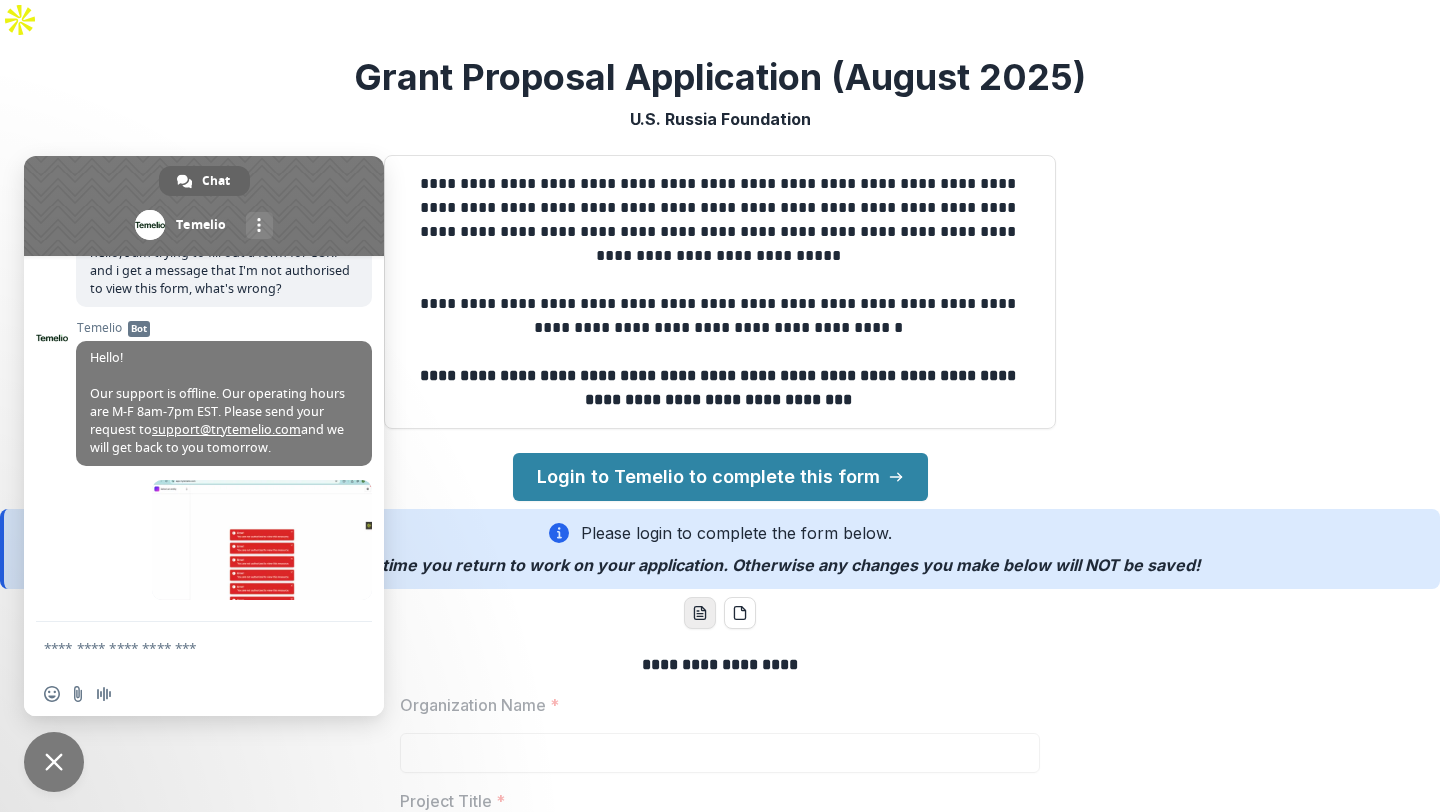 click at bounding box center [700, 613] 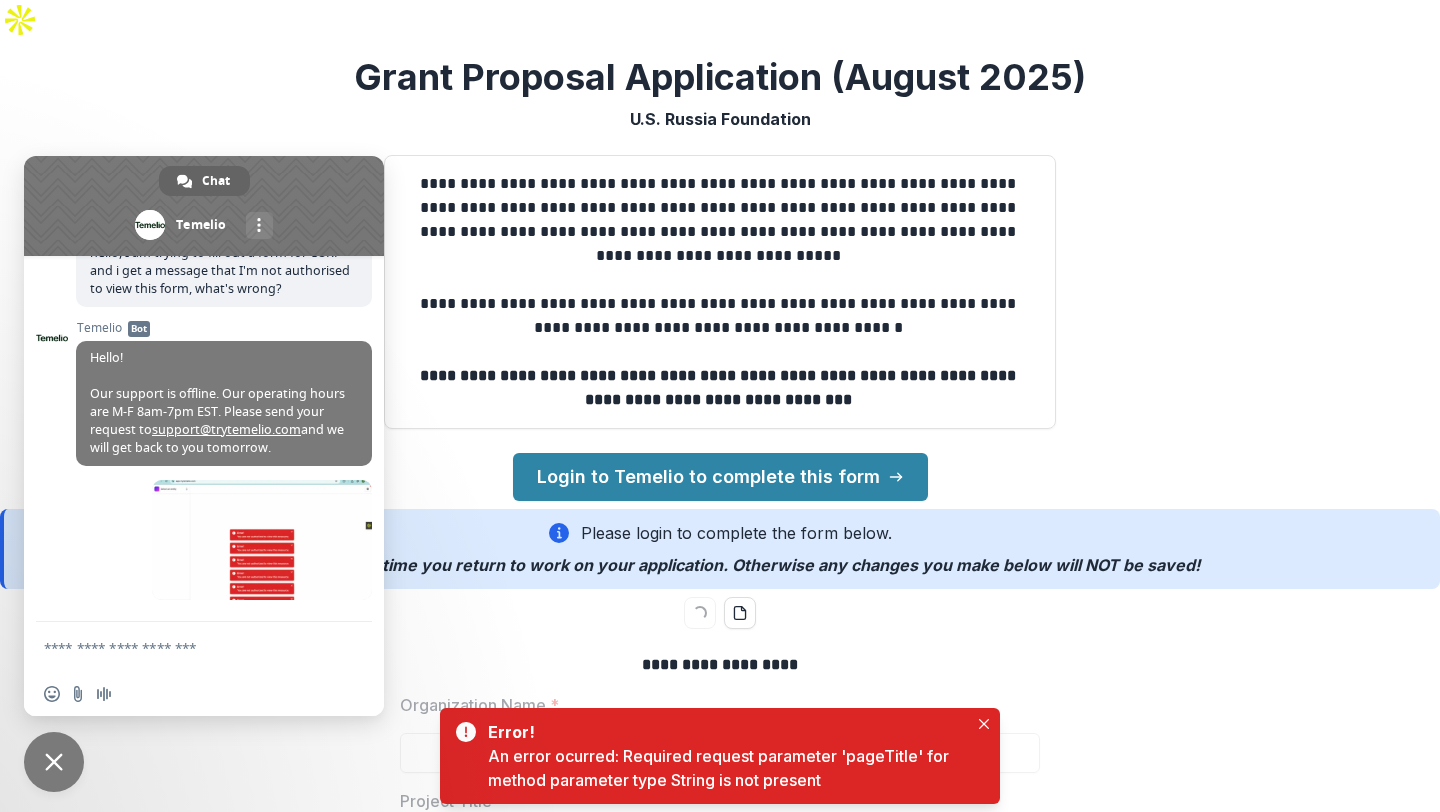 click on "**********" at bounding box center [720, 1205] 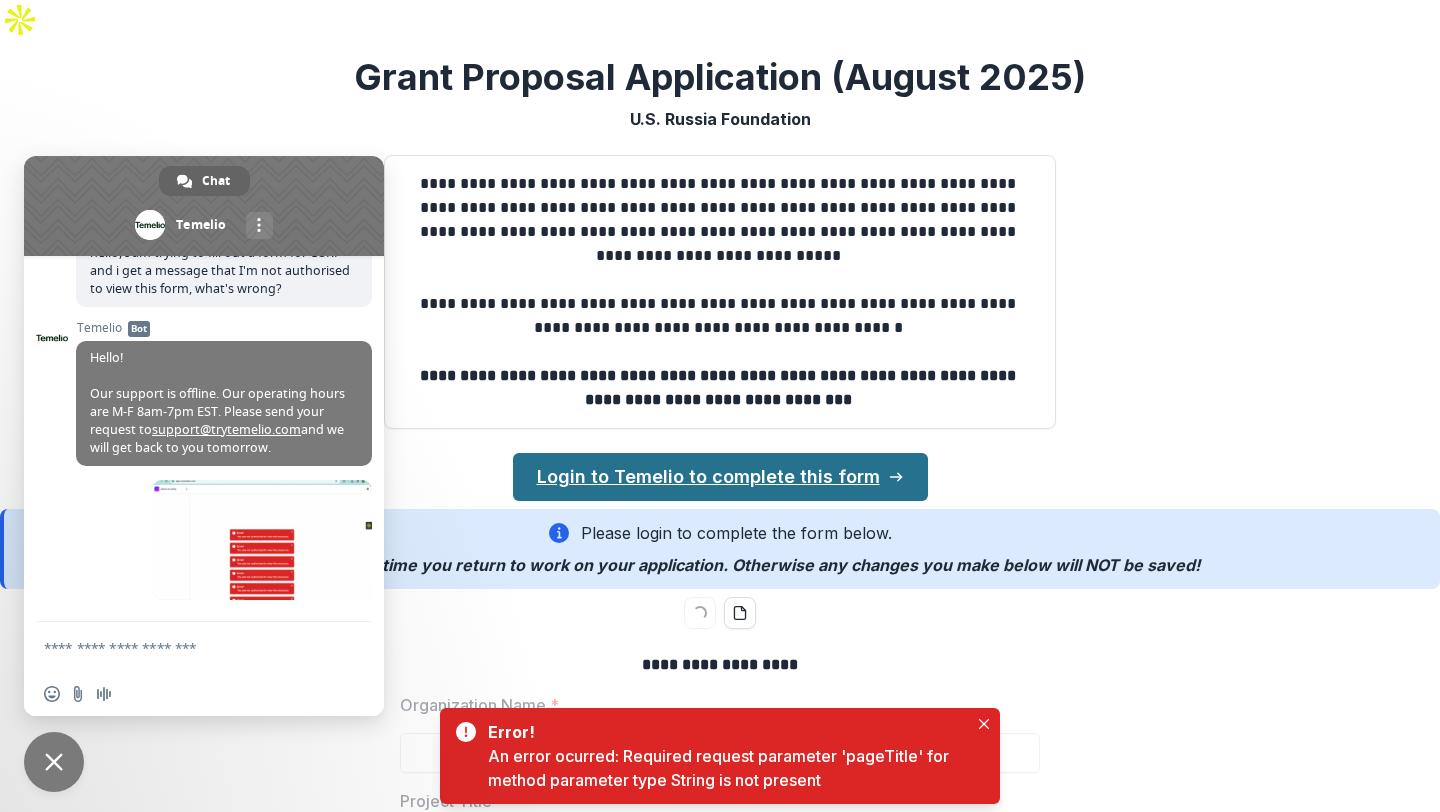 click on "Login to Temelio to complete this form" at bounding box center (720, 477) 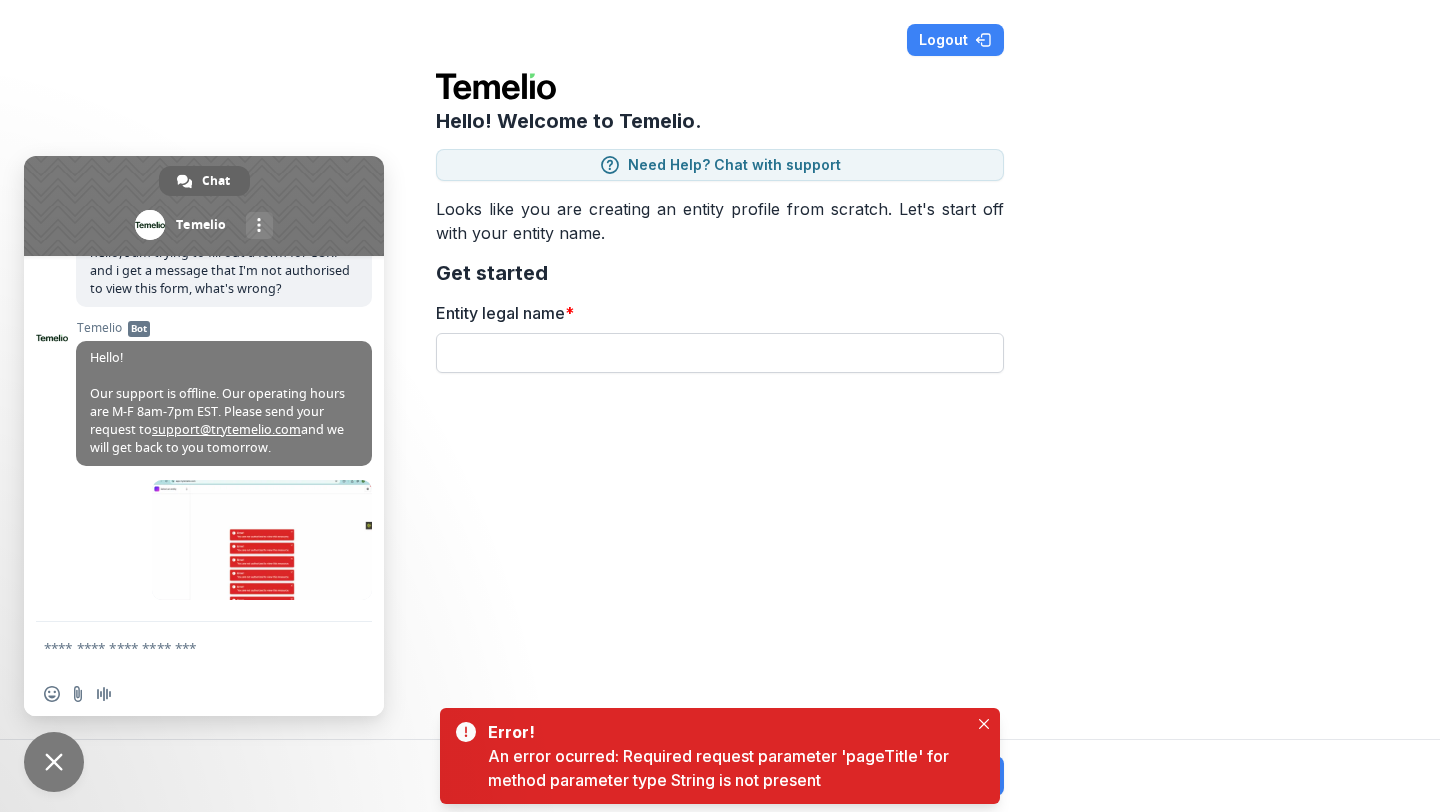 click on "Entity legal name *" at bounding box center [720, 353] 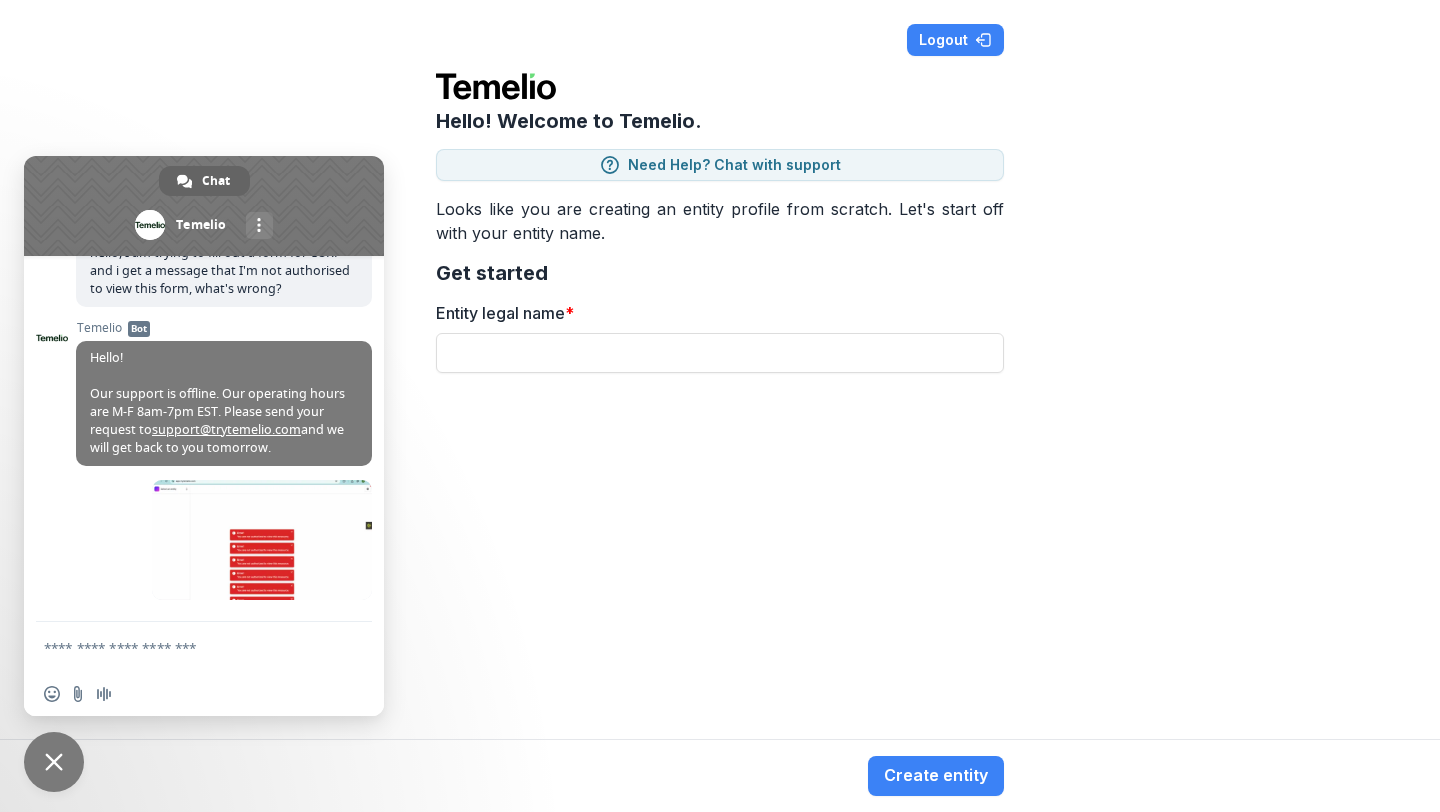 type on "**********" 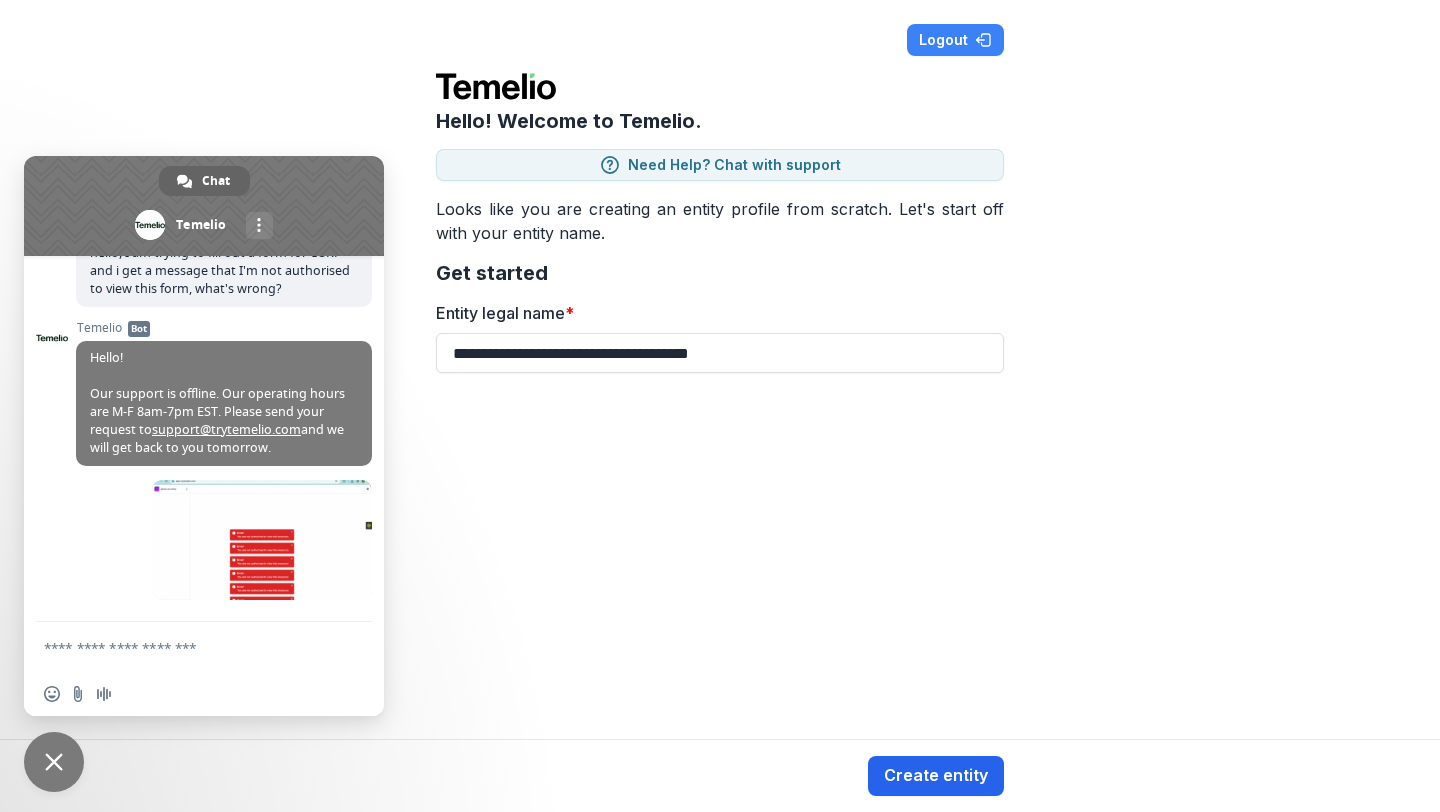 click on "Create entity" at bounding box center (936, 776) 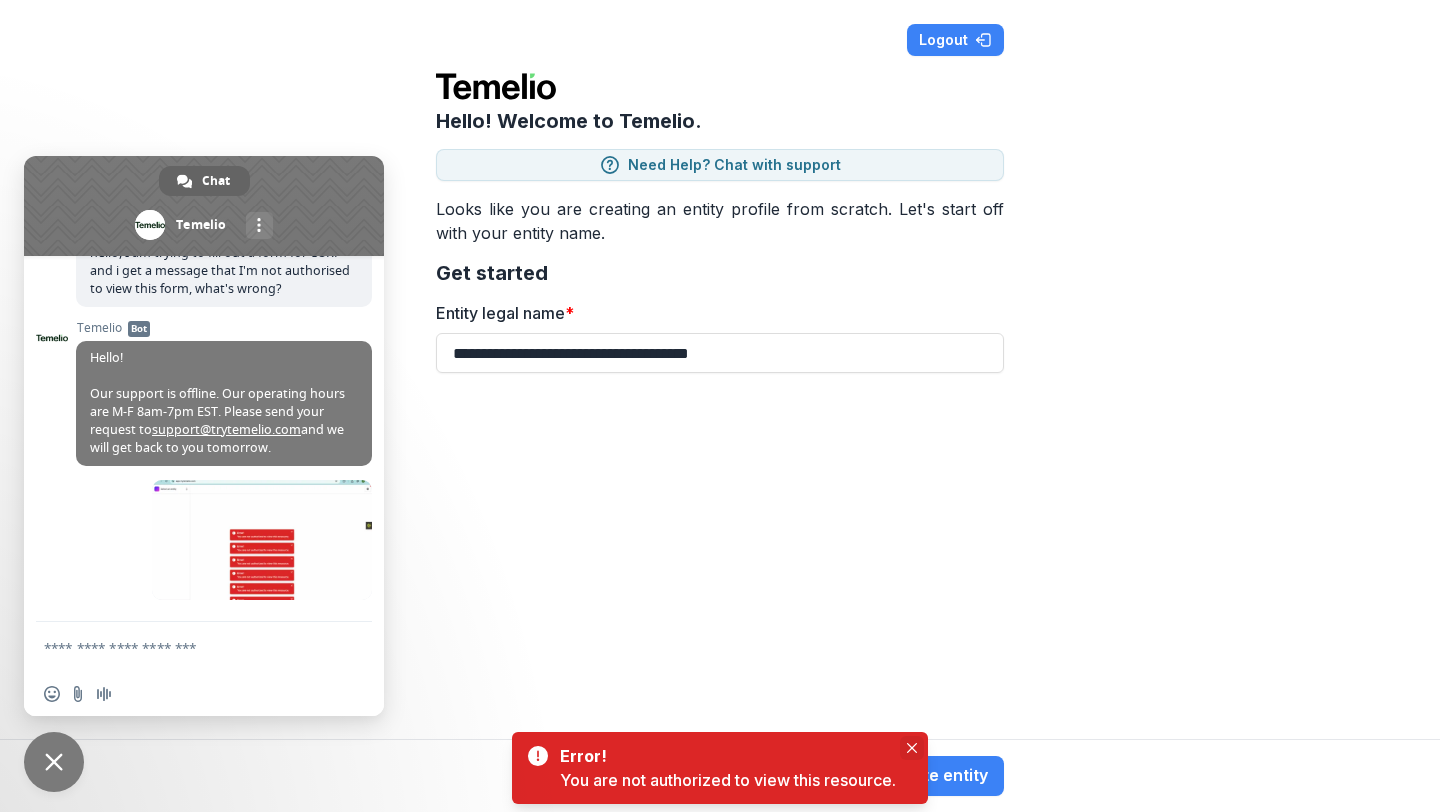 click 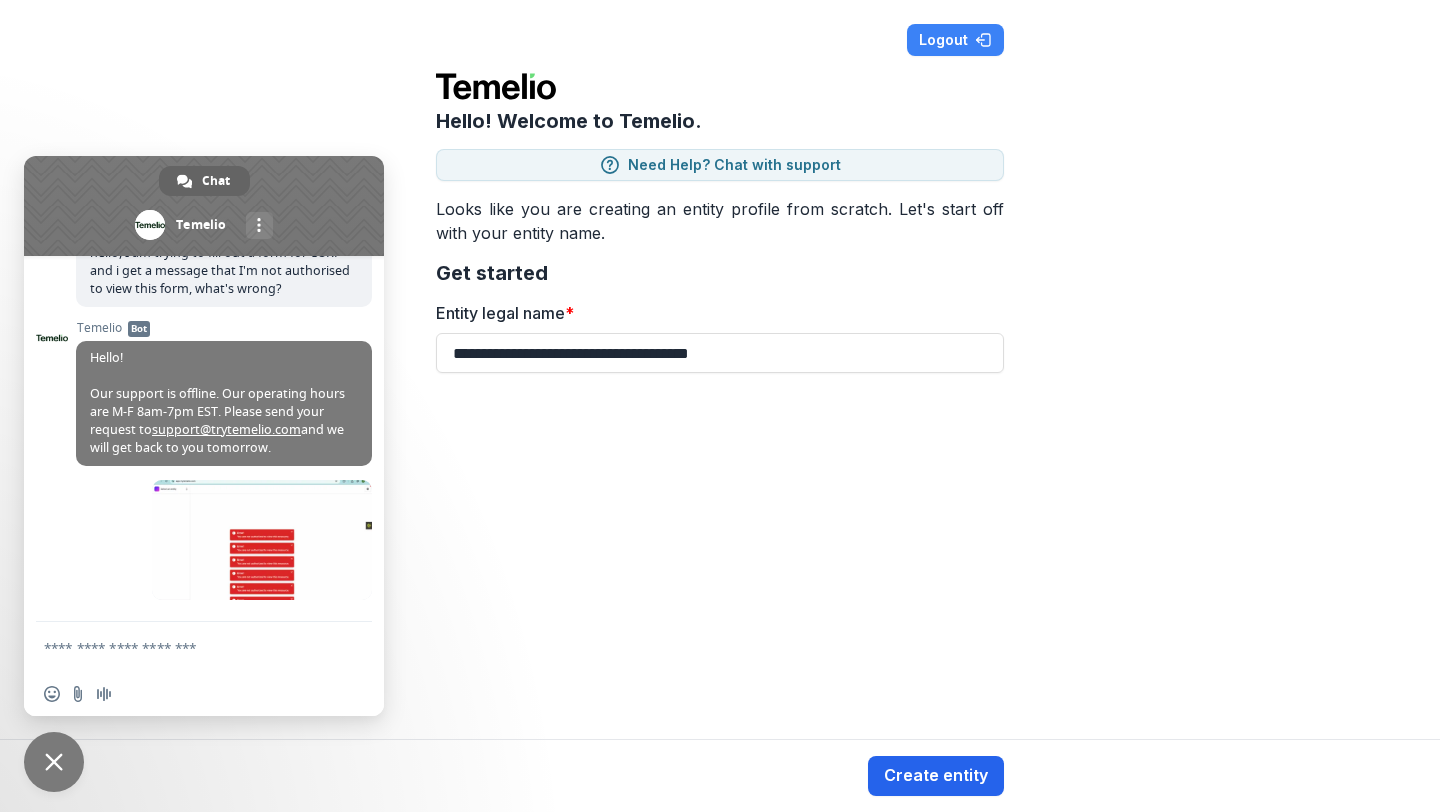 click on "Create entity" at bounding box center [936, 776] 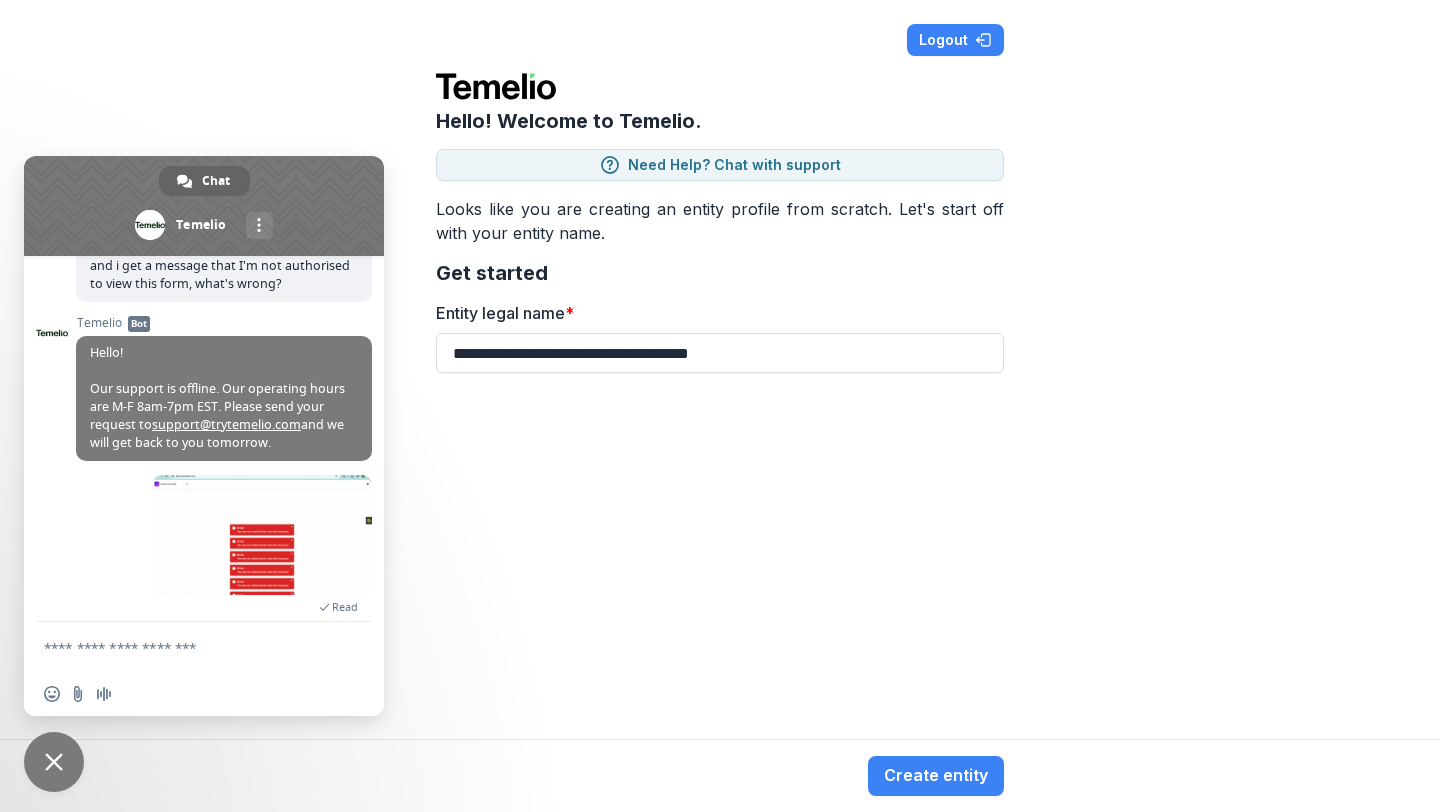 scroll, scrollTop: 165, scrollLeft: 0, axis: vertical 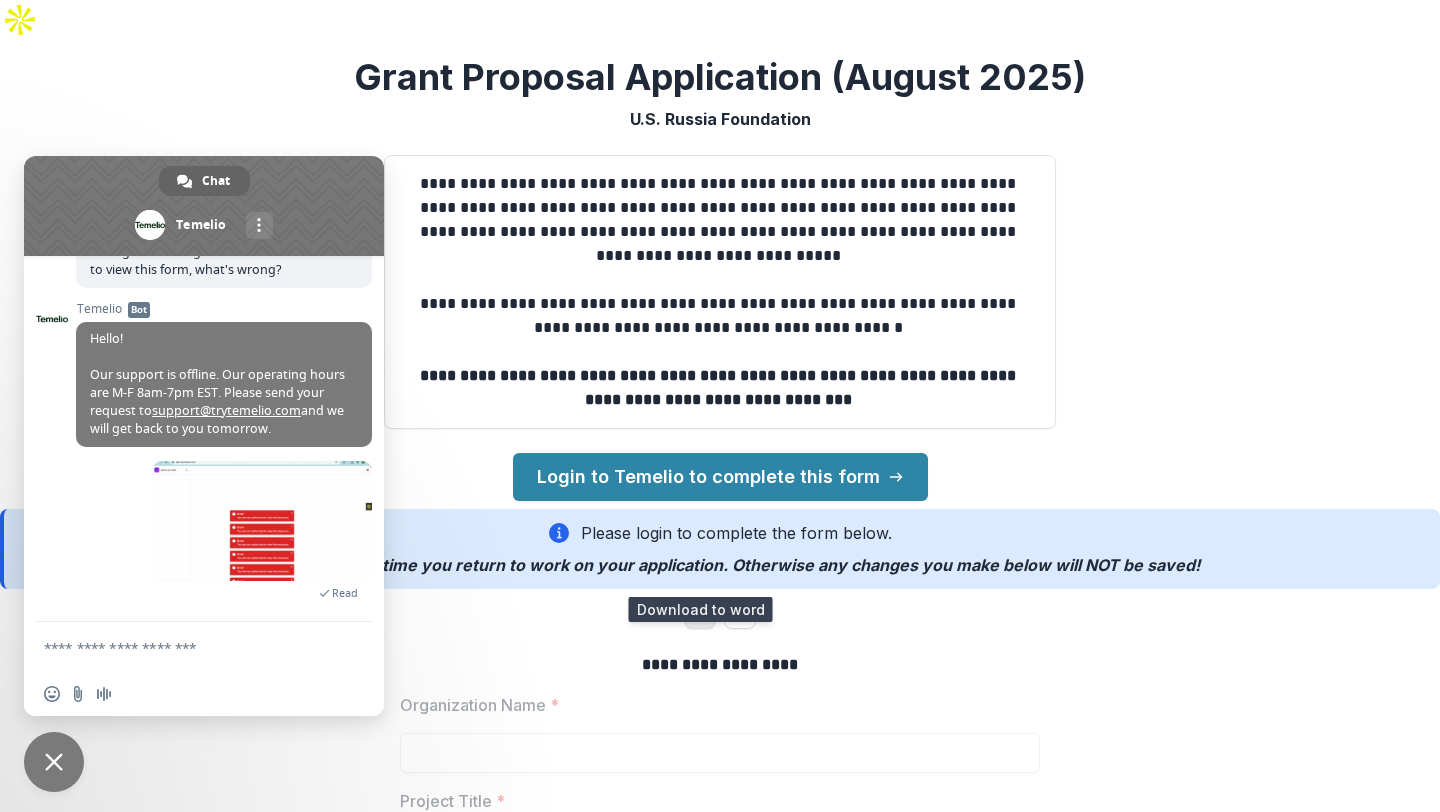 click at bounding box center [700, 613] 